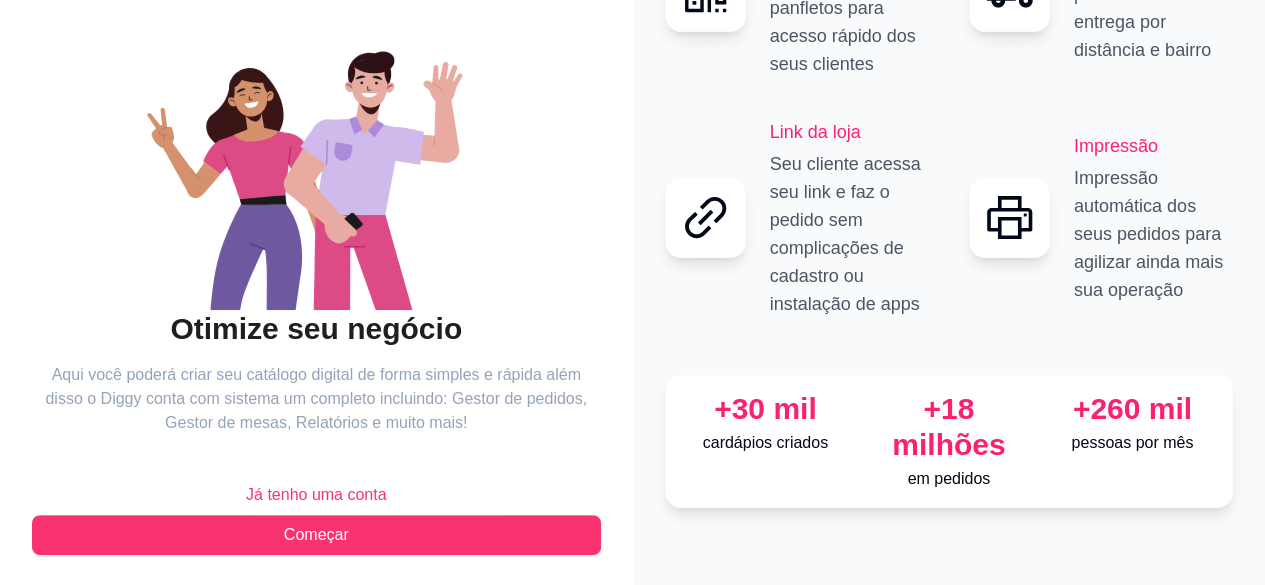 scroll, scrollTop: 144, scrollLeft: 0, axis: vertical 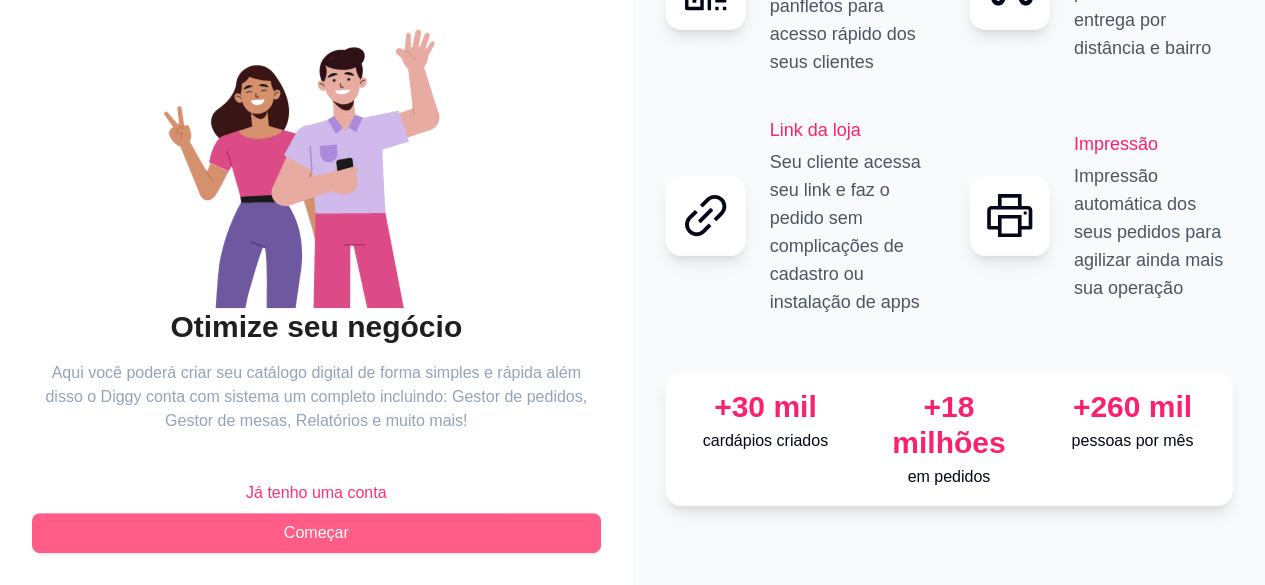 click on "Começar" at bounding box center (316, 533) 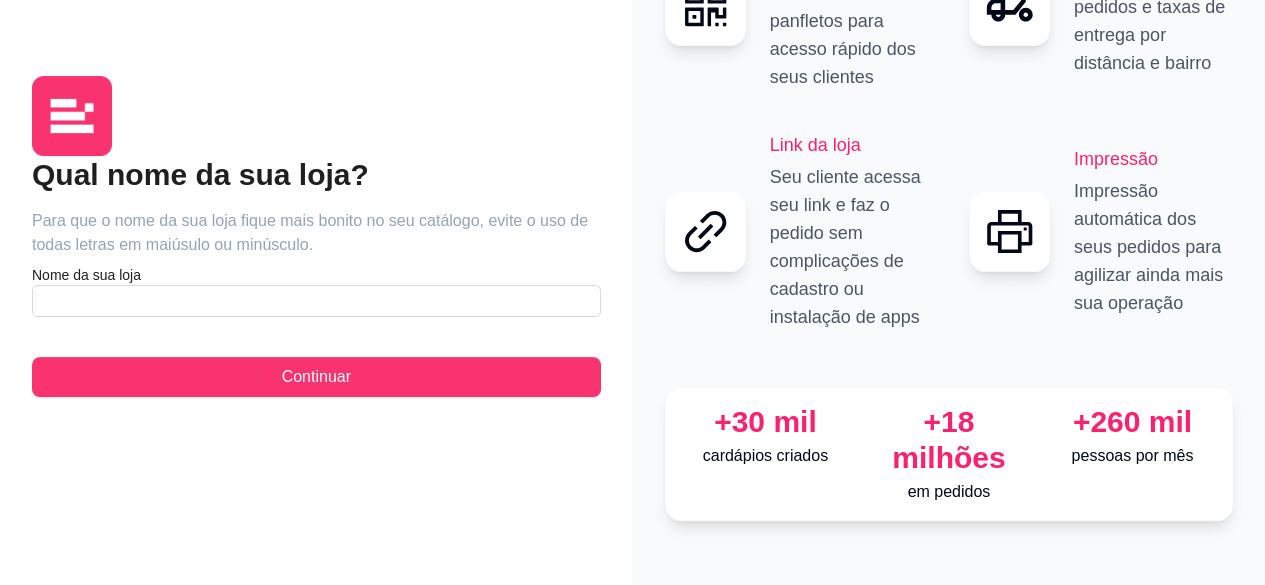 scroll, scrollTop: 76, scrollLeft: 0, axis: vertical 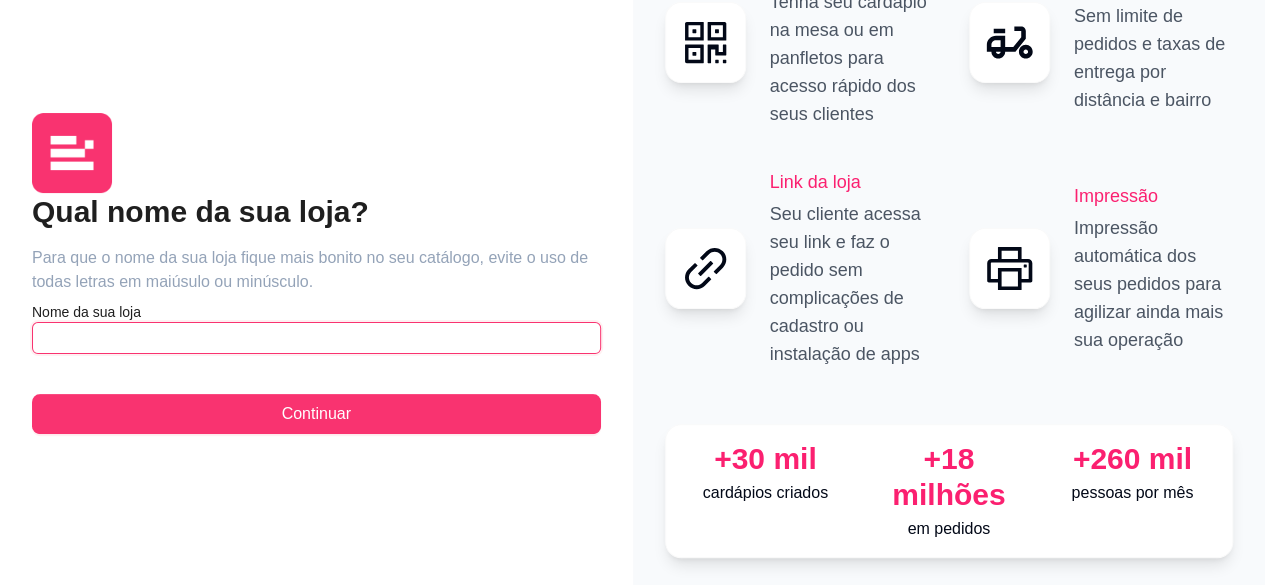 click at bounding box center [316, 338] 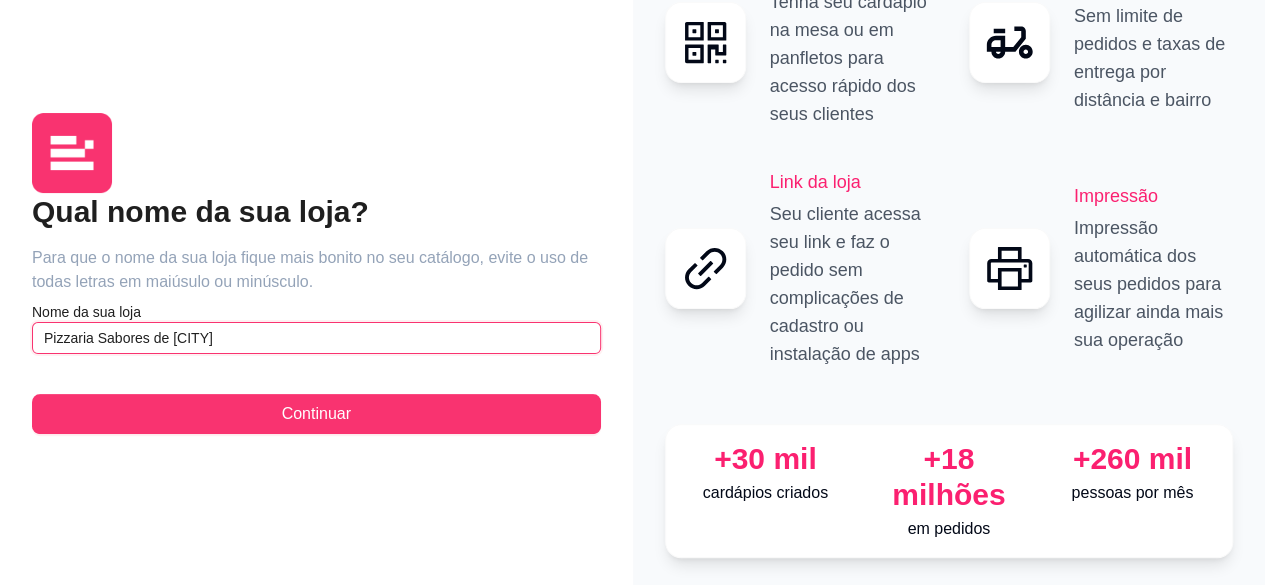 click on "Pizzaria Sabores de [CITY]" at bounding box center [316, 338] 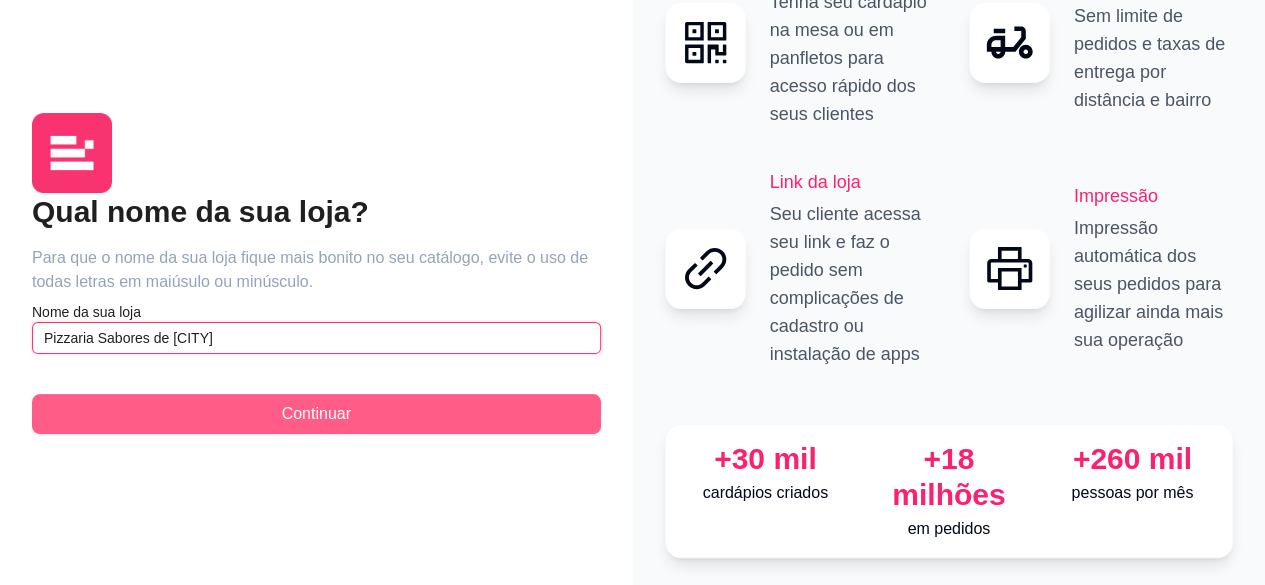 type on "Pizzaria Sabores de [CITY]" 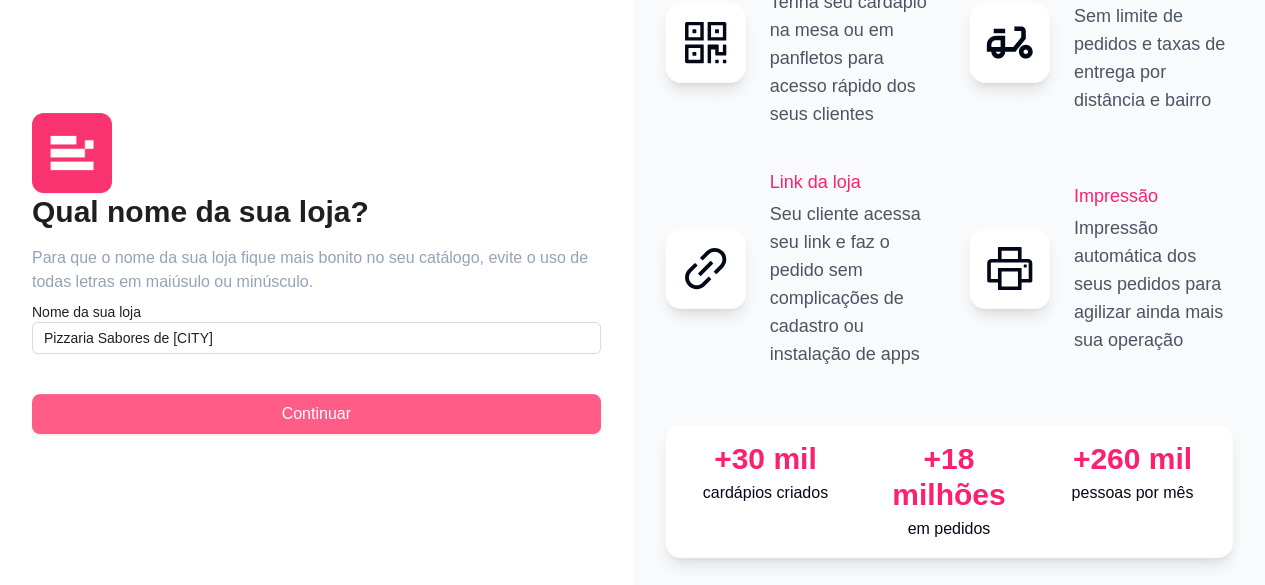 click on "Continuar" at bounding box center (316, 414) 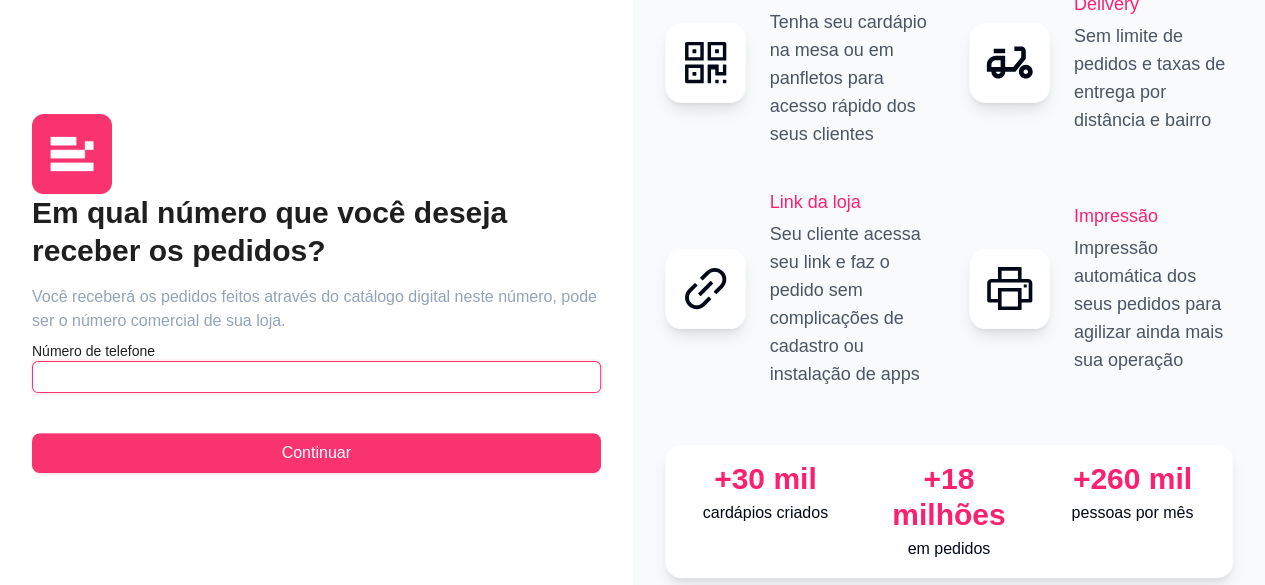 click at bounding box center [316, 377] 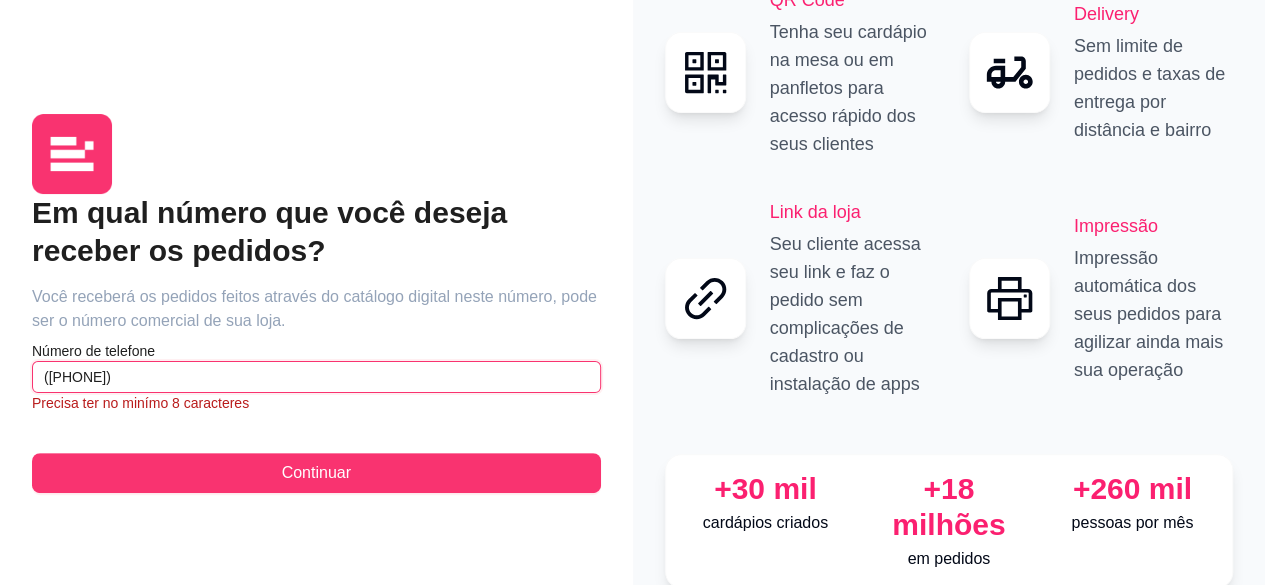 scroll, scrollTop: 56, scrollLeft: 0, axis: vertical 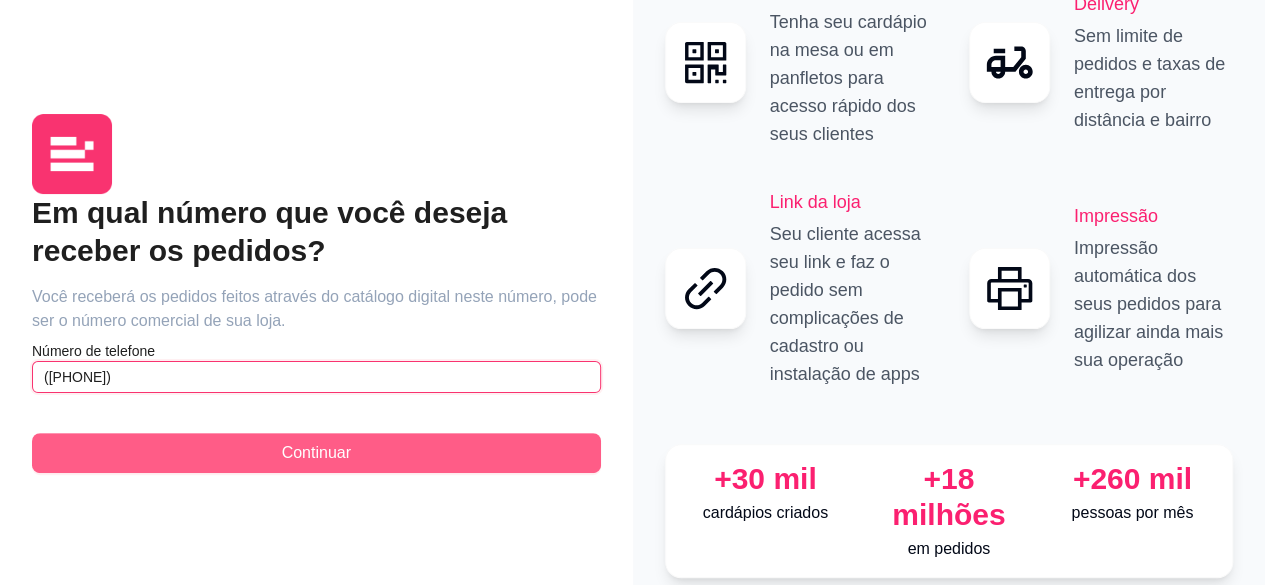 type on "([PHONE])" 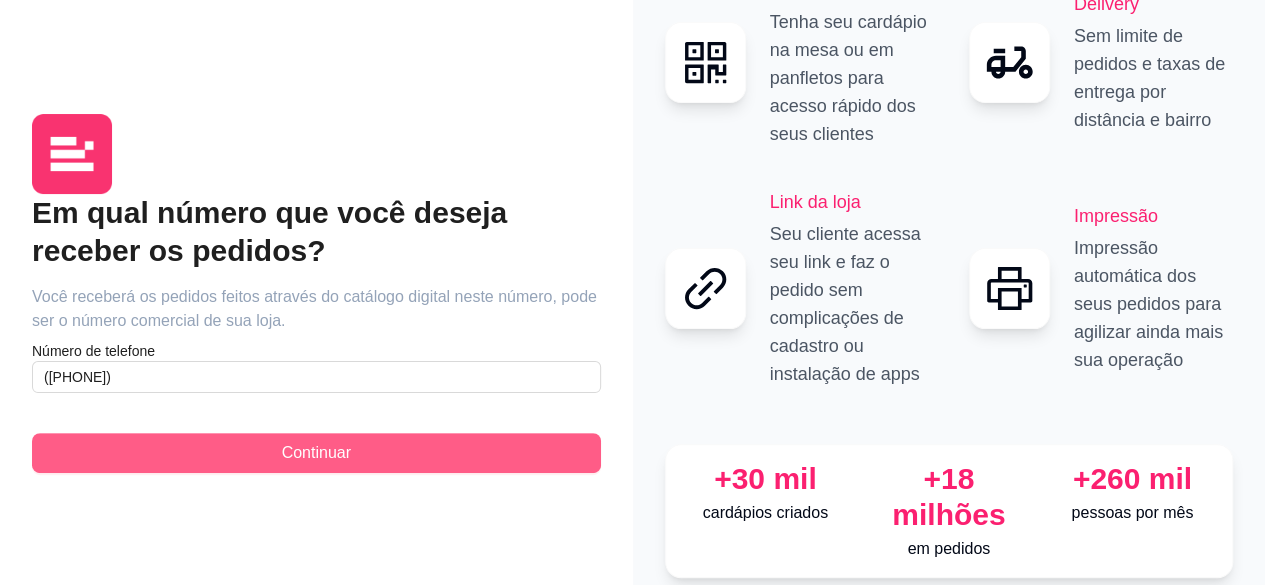 click on "Continuar" at bounding box center (316, 453) 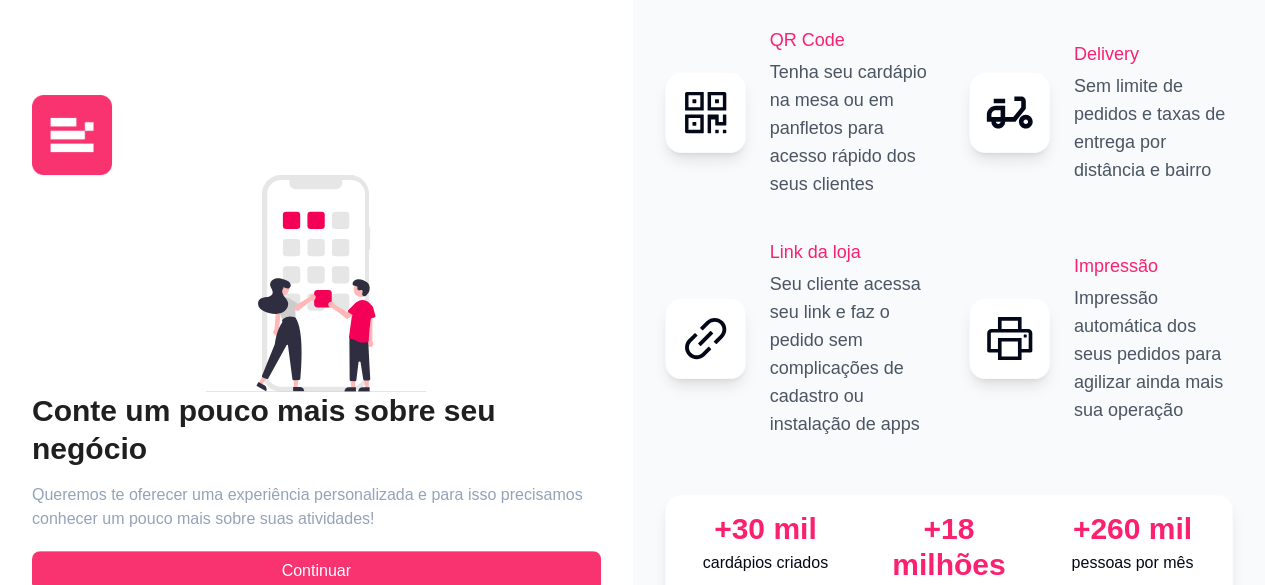 scroll, scrollTop: 76, scrollLeft: 0, axis: vertical 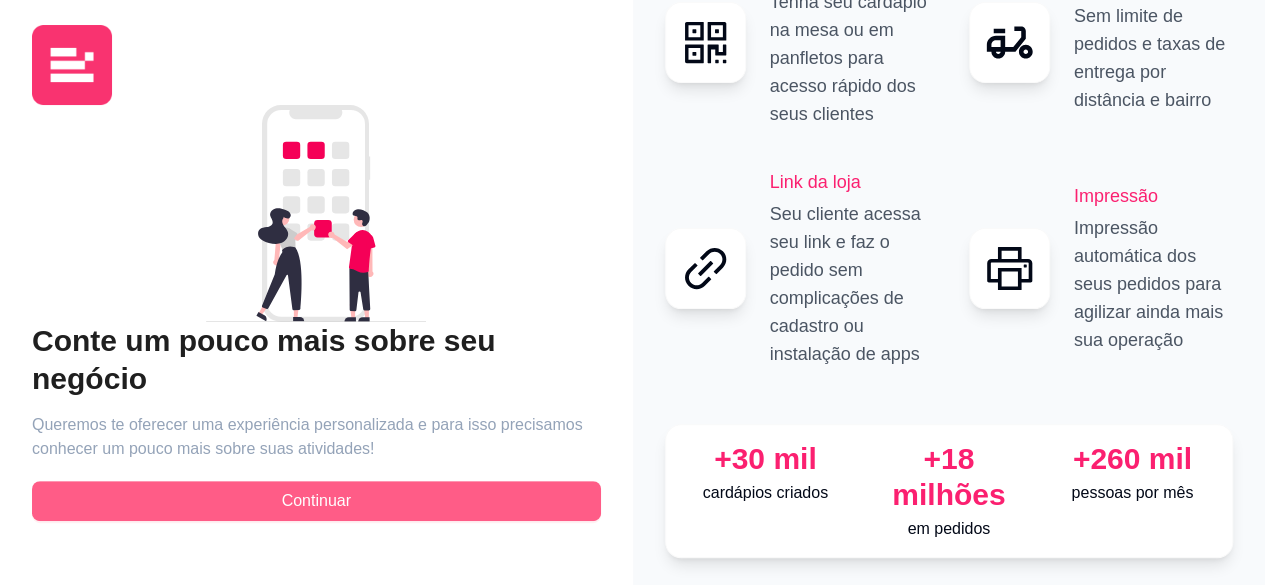 click on "Continuar" at bounding box center (316, 501) 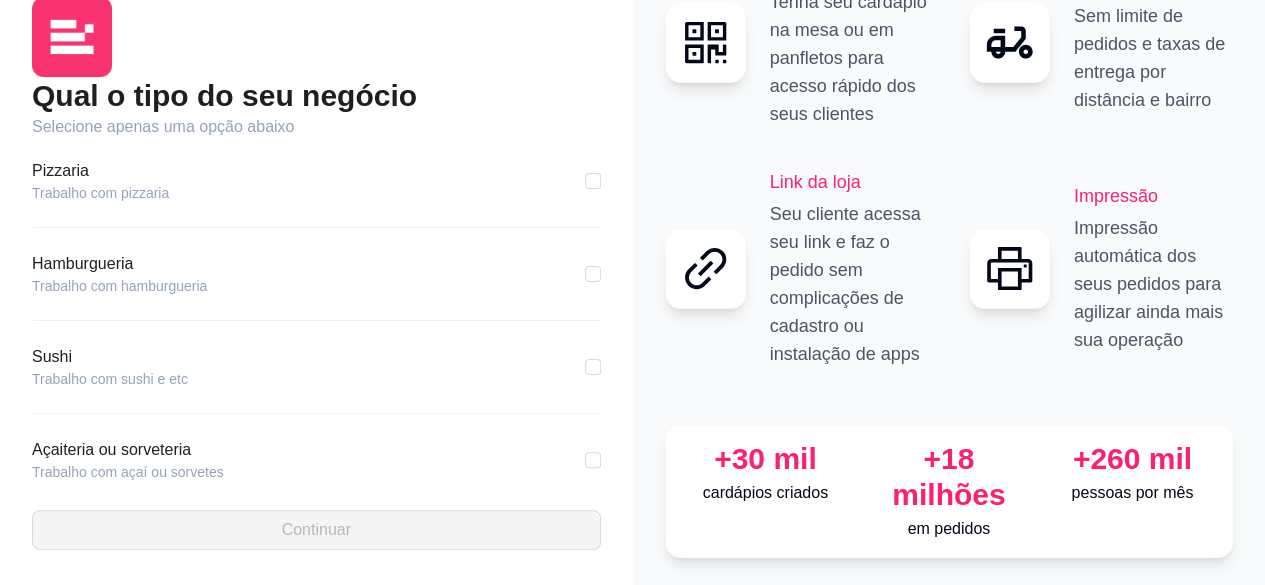 scroll, scrollTop: 28, scrollLeft: 0, axis: vertical 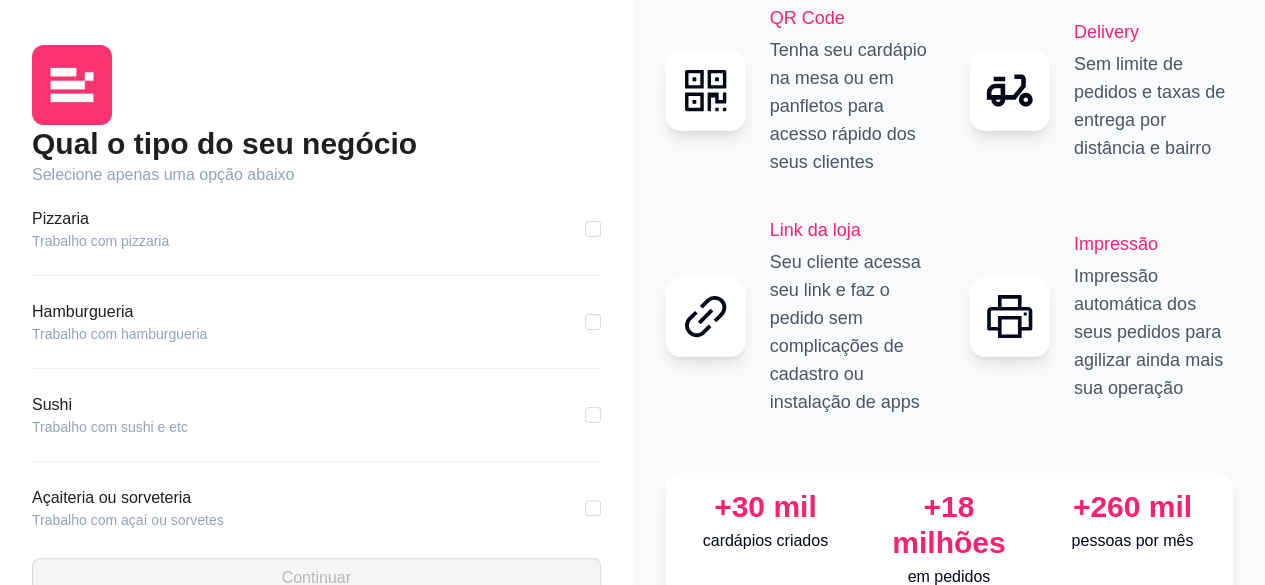 click on "Pizzaria" at bounding box center [100, 219] 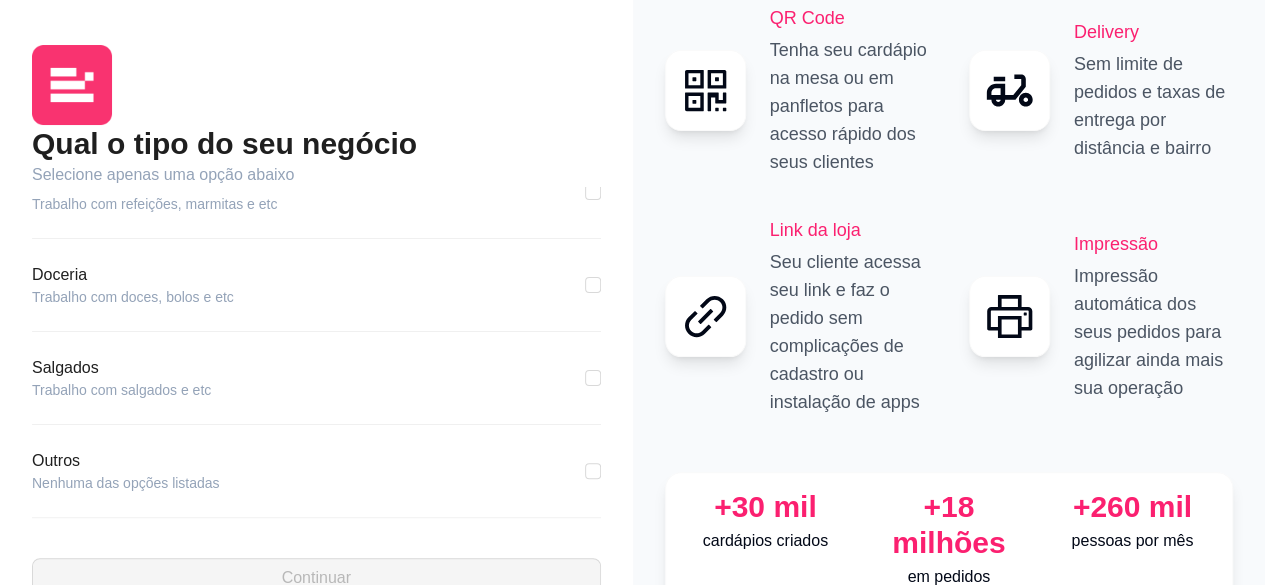 scroll, scrollTop: 410, scrollLeft: 0, axis: vertical 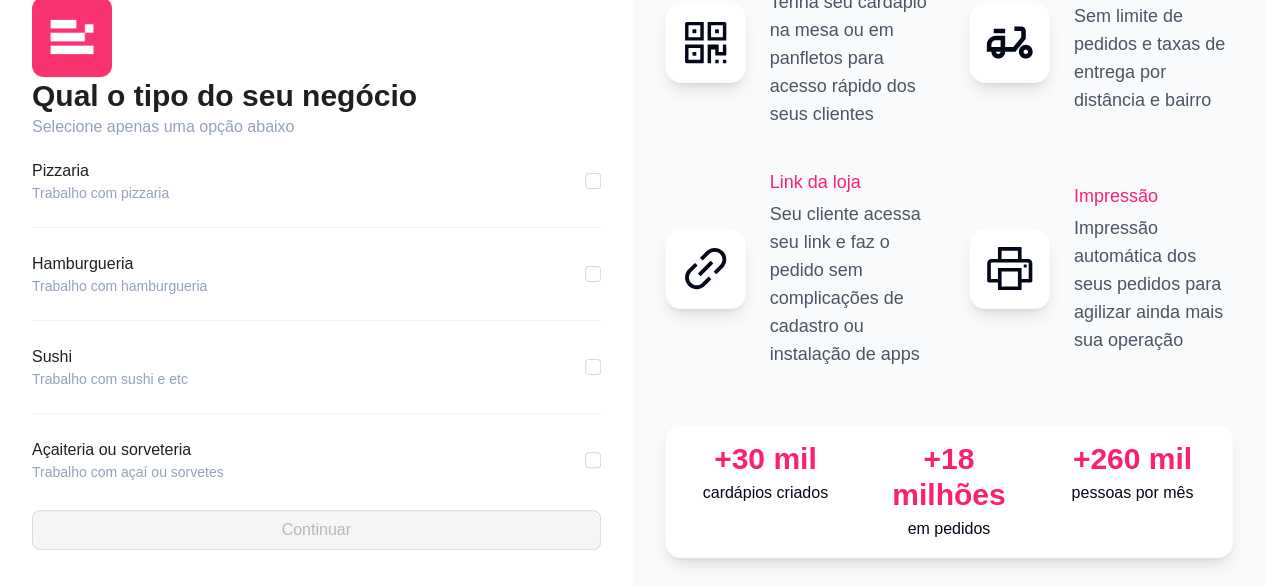 click on "Selecione apenas uma opção abaixo" at bounding box center (316, 127) 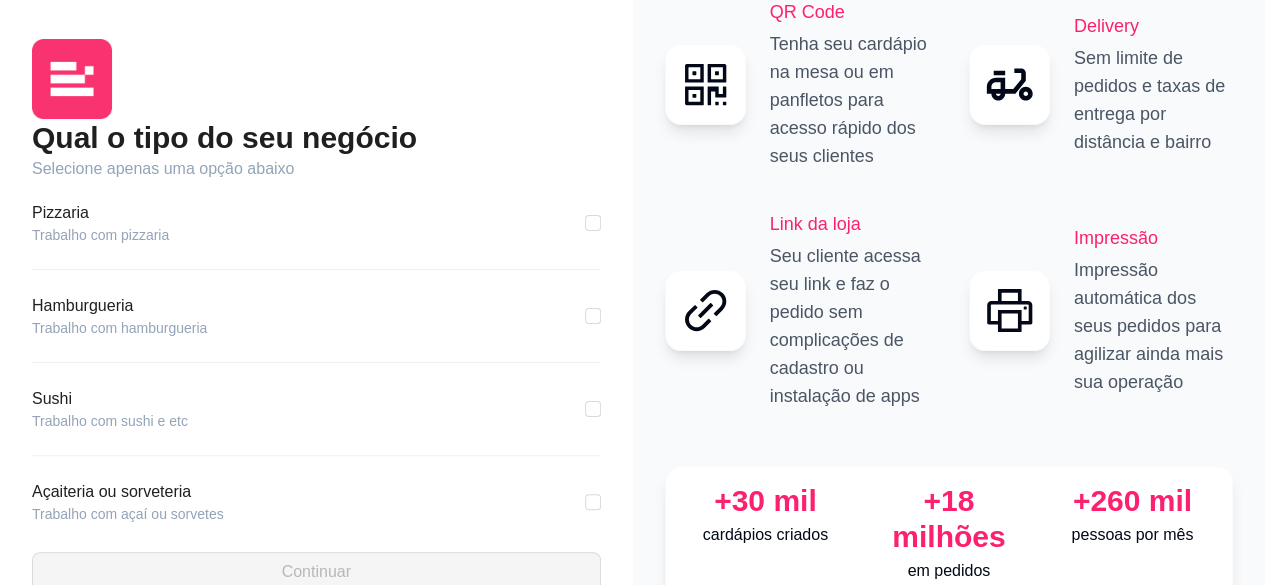 scroll, scrollTop: 0, scrollLeft: 0, axis: both 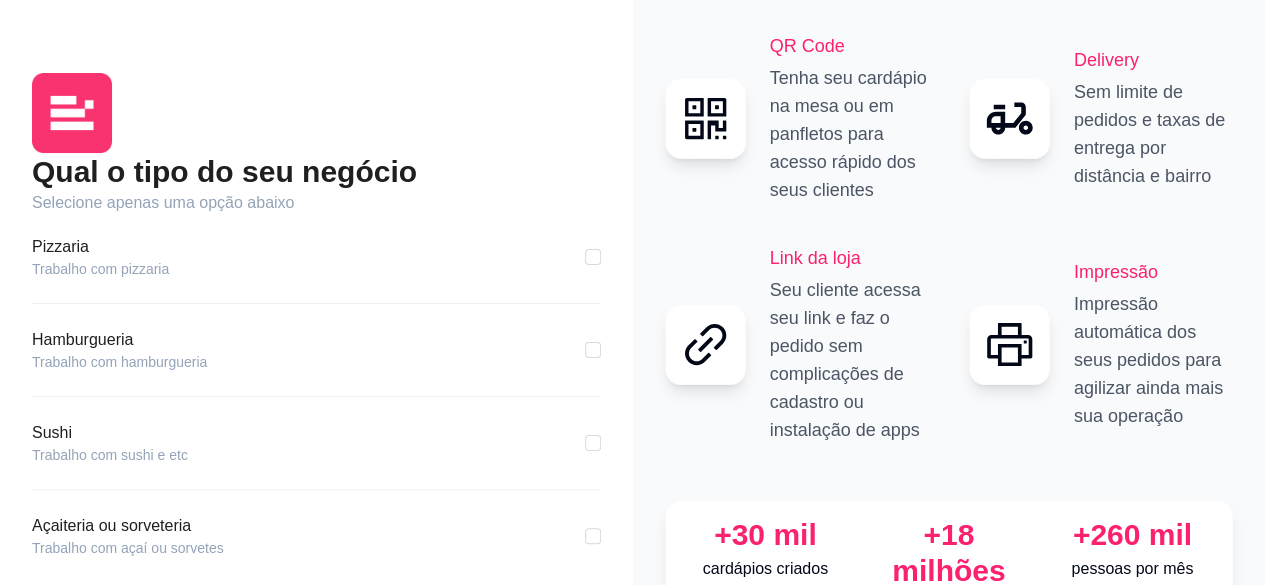 click on "Pizzaria" at bounding box center (100, 247) 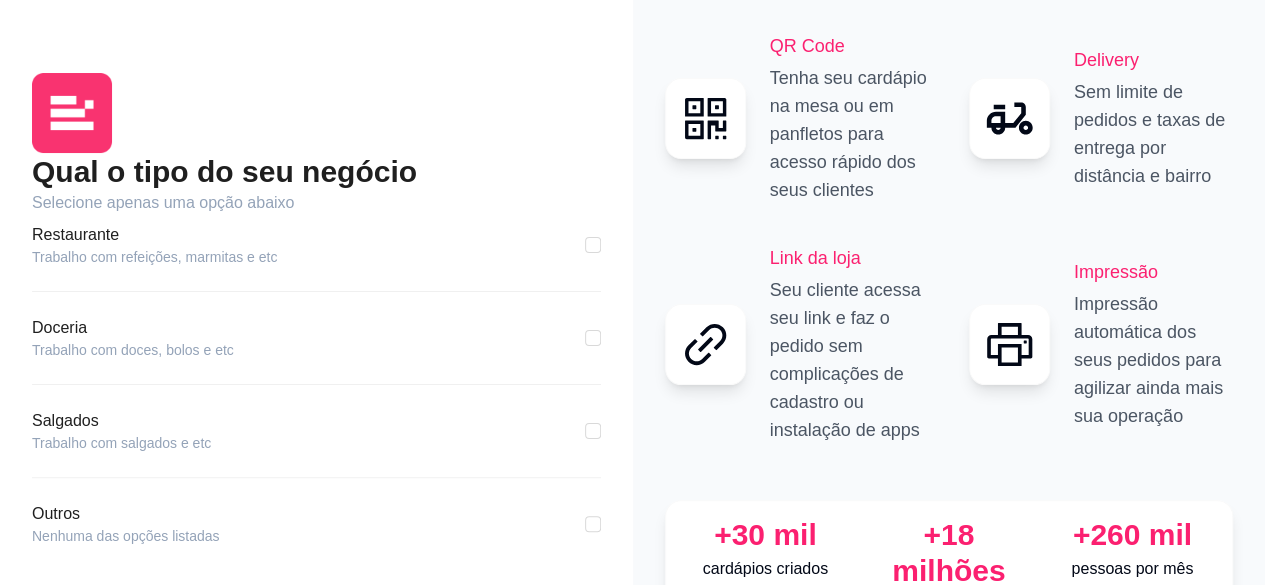 scroll, scrollTop: 410, scrollLeft: 0, axis: vertical 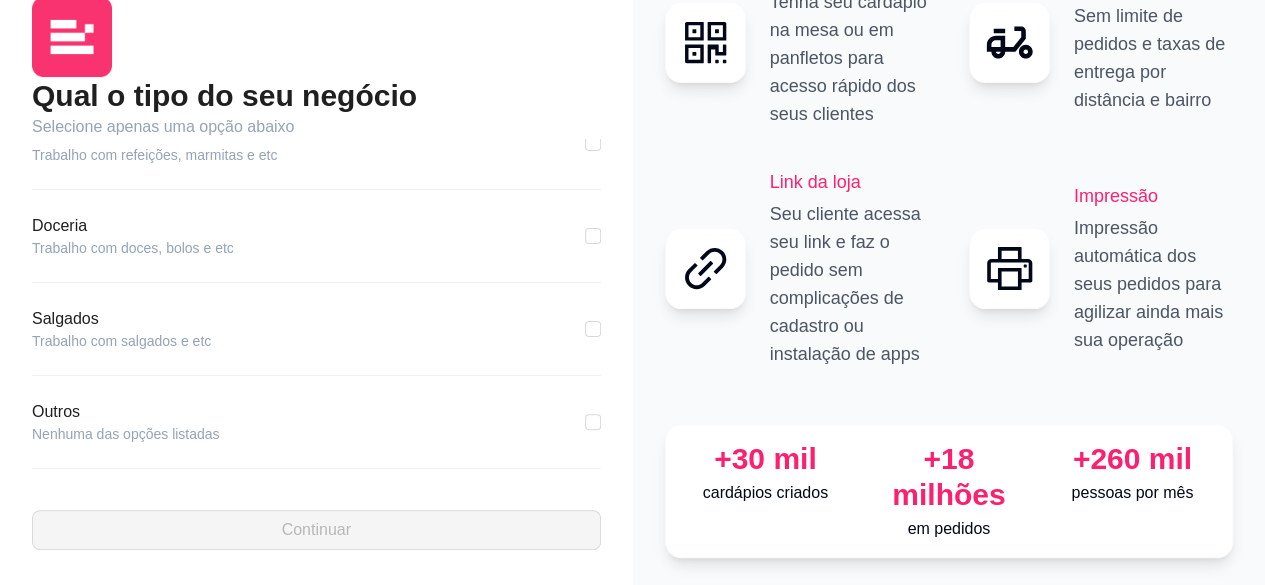click on "Qual o tipo do seu negócio Selecione apenas uma opção abaixo Pizzaria Trabalho com pizzaria Hamburgueria Trabalho com hamburgueria Sushi Trabalho com sushi e etc Açaiteria ou sorveteria Trabalho com açaí ou sorvetes Restaurante Trabalho com refeições, marmitas e etc Doceria Trabalho com doces, bolos e etc Salgados Trabalho com salgados e etc Outros Nenhuma das opções listadas Continuar" at bounding box center [316, 273] 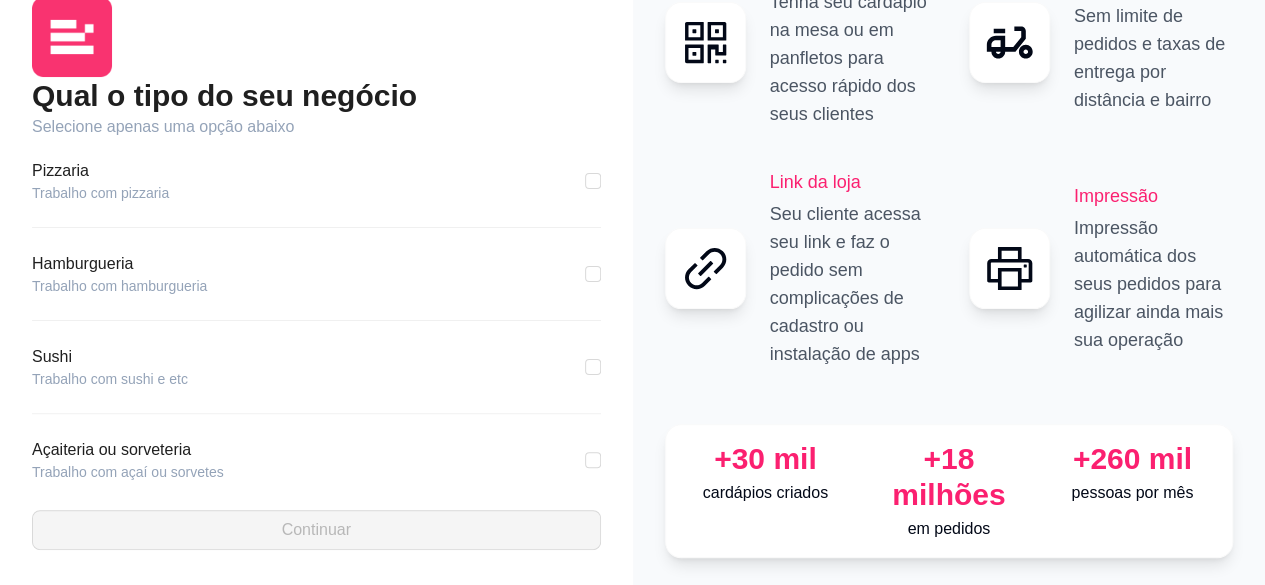 scroll, scrollTop: 0, scrollLeft: 0, axis: both 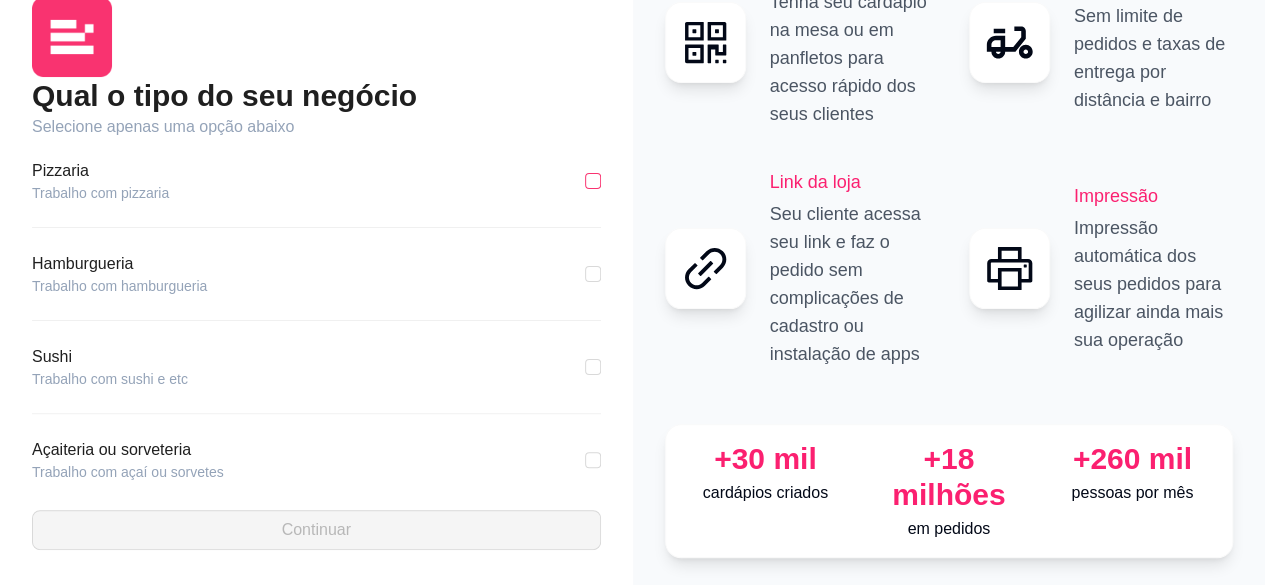 click at bounding box center (593, 181) 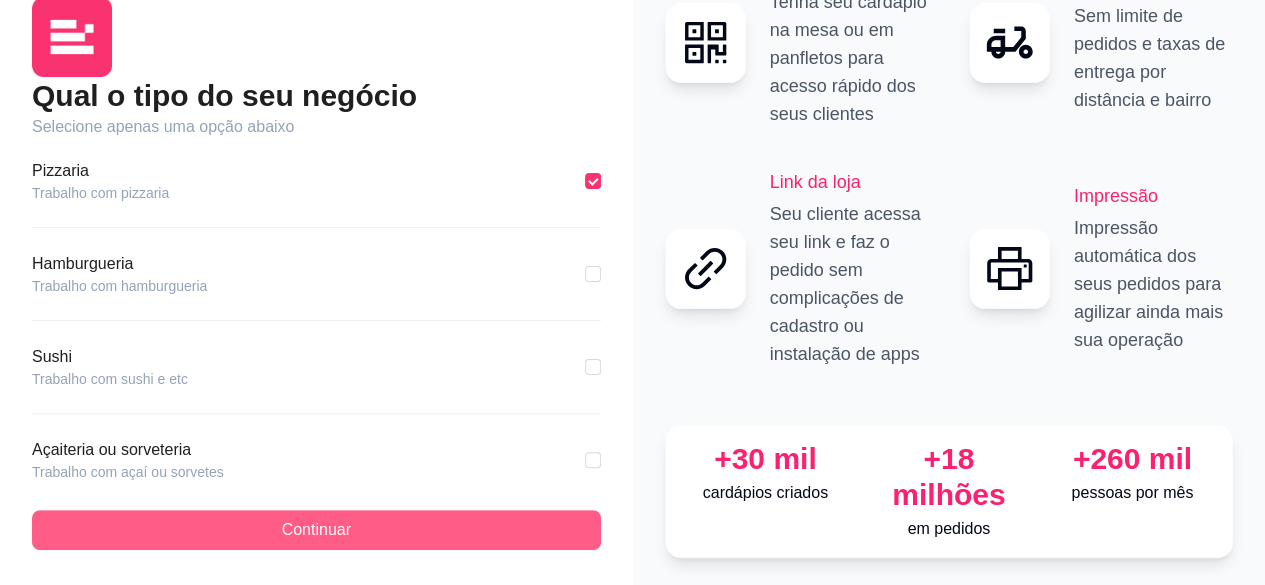 click on "Continuar" at bounding box center (316, 530) 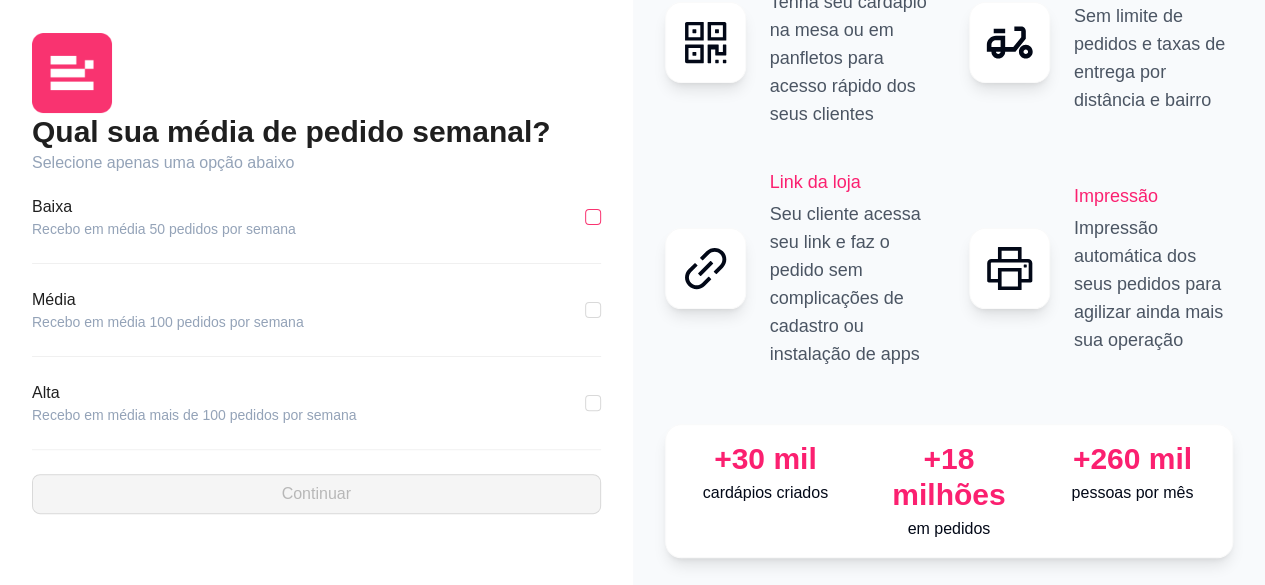 click at bounding box center [593, 217] 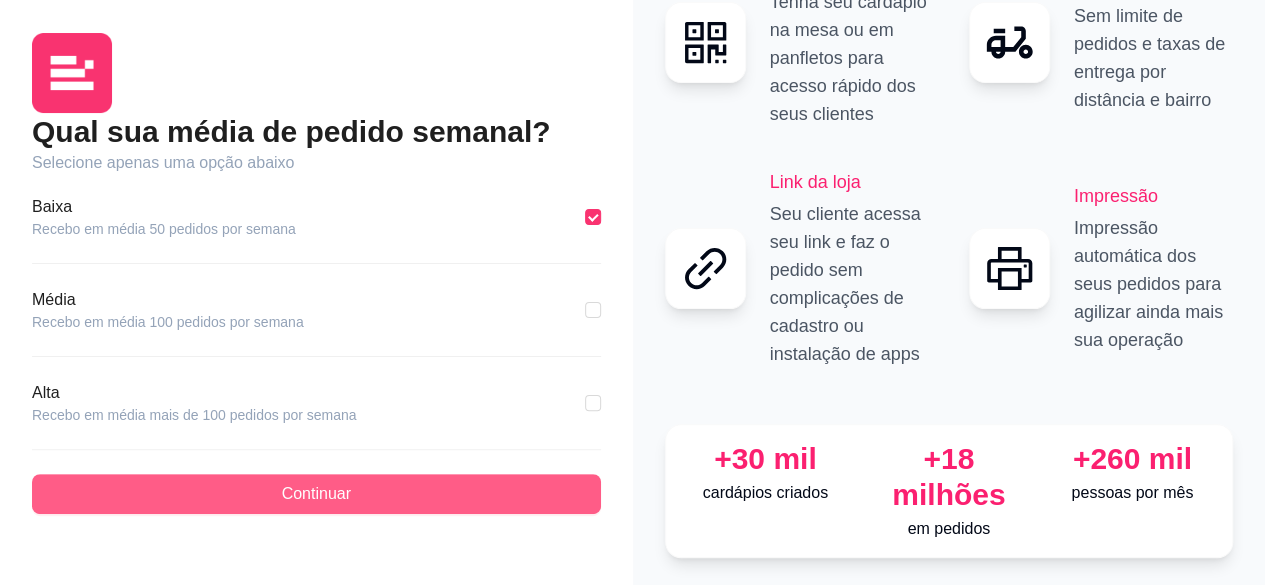 click on "Continuar" at bounding box center [316, 494] 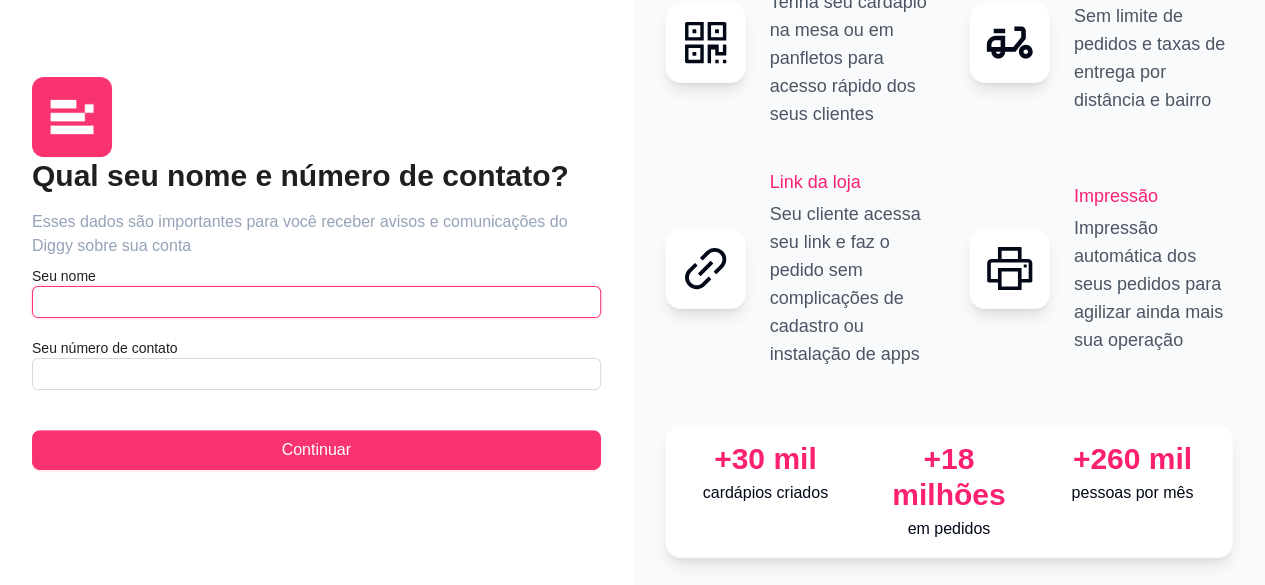 click at bounding box center [316, 302] 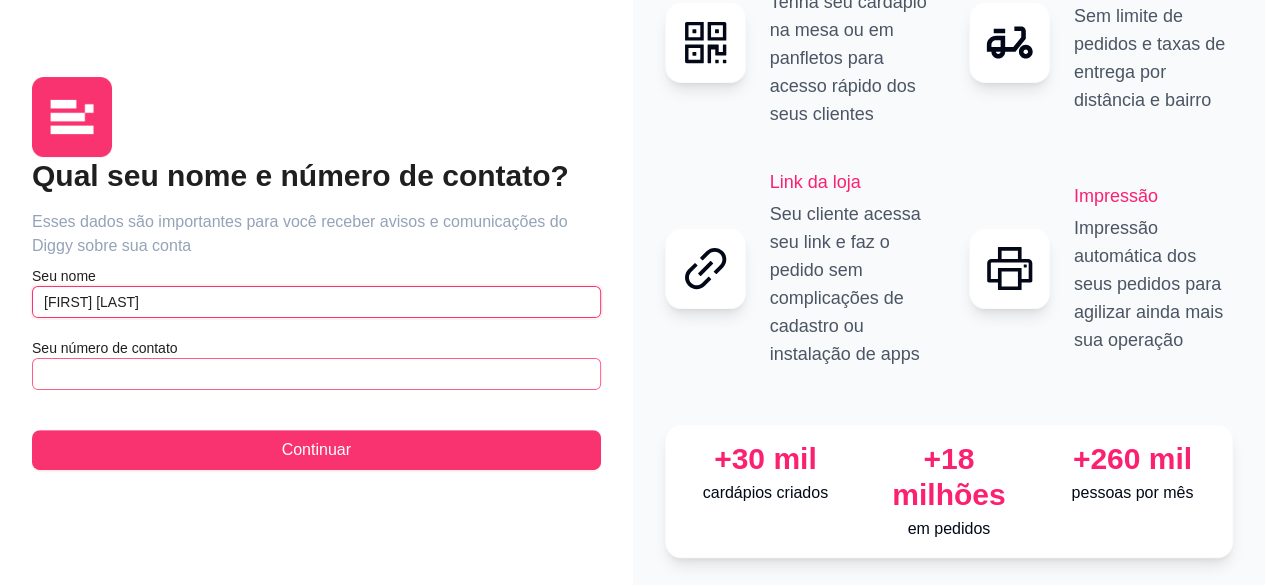type on "[FIRST] [LAST]" 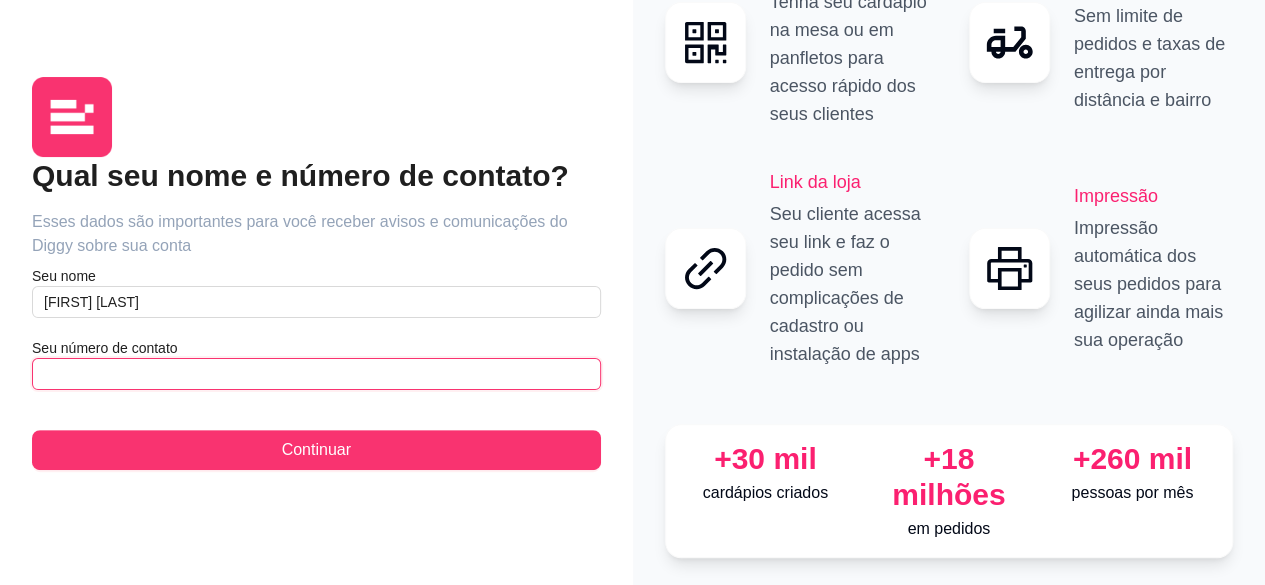 click at bounding box center (316, 374) 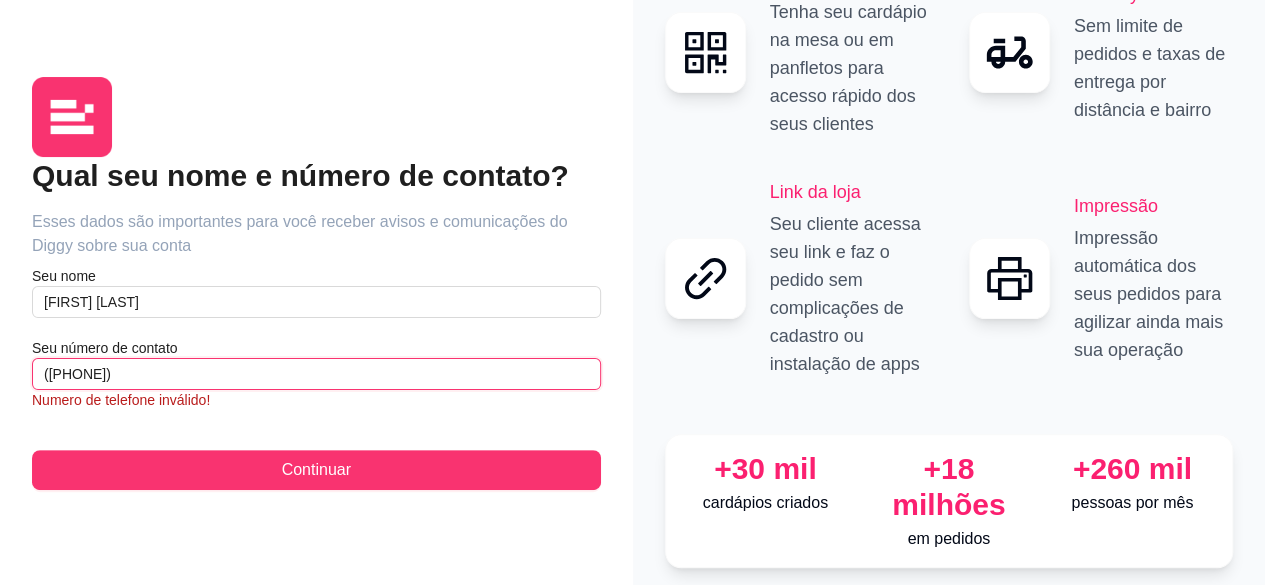 scroll, scrollTop: 76, scrollLeft: 0, axis: vertical 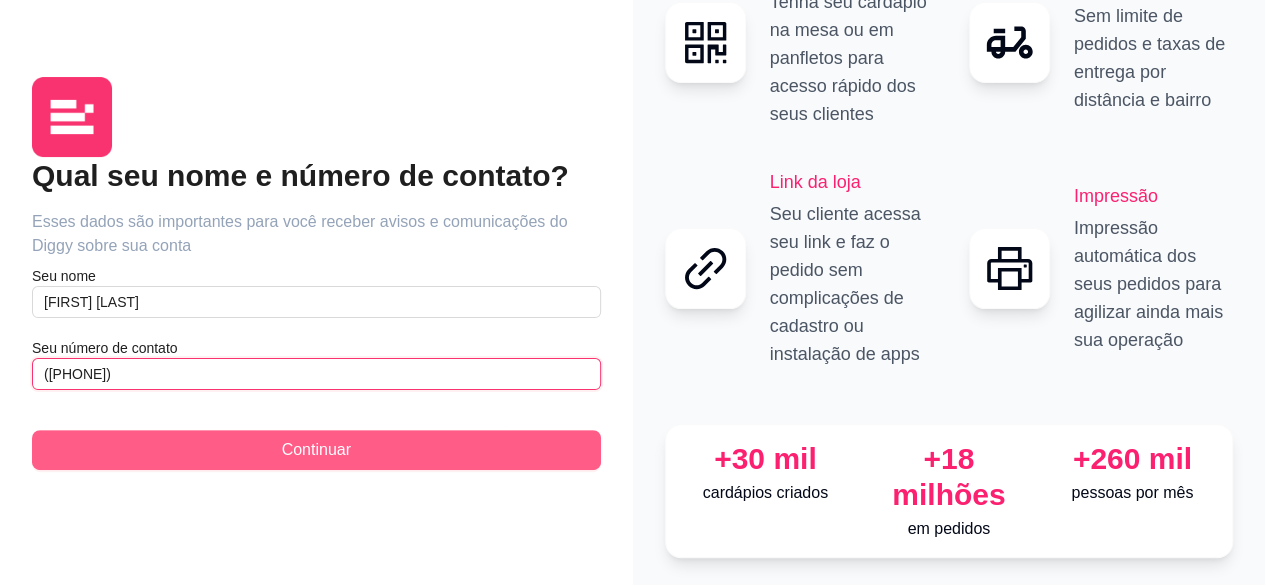 type on "([PHONE])" 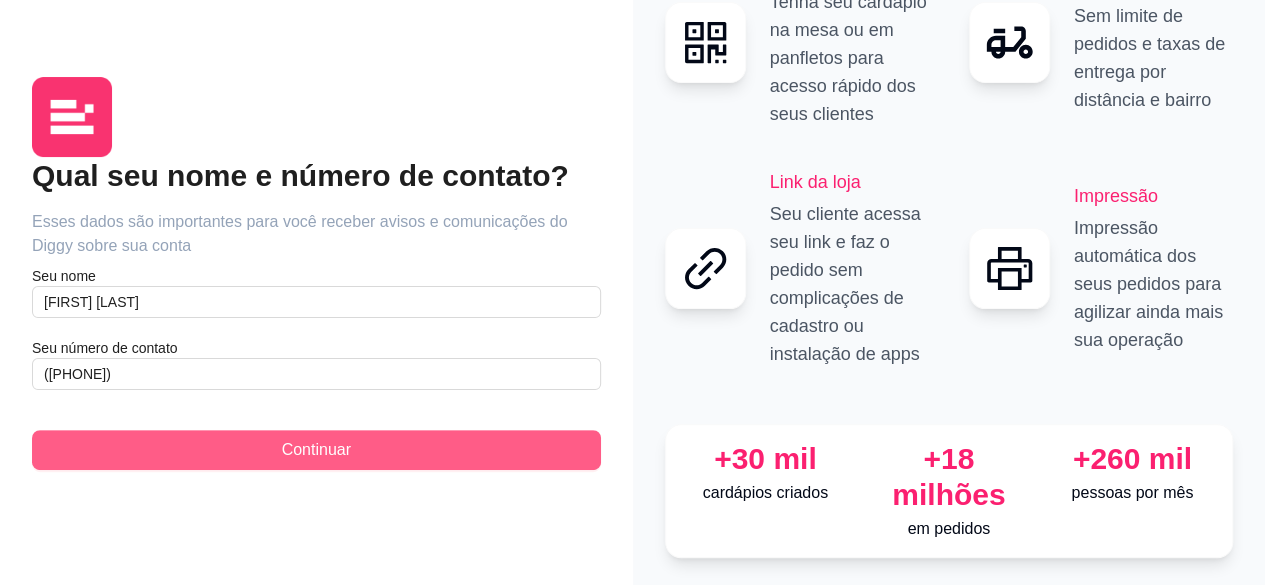 click on "Continuar" at bounding box center (316, 450) 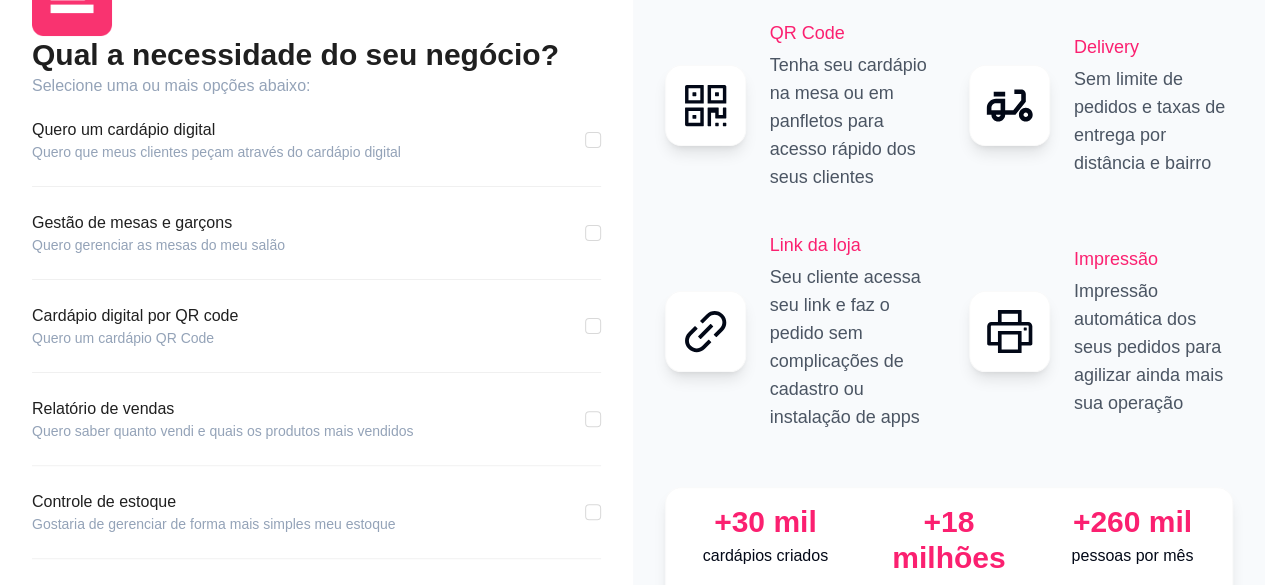 scroll, scrollTop: 0, scrollLeft: 0, axis: both 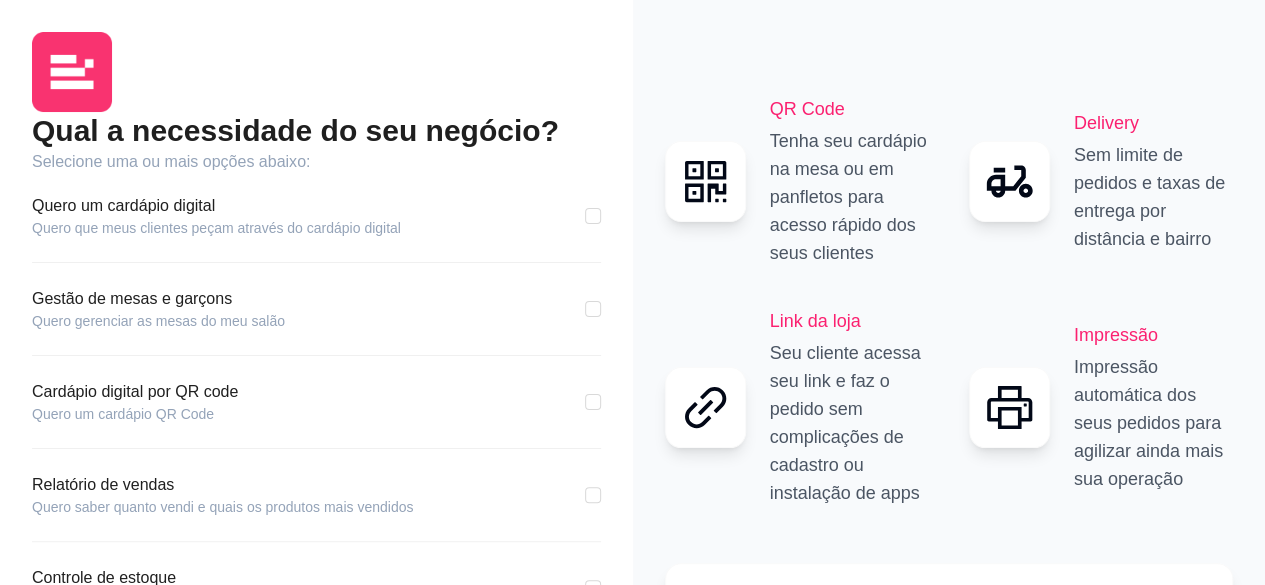 click on "Quero que meus clientes peçam através do cardápio digital" at bounding box center [216, 228] 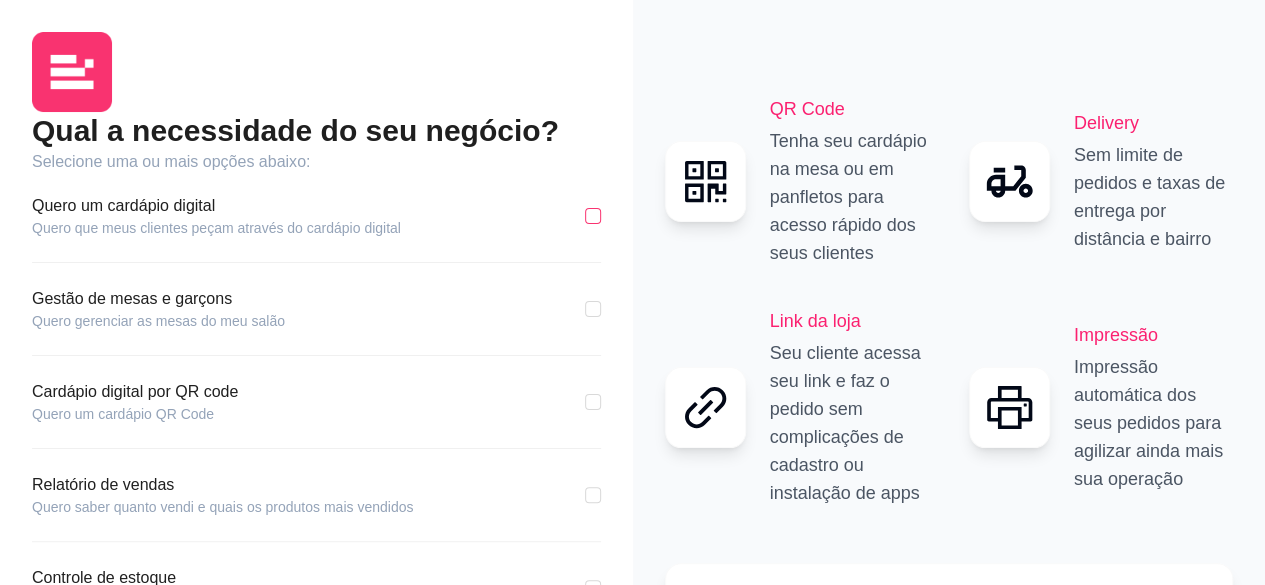 click at bounding box center [593, 216] 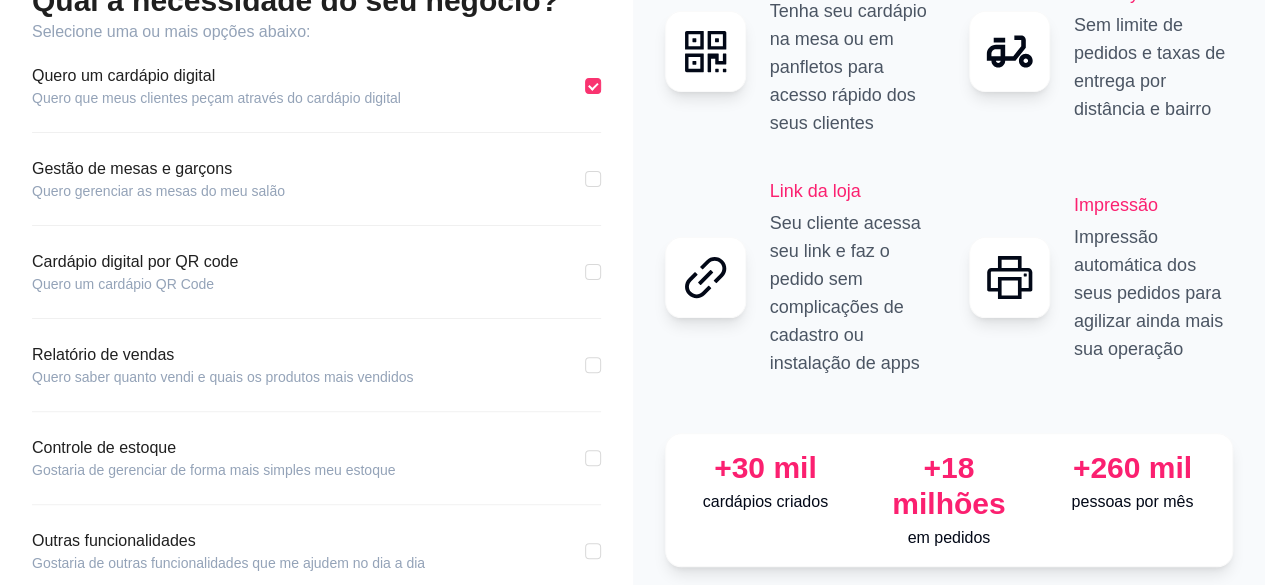 scroll, scrollTop: 133, scrollLeft: 0, axis: vertical 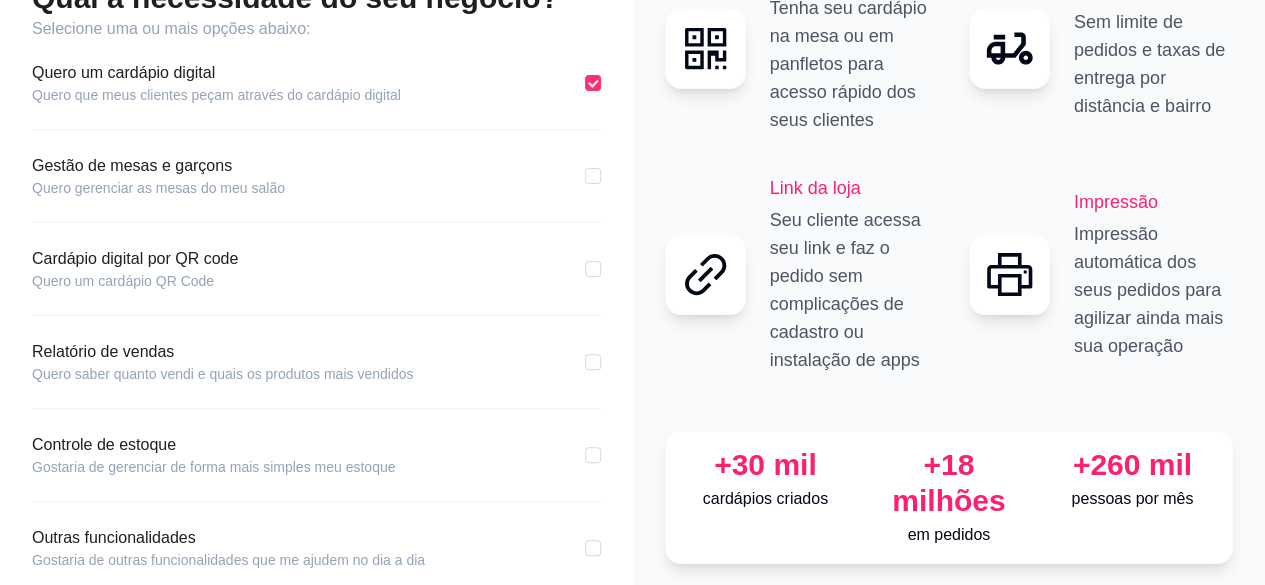 click on "QR Code Tenha seu cardápio na mesa ou em panfletos para acesso rápido dos seus clientes Delivery Sem limite de pedidos e taxas de entrega por distância e bairro Link da loja Seu cliente acessa seu link e faz o pedido sem complicações de cadastro ou instalação de apps Impressão Impressão automática dos seus pedidos para agilizar ainda mais sua operação +30 mil cardápios criados +18 milhões em pedidos +260 mil pessoas por mês" at bounding box center [949, 279] 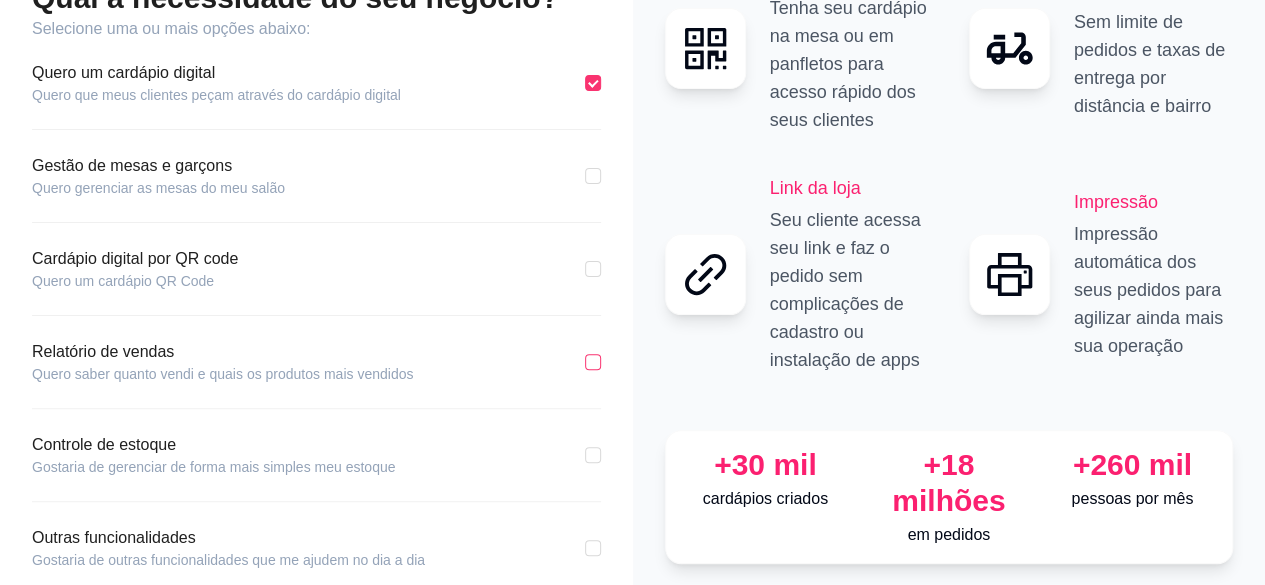 click at bounding box center [593, 362] 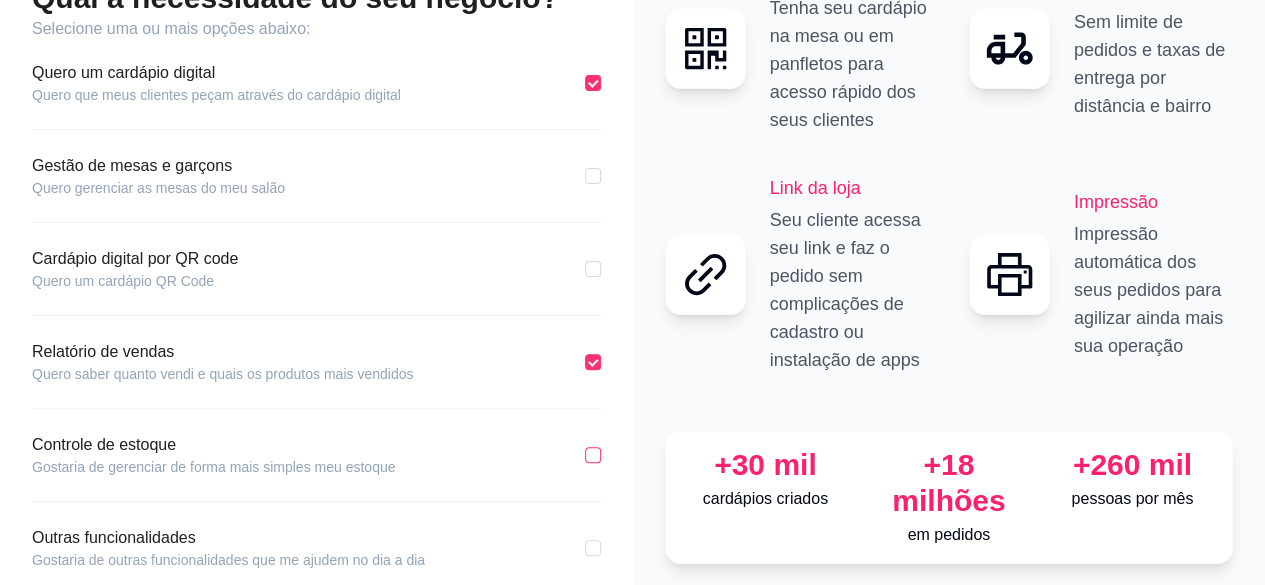 click at bounding box center [593, 455] 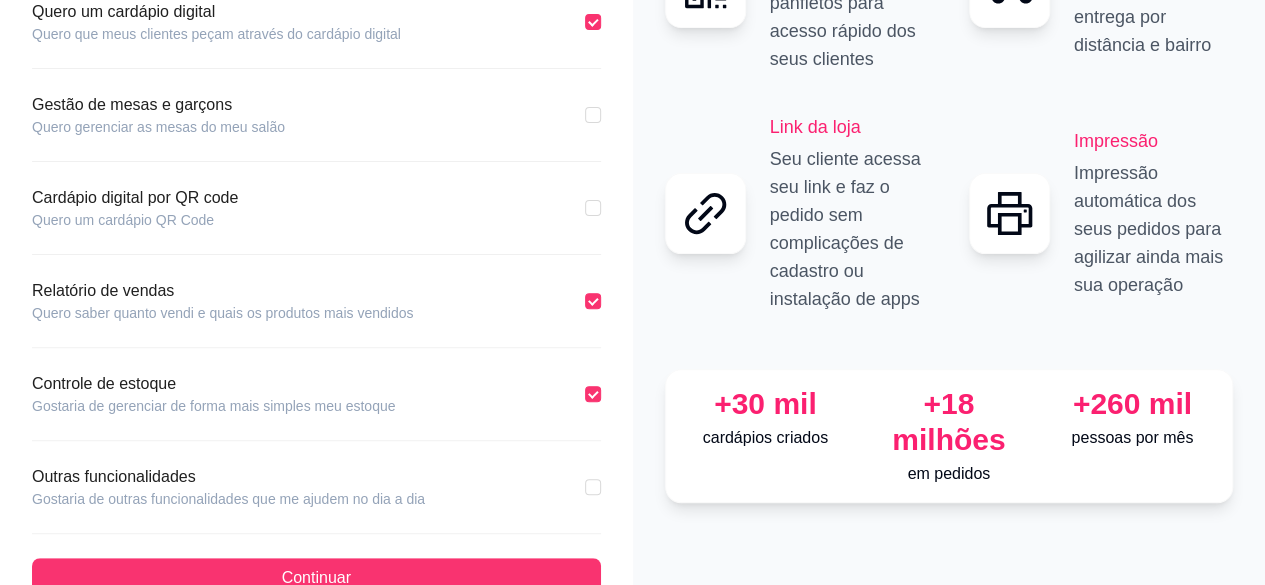 scroll, scrollTop: 236, scrollLeft: 0, axis: vertical 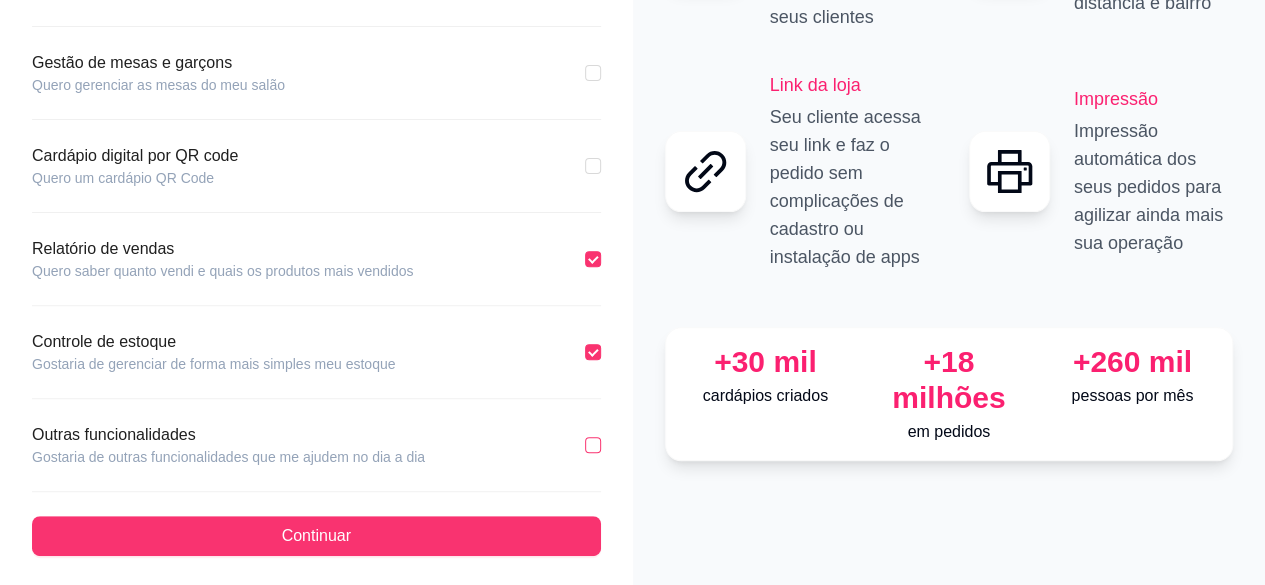 click at bounding box center [593, 445] 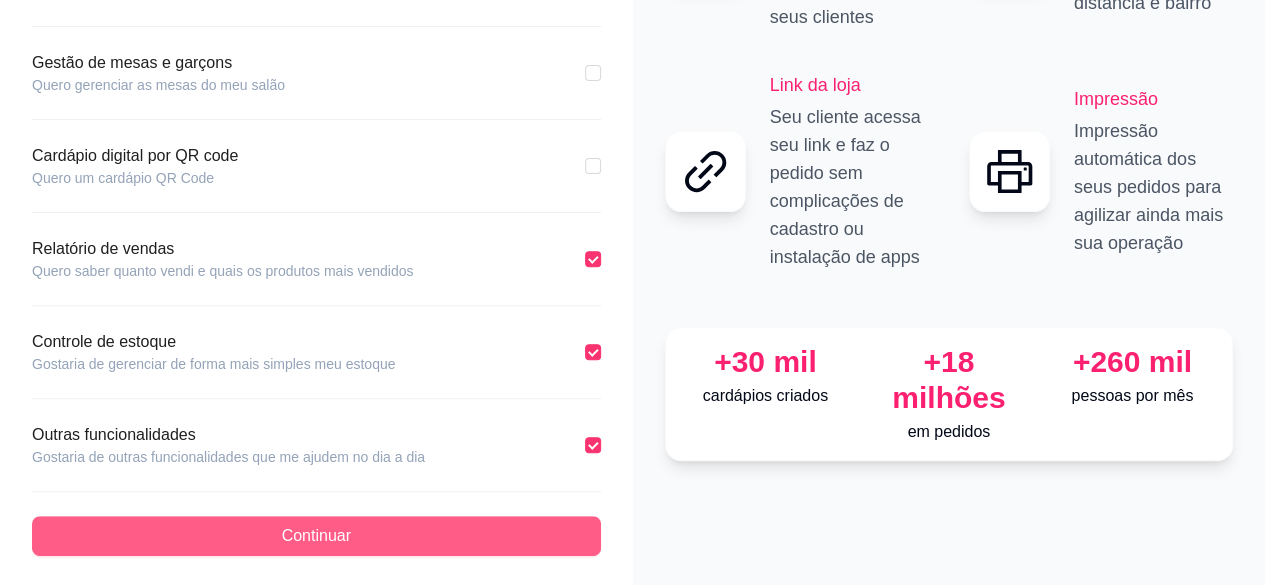 click on "Continuar" at bounding box center [316, 536] 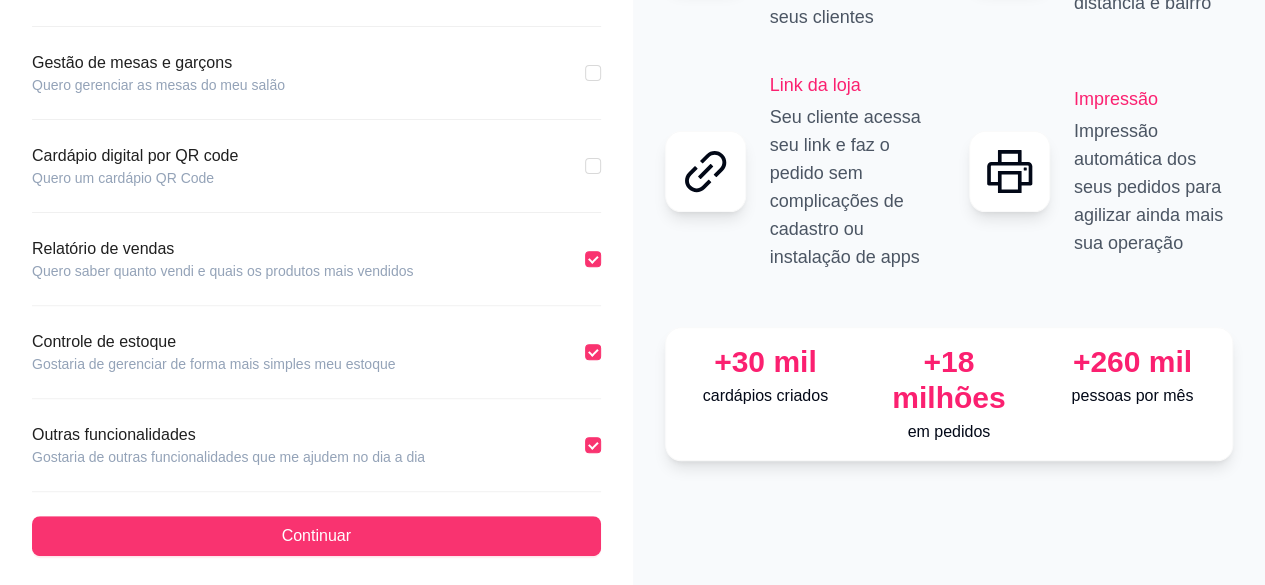 scroll, scrollTop: 0, scrollLeft: 0, axis: both 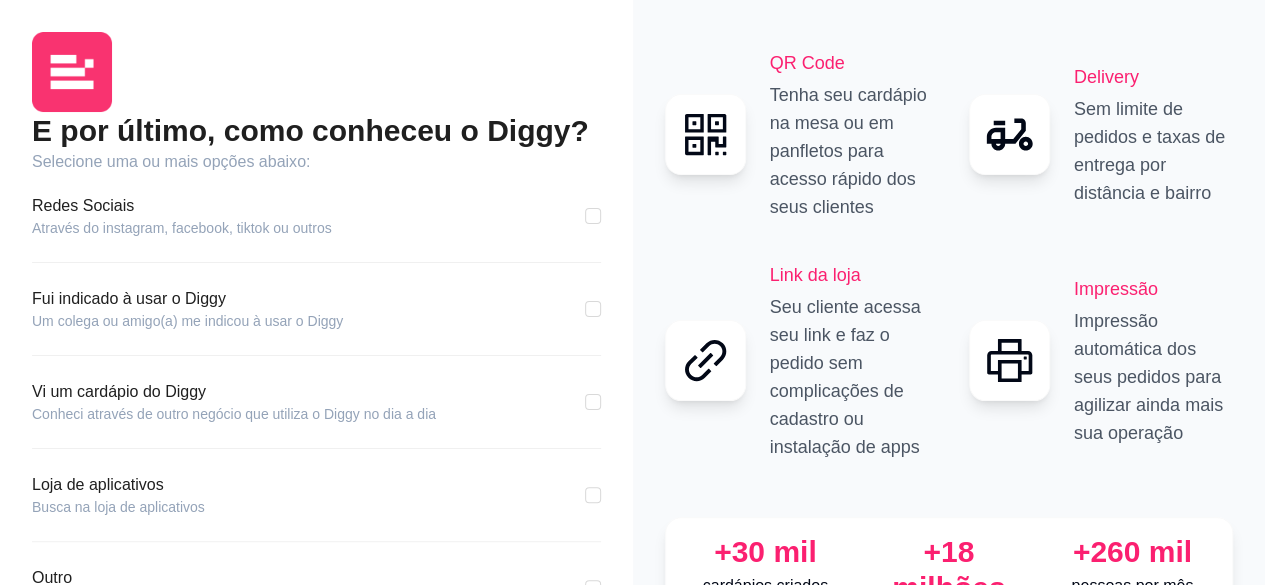 click on "Através do instagram, facebook, tiktok ou outros" at bounding box center [182, 228] 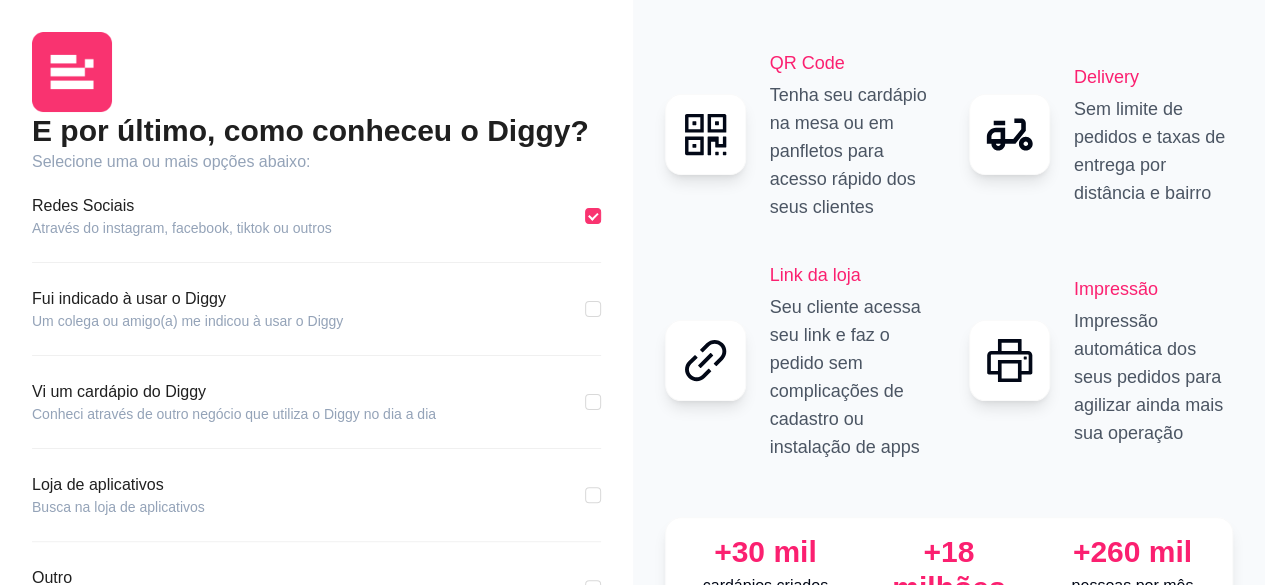 scroll, scrollTop: 144, scrollLeft: 0, axis: vertical 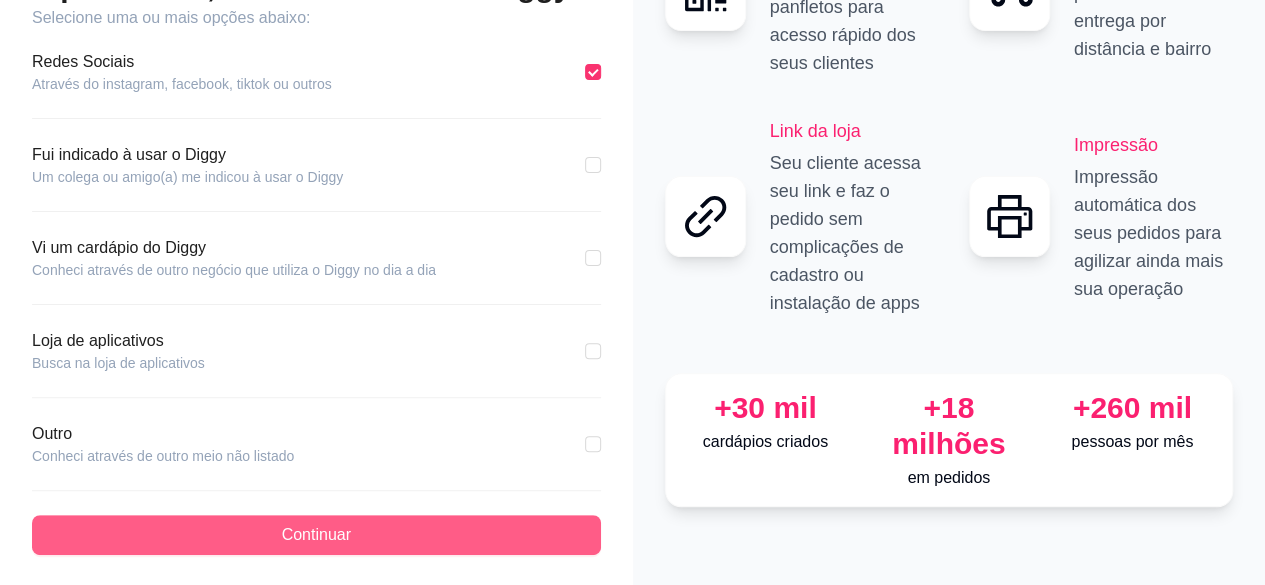 click on "Continuar" at bounding box center (316, 535) 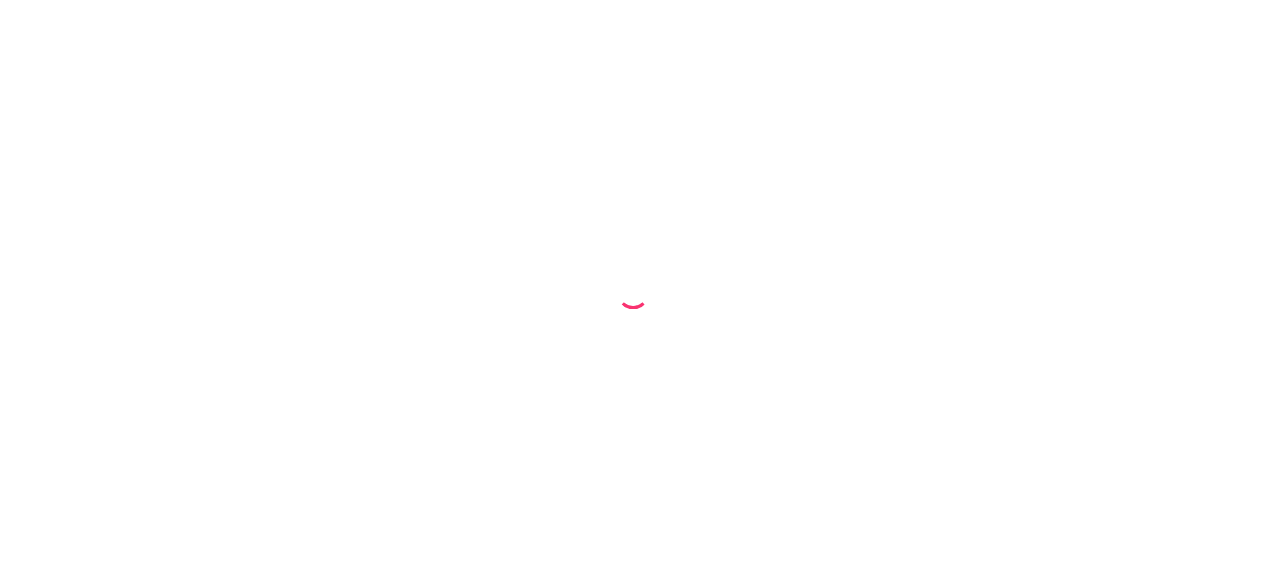 scroll, scrollTop: 0, scrollLeft: 0, axis: both 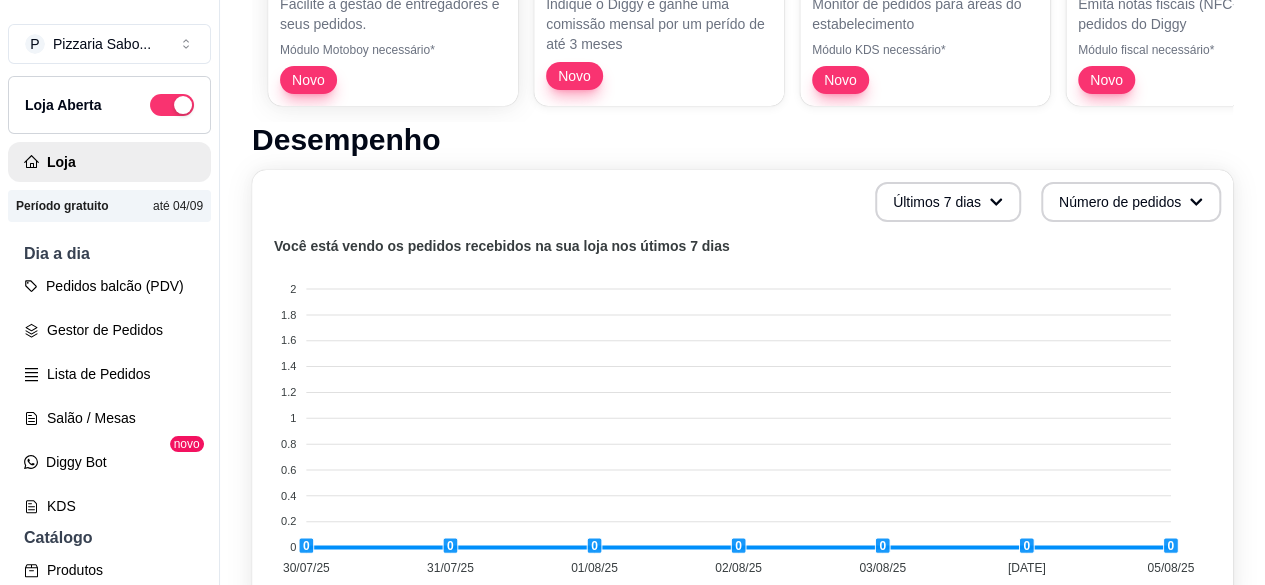click on "Dia a dia" at bounding box center (109, 254) 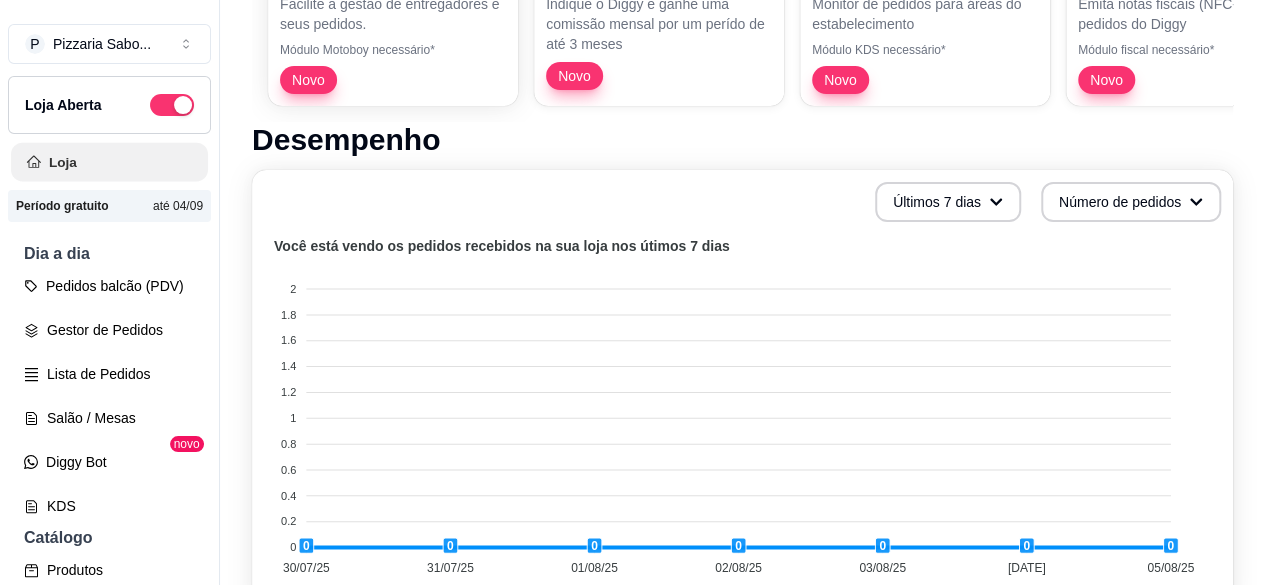 click on "Loja" at bounding box center [109, 162] 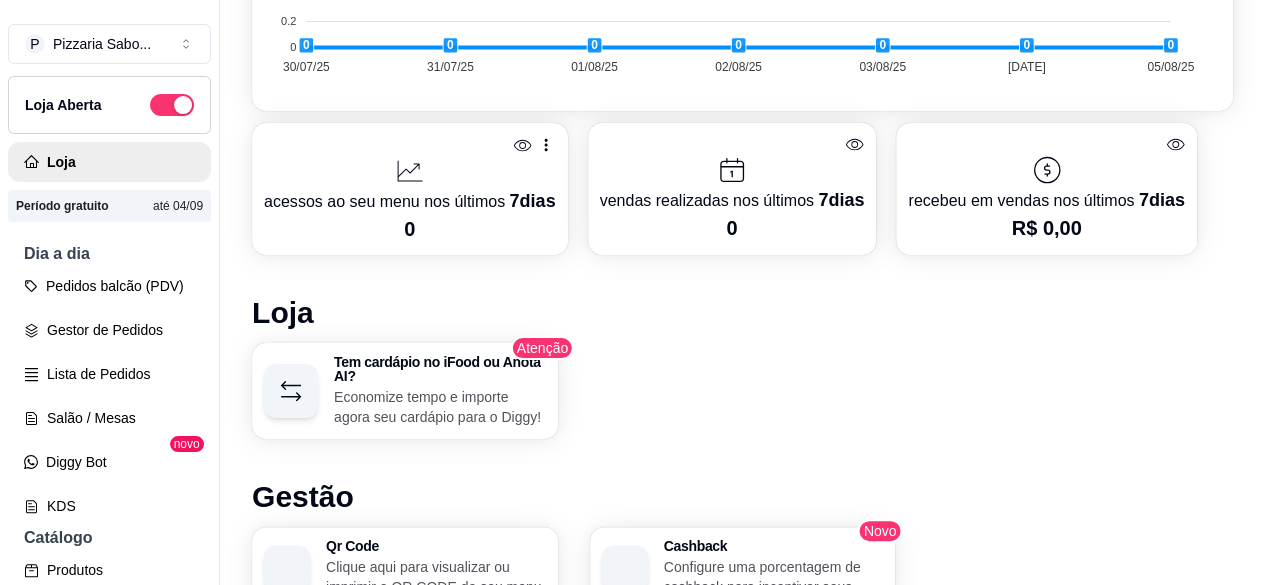 scroll, scrollTop: 767, scrollLeft: 0, axis: vertical 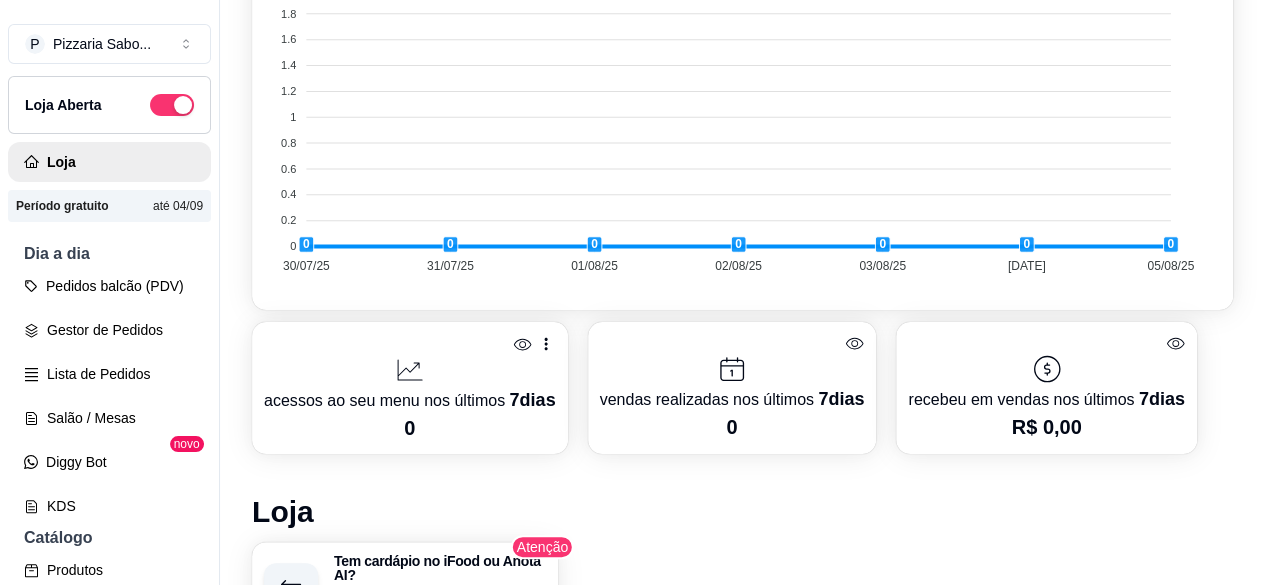 click on "Período gratuito" at bounding box center (62, 206) 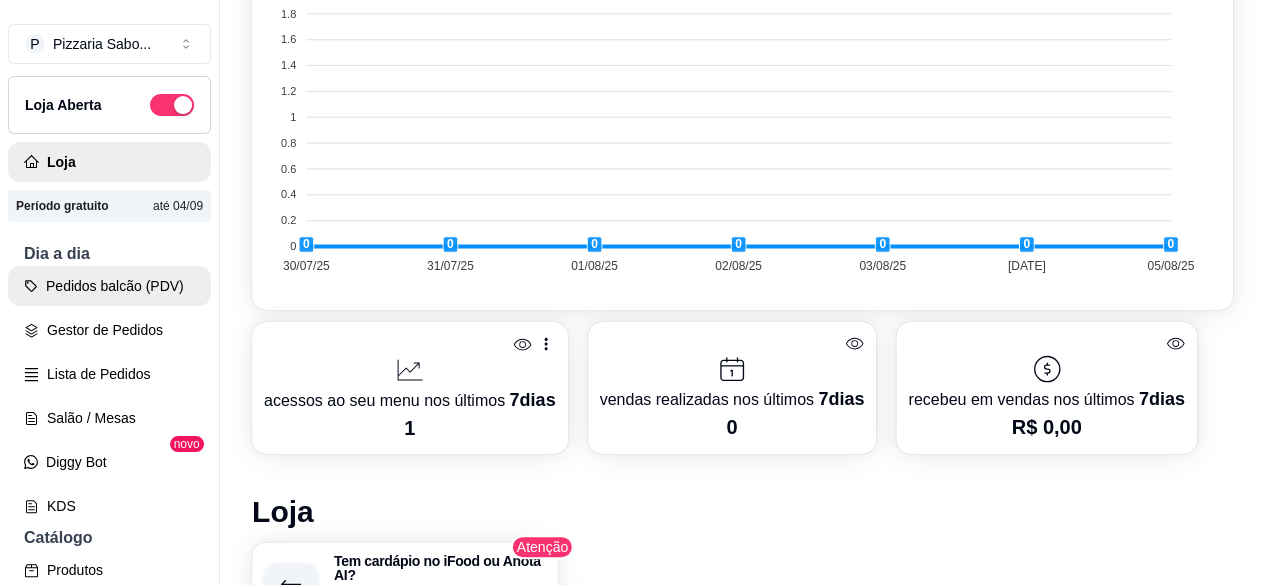 click on "Pedidos balcão (PDV)" at bounding box center (109, 286) 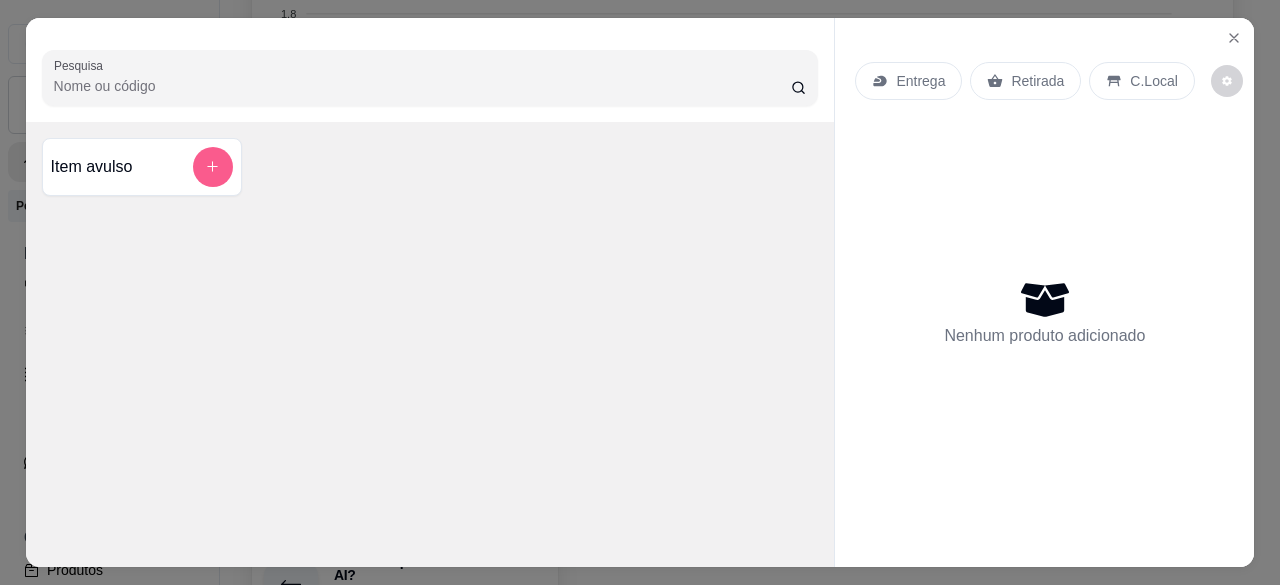 click at bounding box center (213, 167) 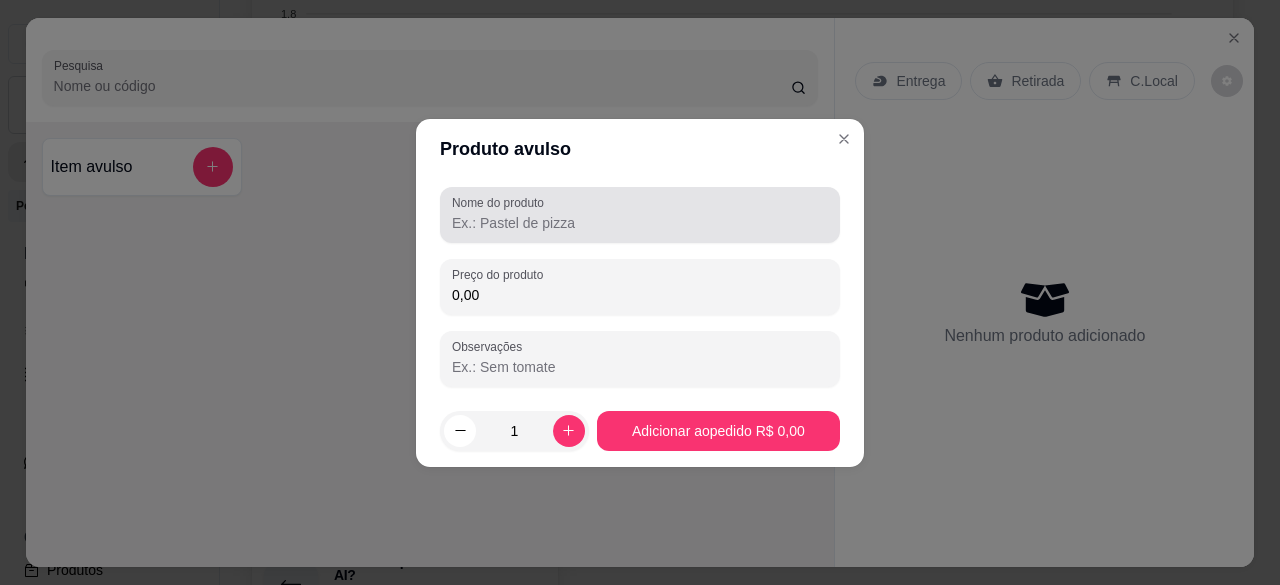 click on "Nome do produto" at bounding box center [640, 223] 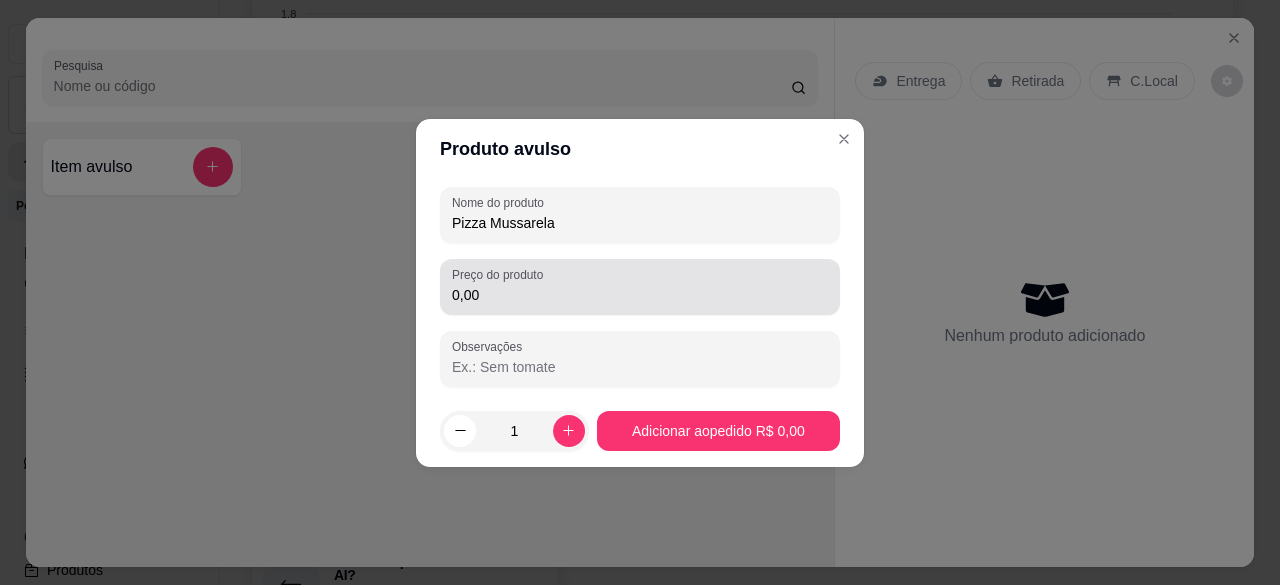 type on "Pizza Mussarela" 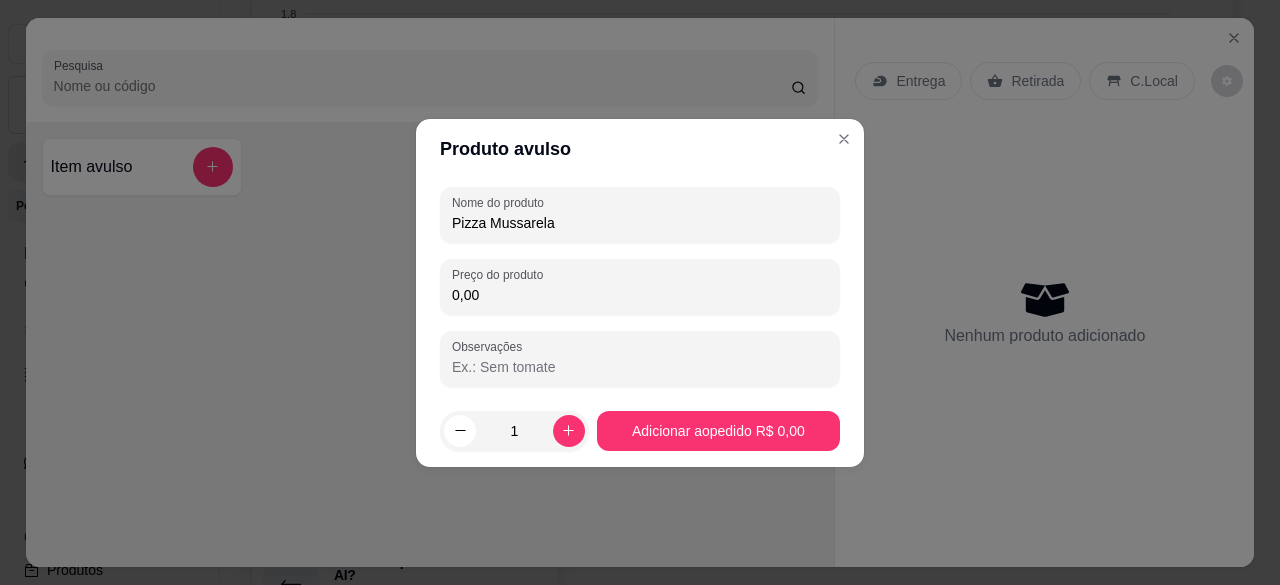click on "0,00" at bounding box center [640, 295] 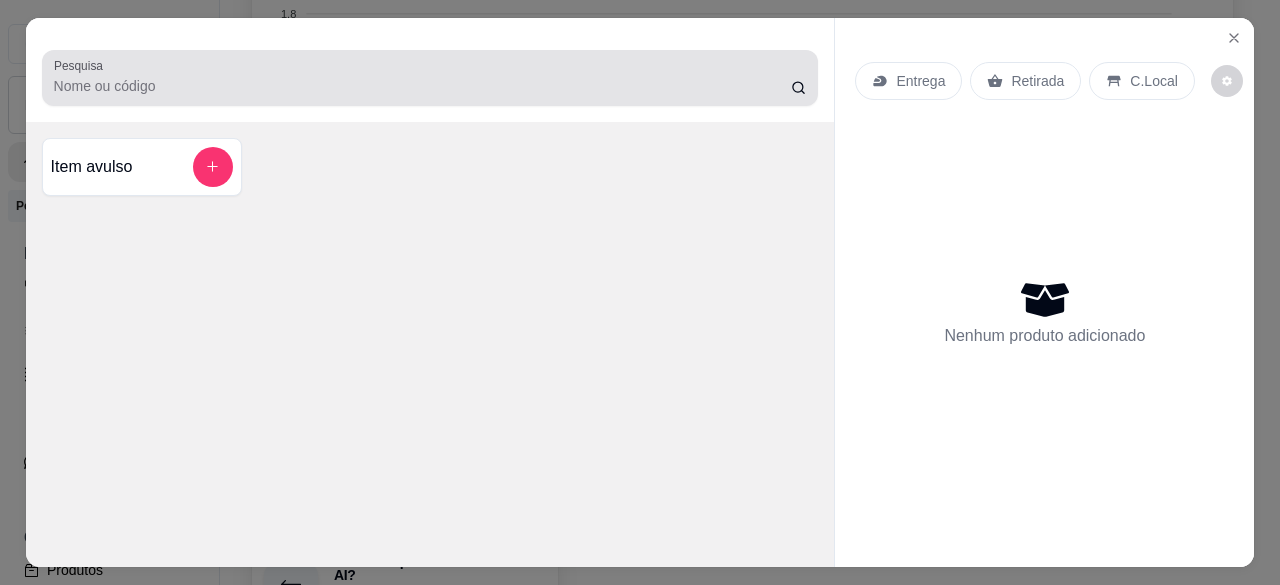 click at bounding box center [430, 78] 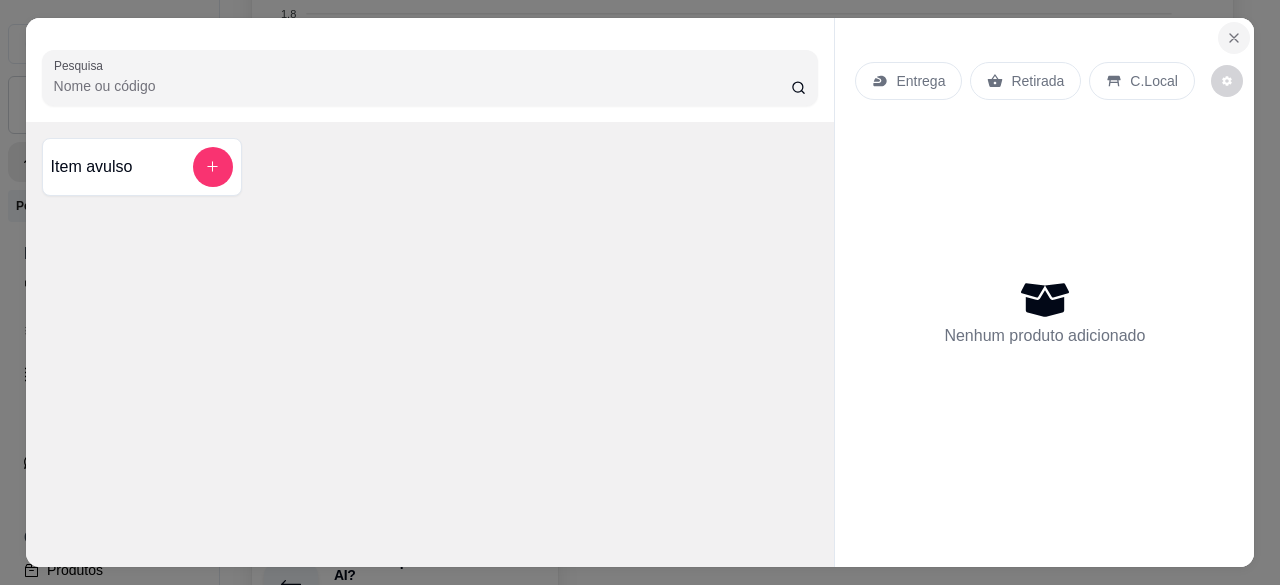 click 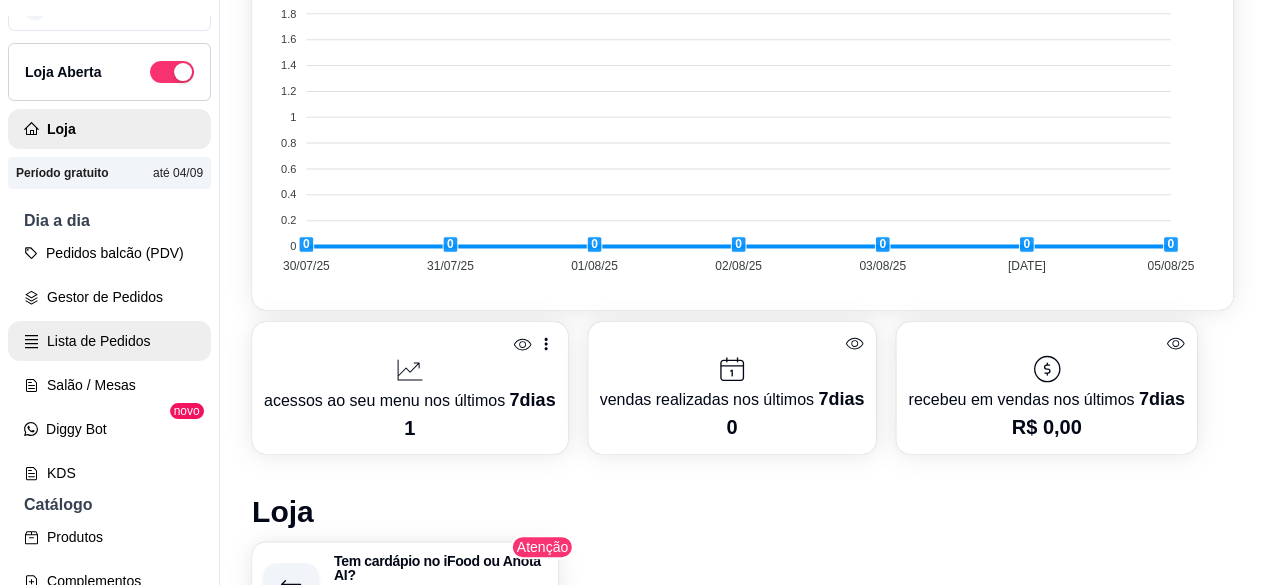 scroll, scrollTop: 200, scrollLeft: 0, axis: vertical 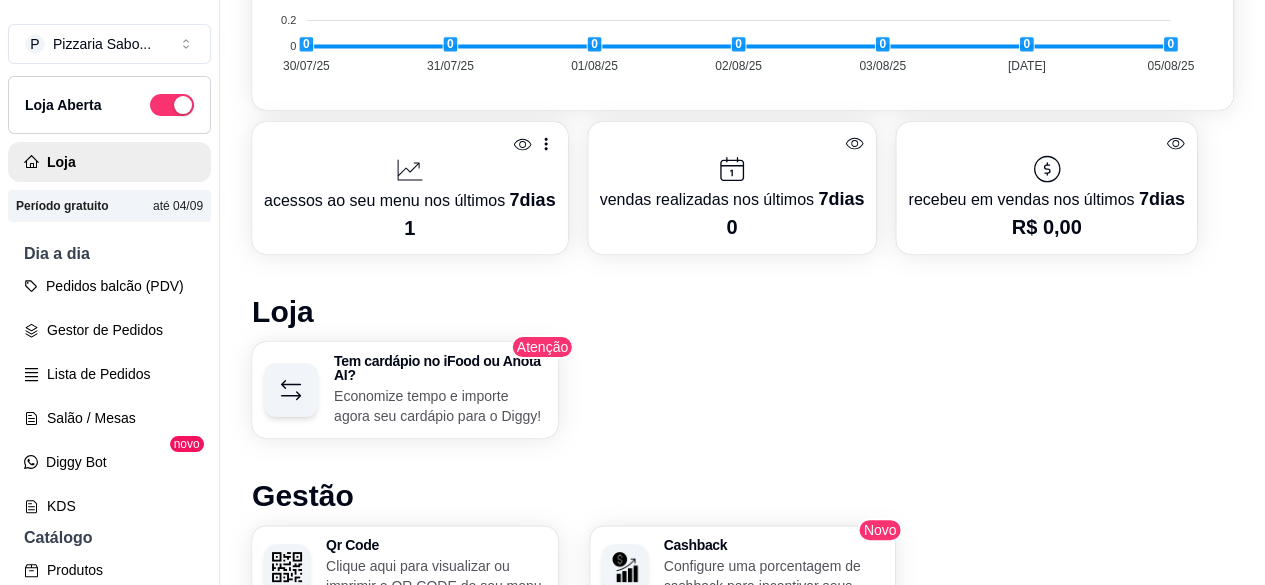 click on "Economize tempo e importe agora seu cardápio para o Diggy!" at bounding box center (440, 406) 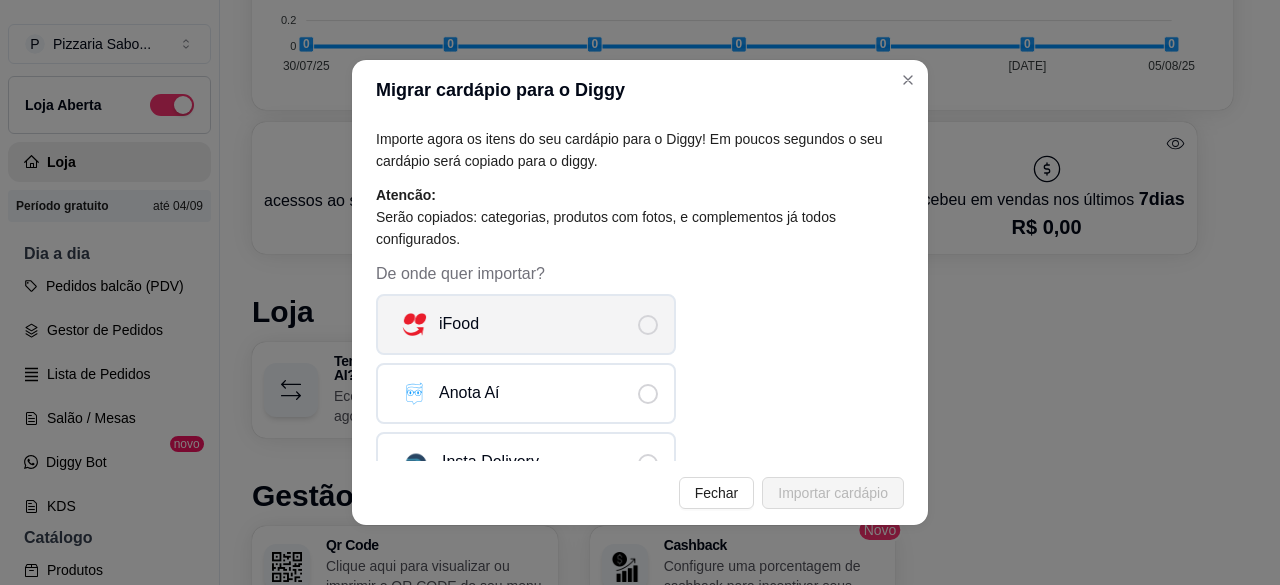 click on "iFood" at bounding box center [526, 324] 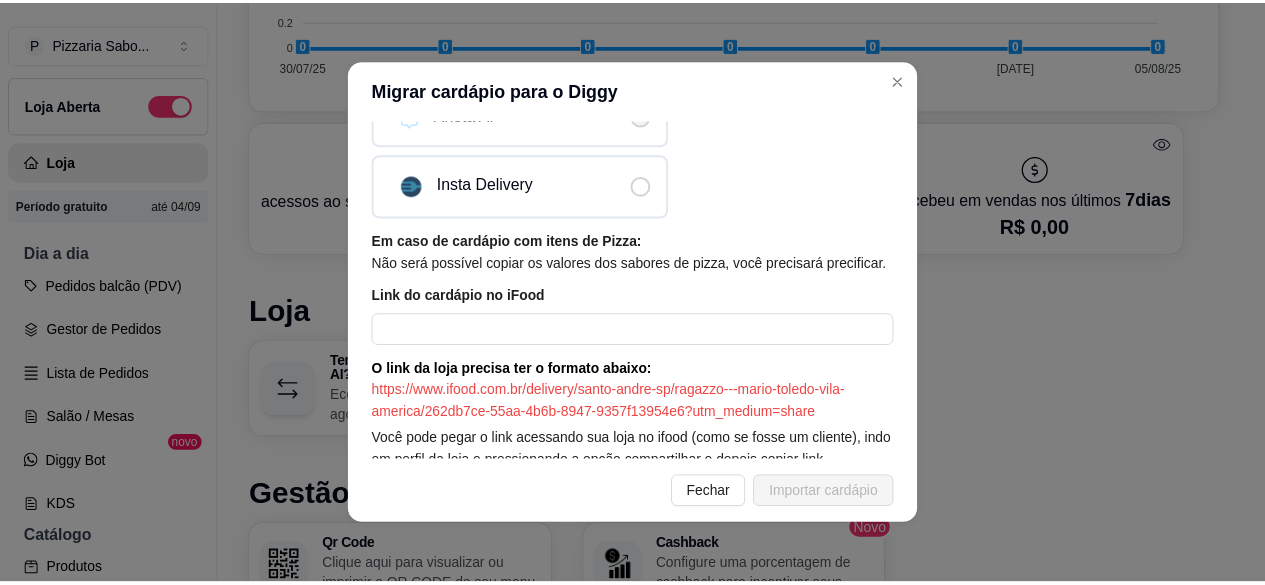 scroll, scrollTop: 296, scrollLeft: 0, axis: vertical 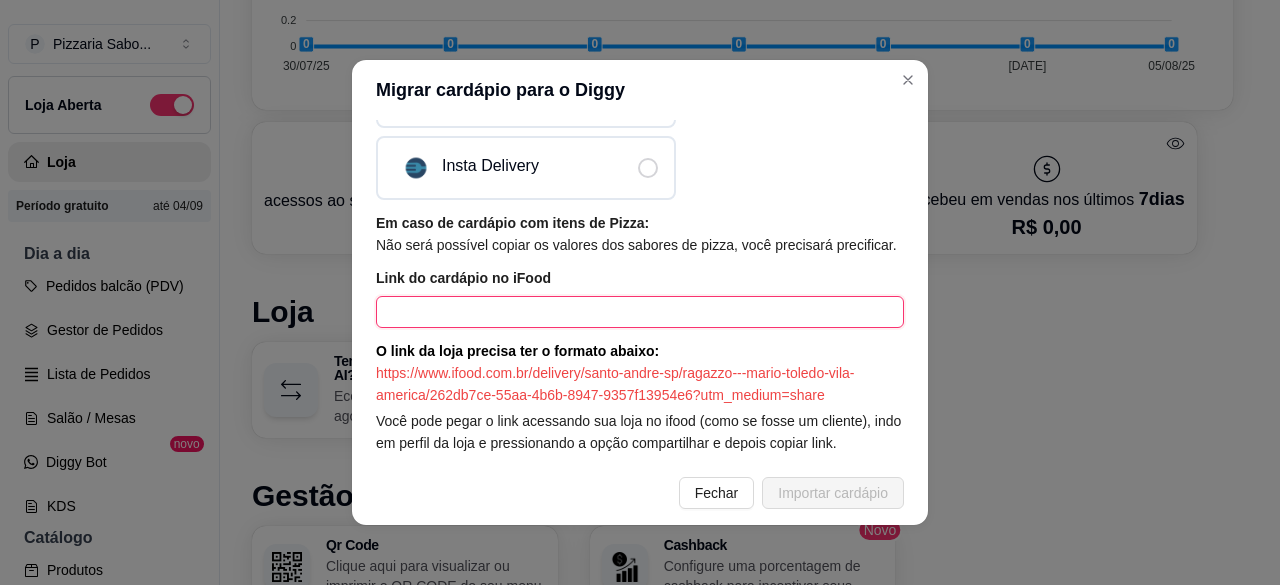 click at bounding box center [640, 312] 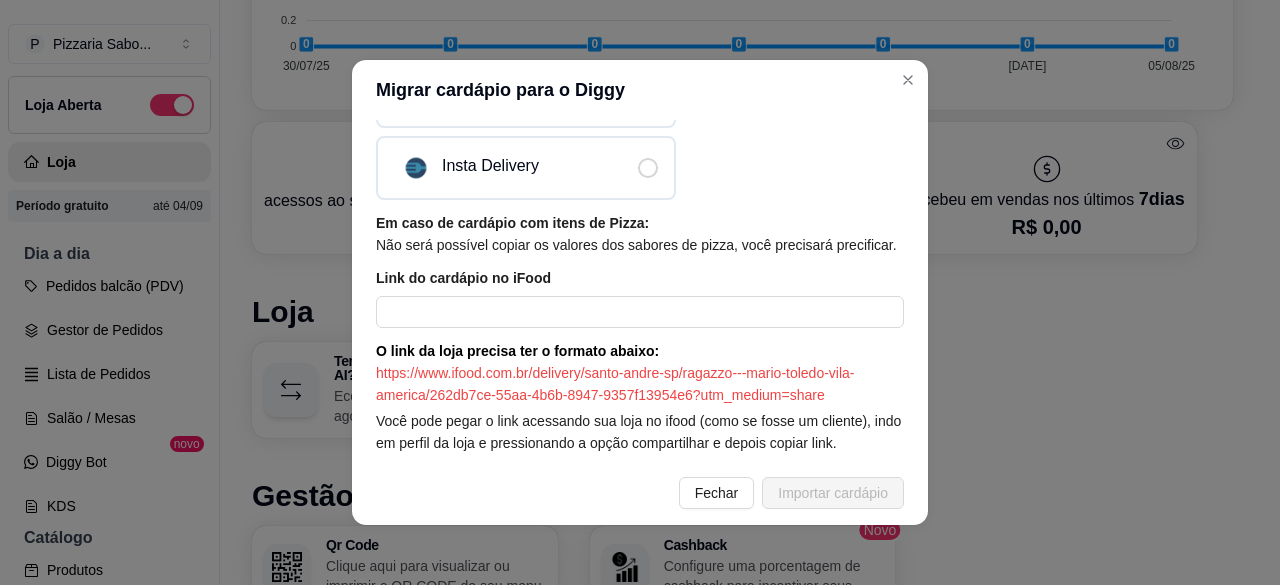 click on "https://www.ifood.com.br/delivery/[CITY]-[STATE]/ragazzo---mario-toledo-vila-america/262db7ce-55aa-4b6b-8947-9357f13954e6?utm_medium=share" at bounding box center (640, 373) 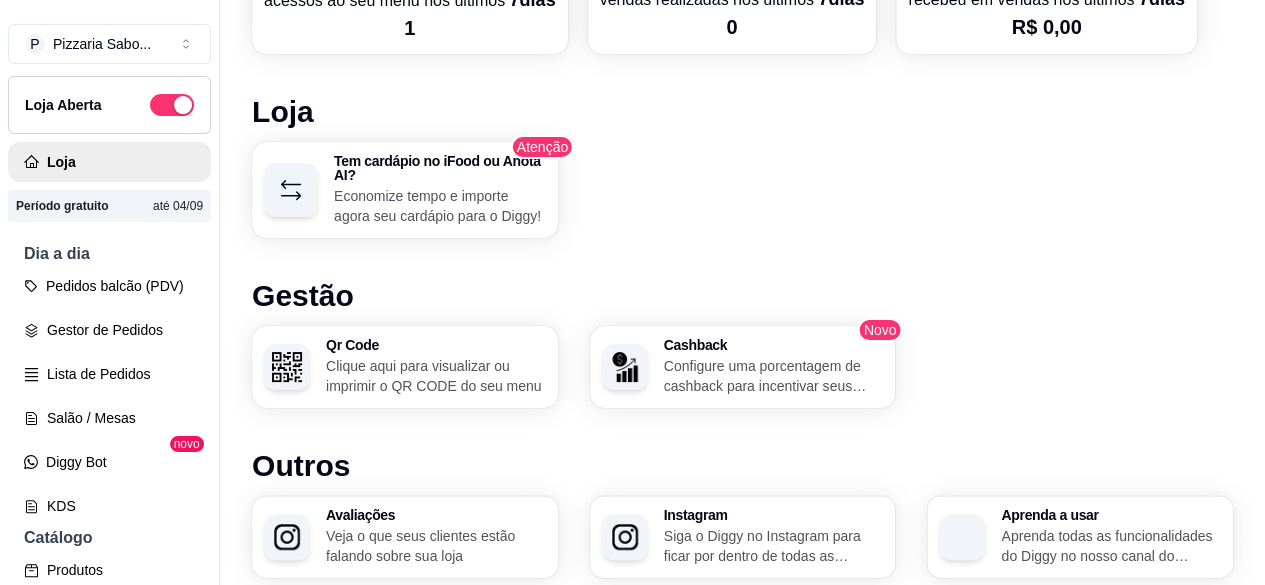 scroll, scrollTop: 1367, scrollLeft: 0, axis: vertical 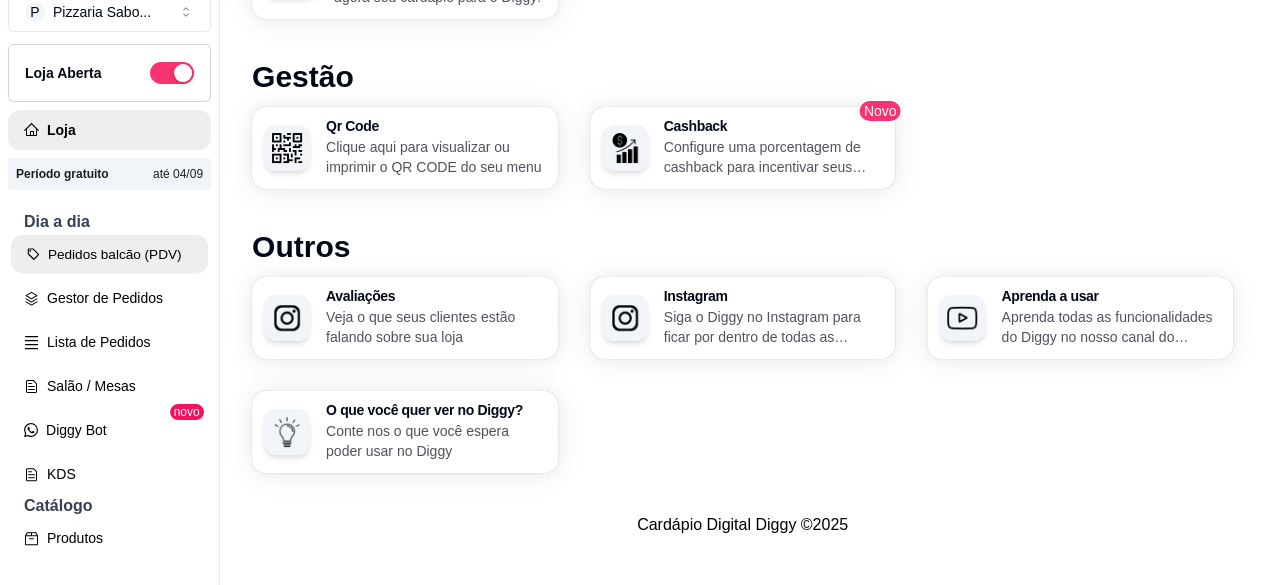 click on "Pedidos balcão (PDV)" at bounding box center [109, 254] 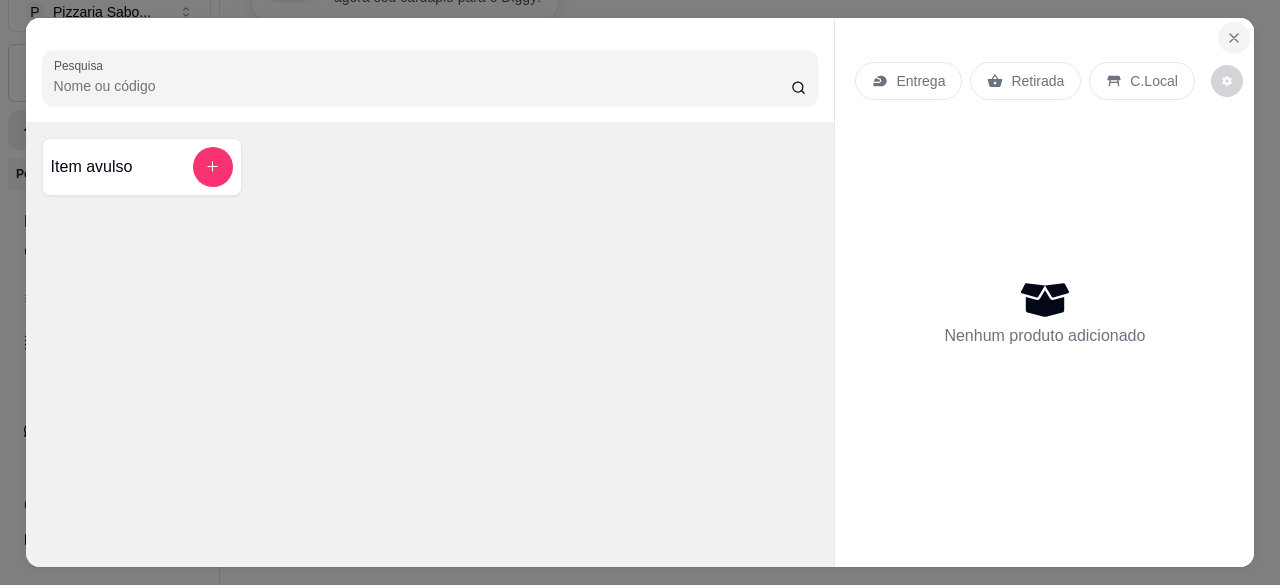 click 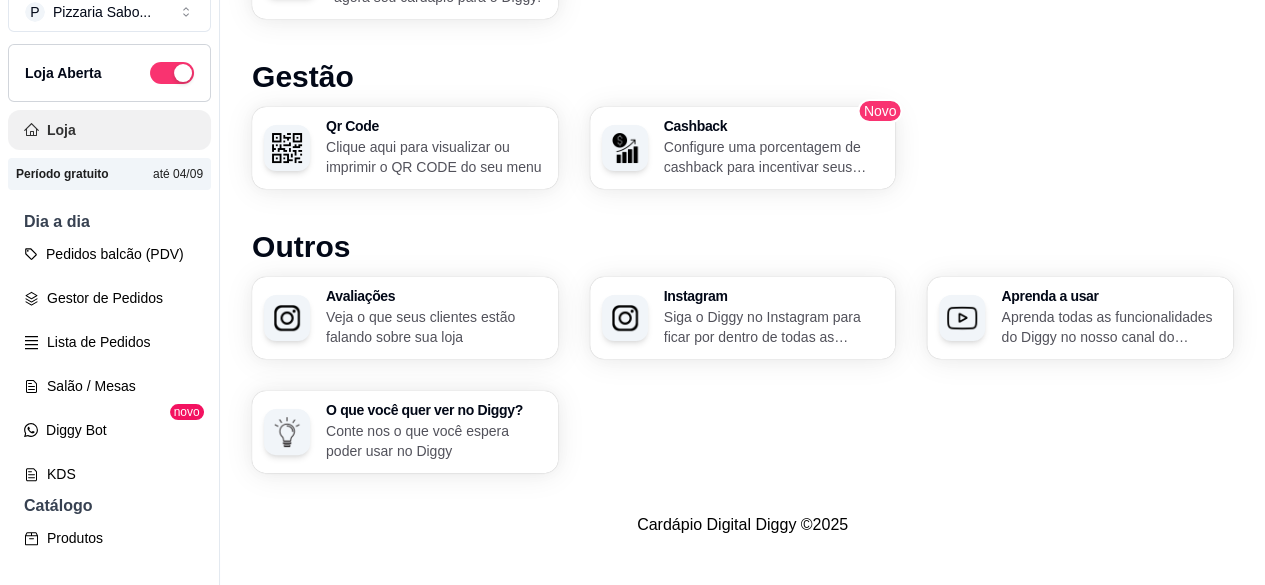 click on "Loja" at bounding box center (109, 130) 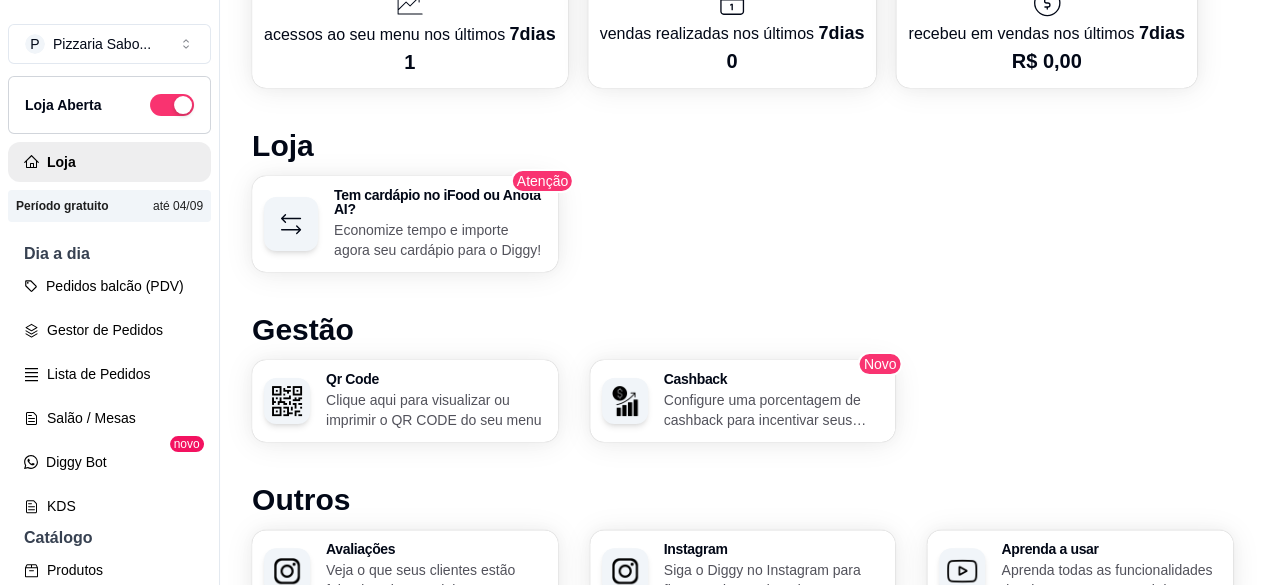 scroll, scrollTop: 1367, scrollLeft: 0, axis: vertical 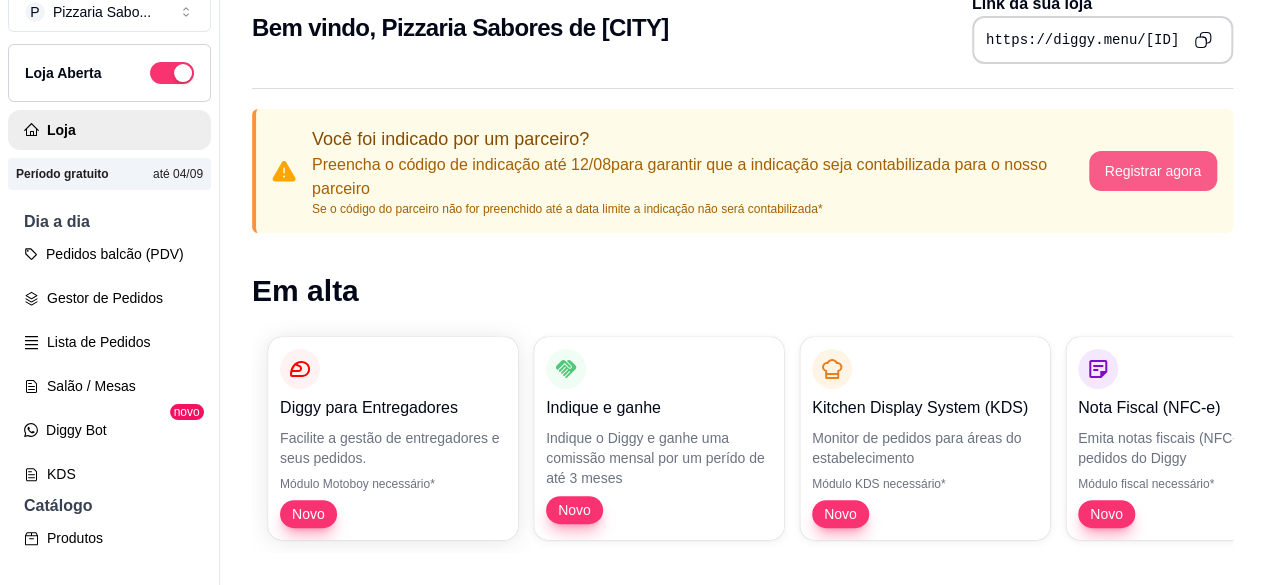 click on "Registrar agora" at bounding box center (1153, 171) 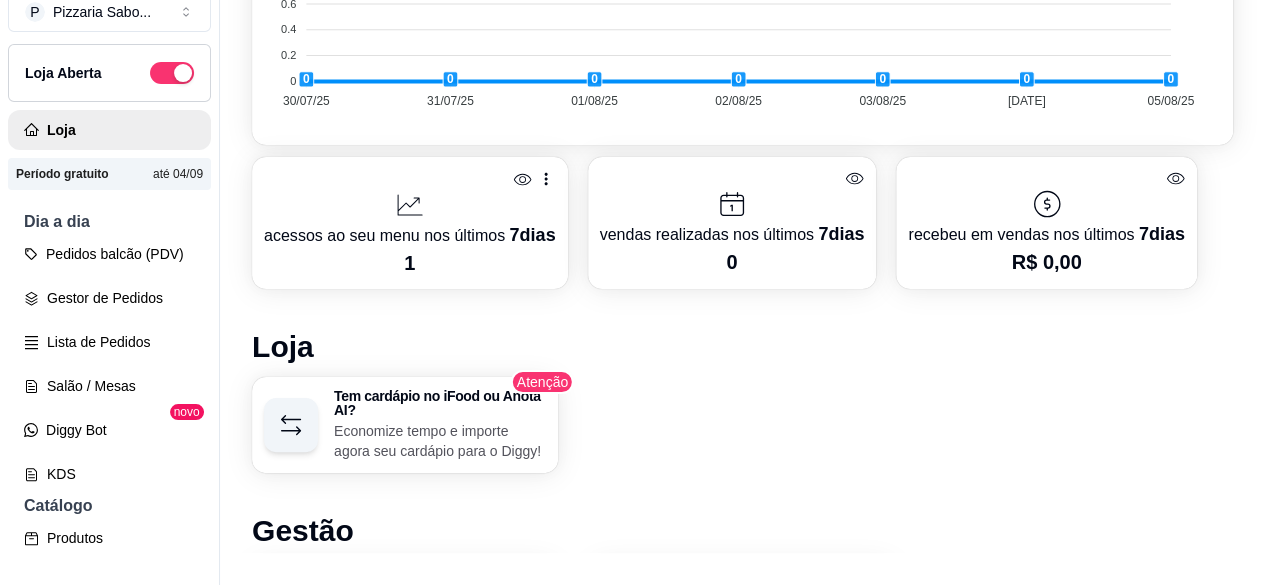 scroll, scrollTop: 1367, scrollLeft: 0, axis: vertical 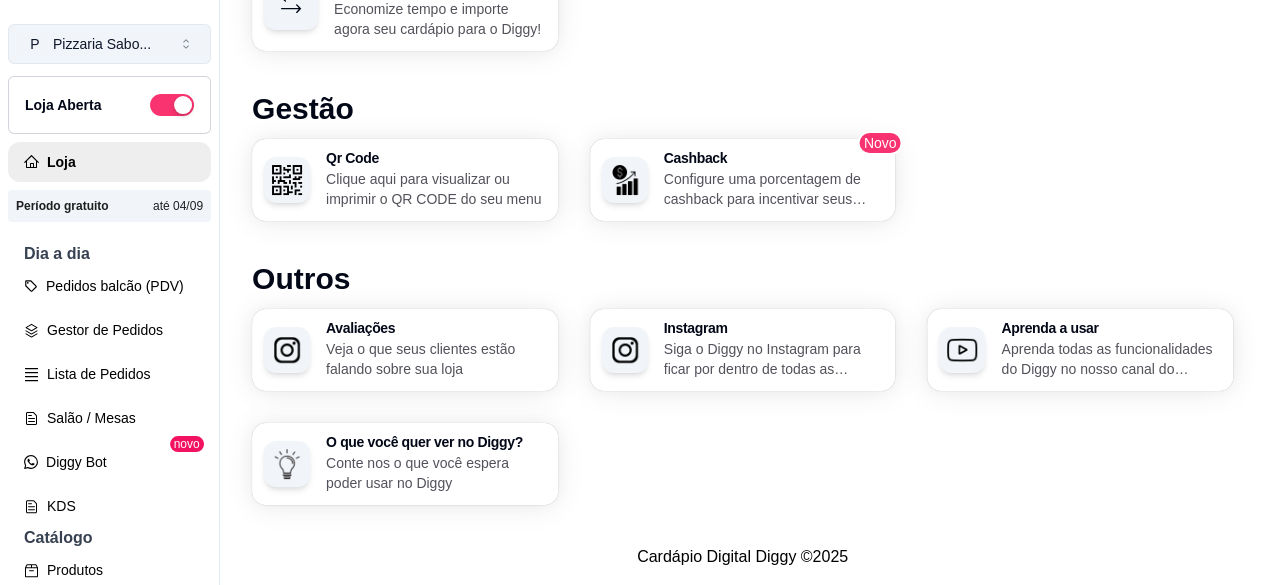 click on "Pizzaria Sabo ..." at bounding box center (102, 44) 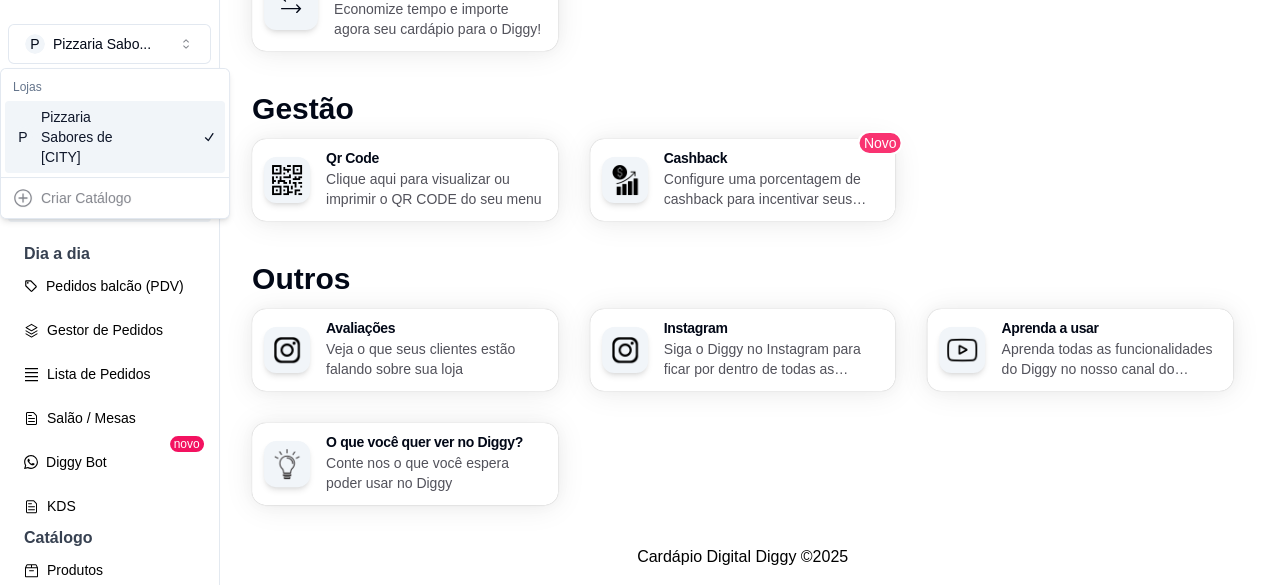 click on "Pizzaria Sabores de [CITY]" at bounding box center [86, 137] 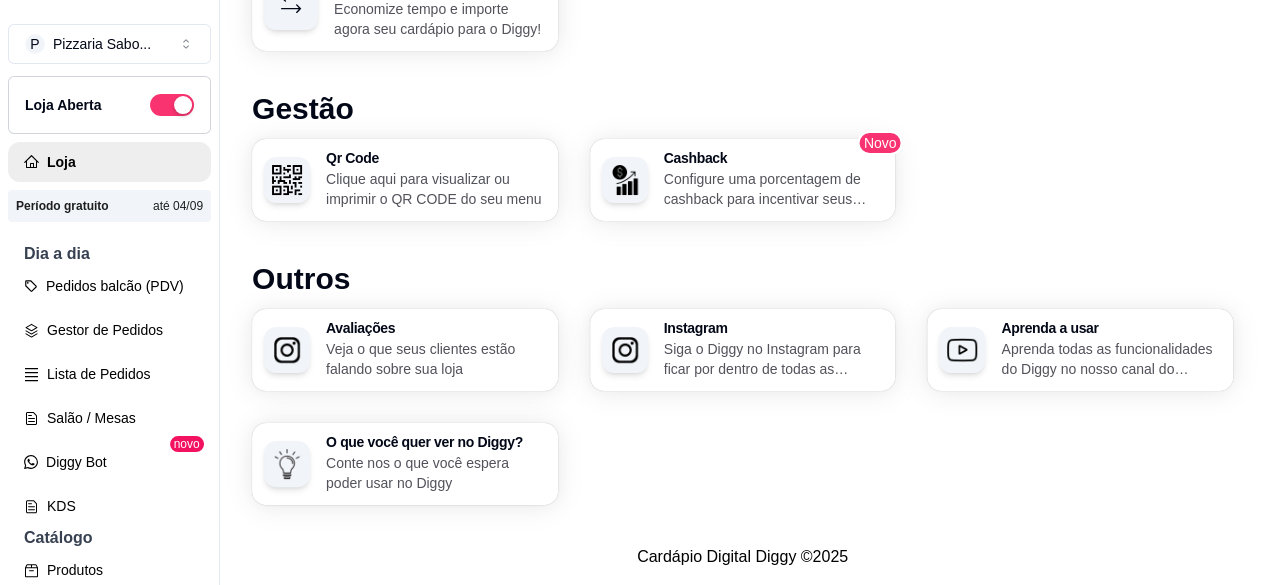 click on "Período gratuito" at bounding box center (62, 206) 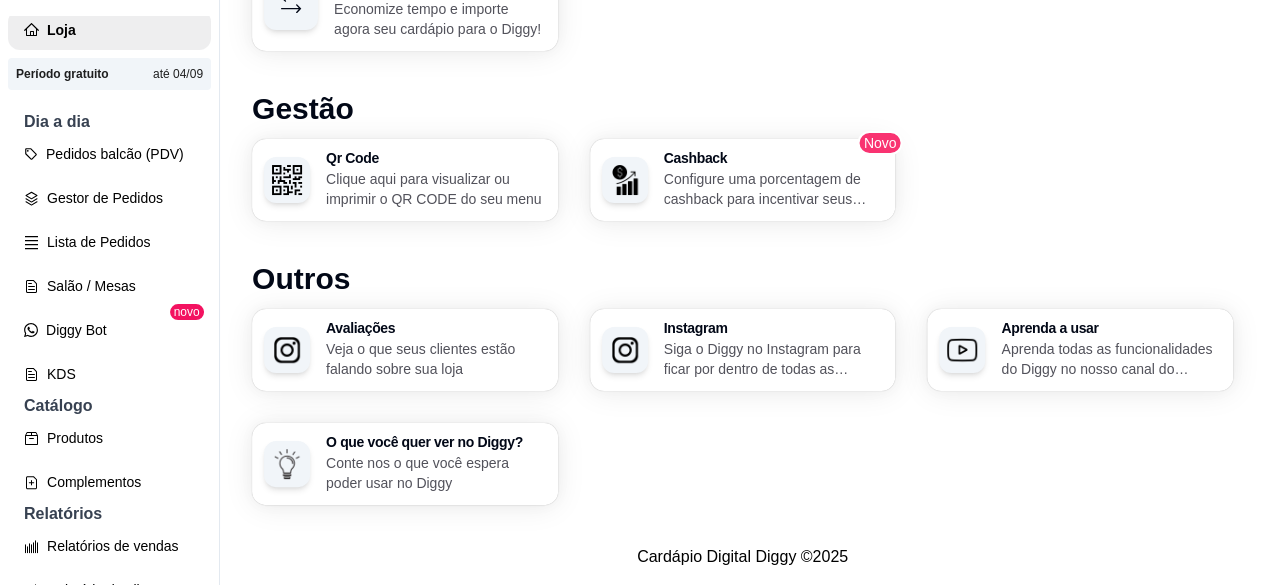 scroll, scrollTop: 133, scrollLeft: 0, axis: vertical 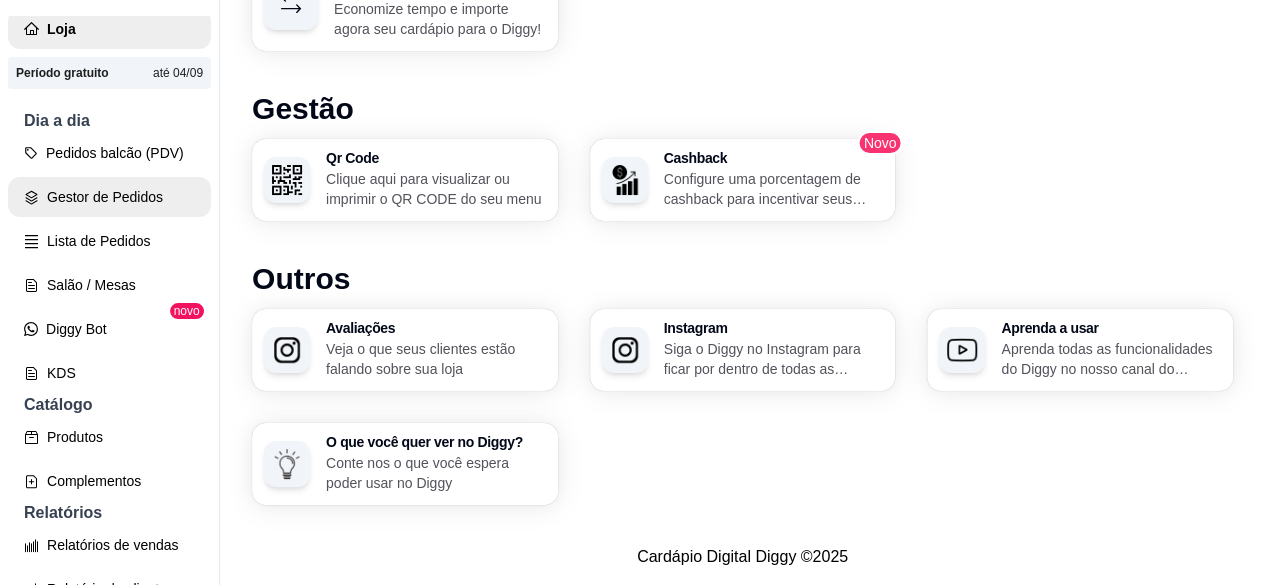 click on "Gestor de Pedidos" at bounding box center [109, 197] 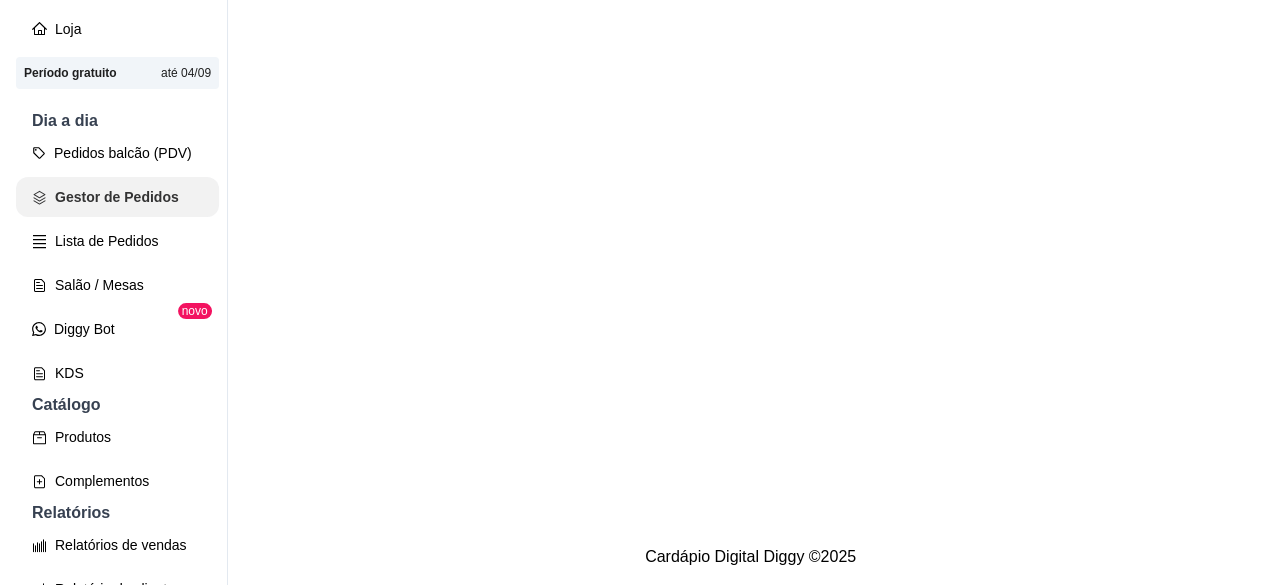 scroll, scrollTop: 0, scrollLeft: 0, axis: both 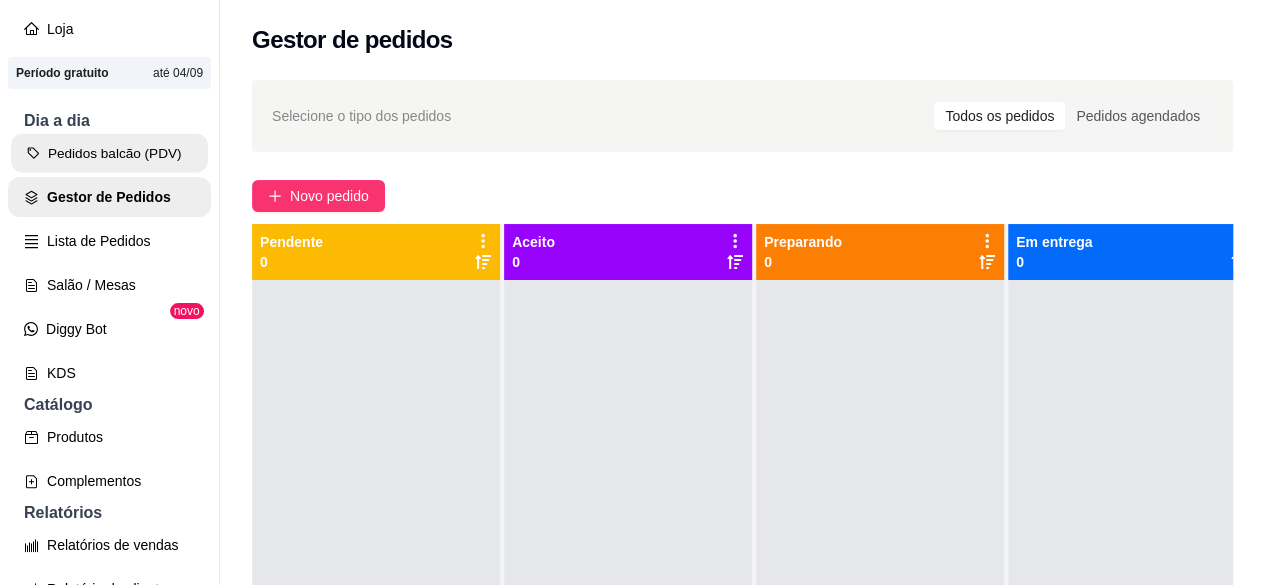 click on "Pedidos balcão (PDV)" at bounding box center (109, 153) 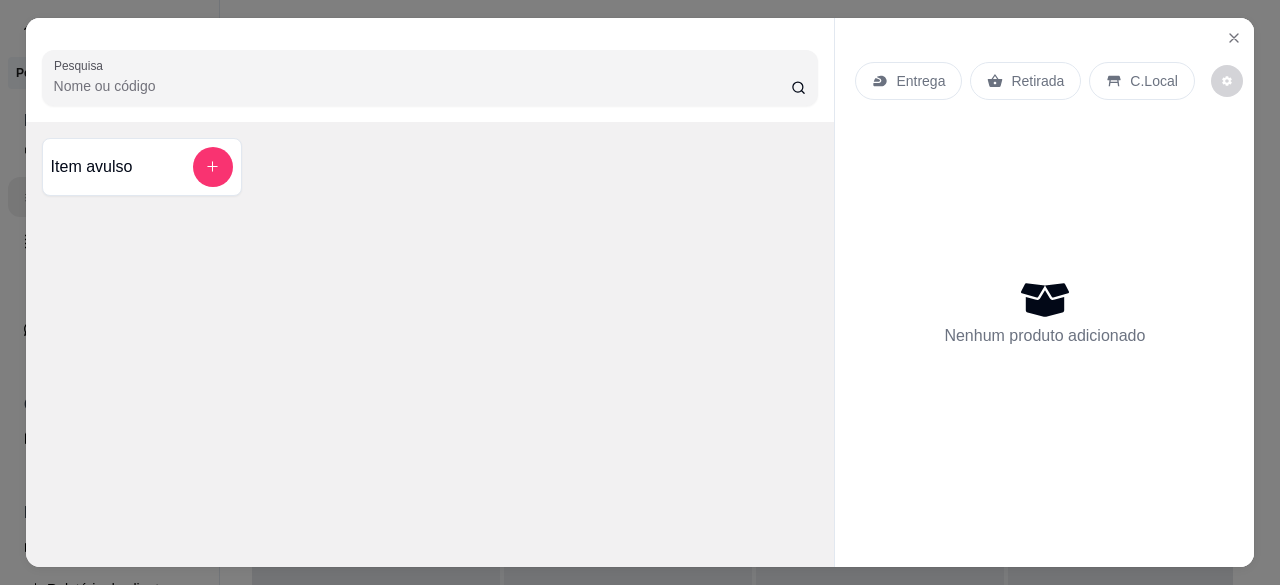 click on "Item avulso" at bounding box center [142, 167] 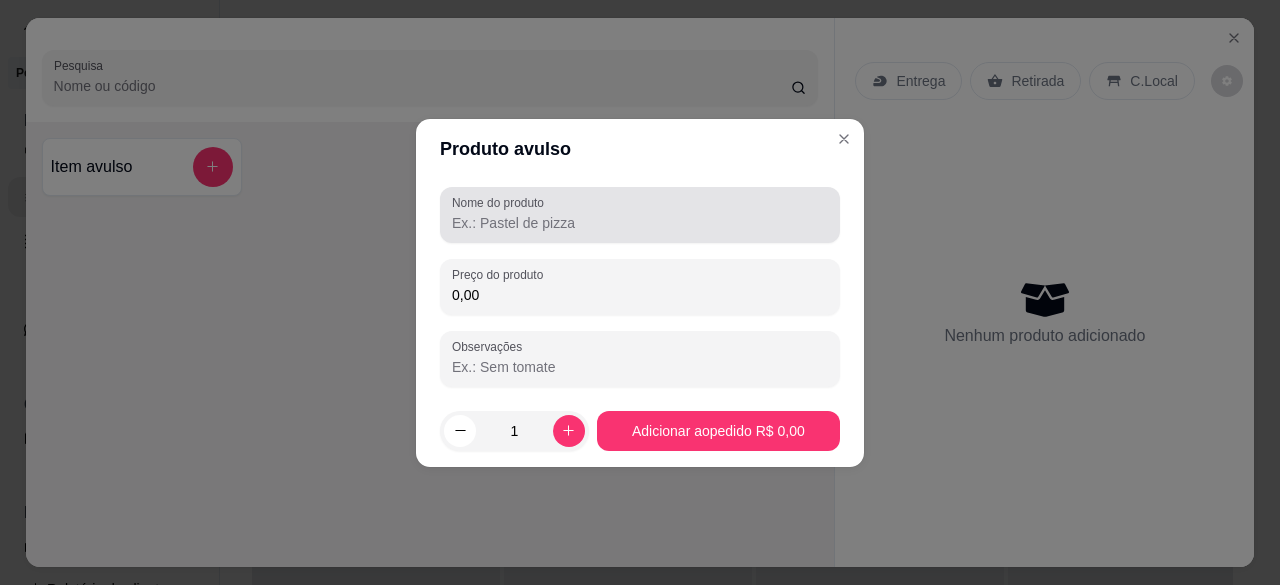 click on "Nome do produto" at bounding box center (640, 223) 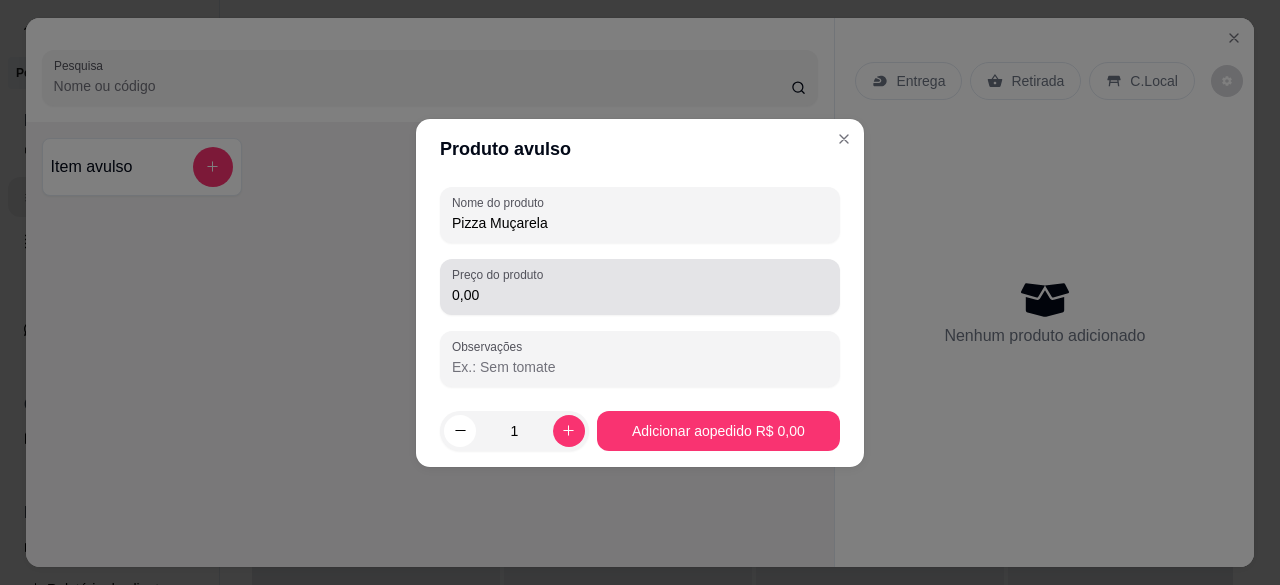 type on "Pizza Muçarela" 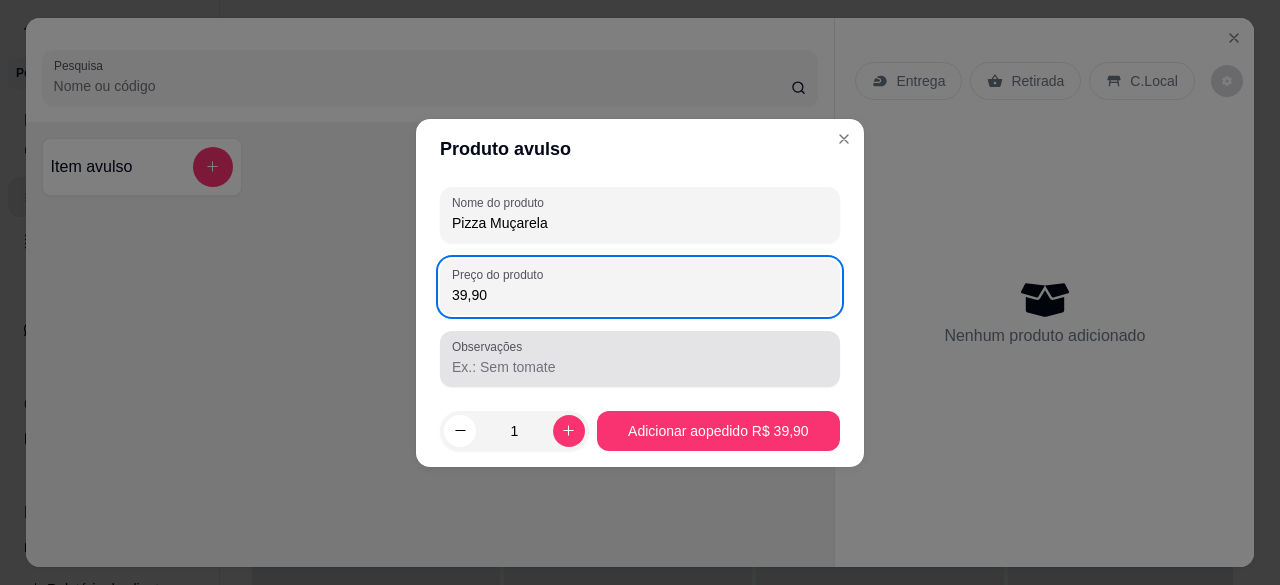 type on "39,90" 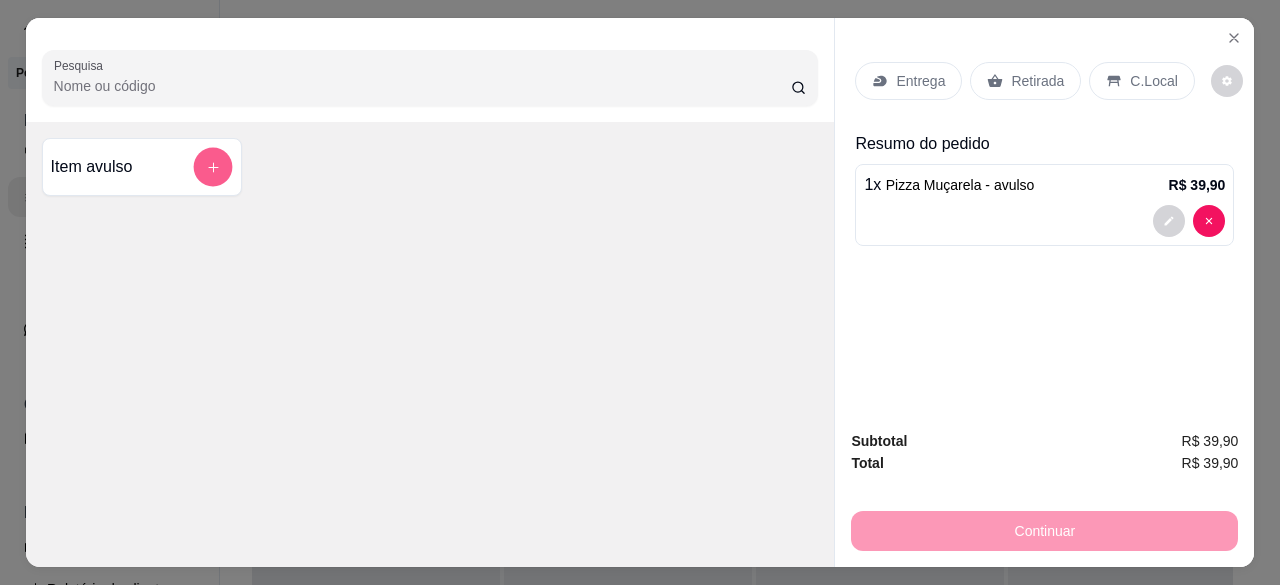 click 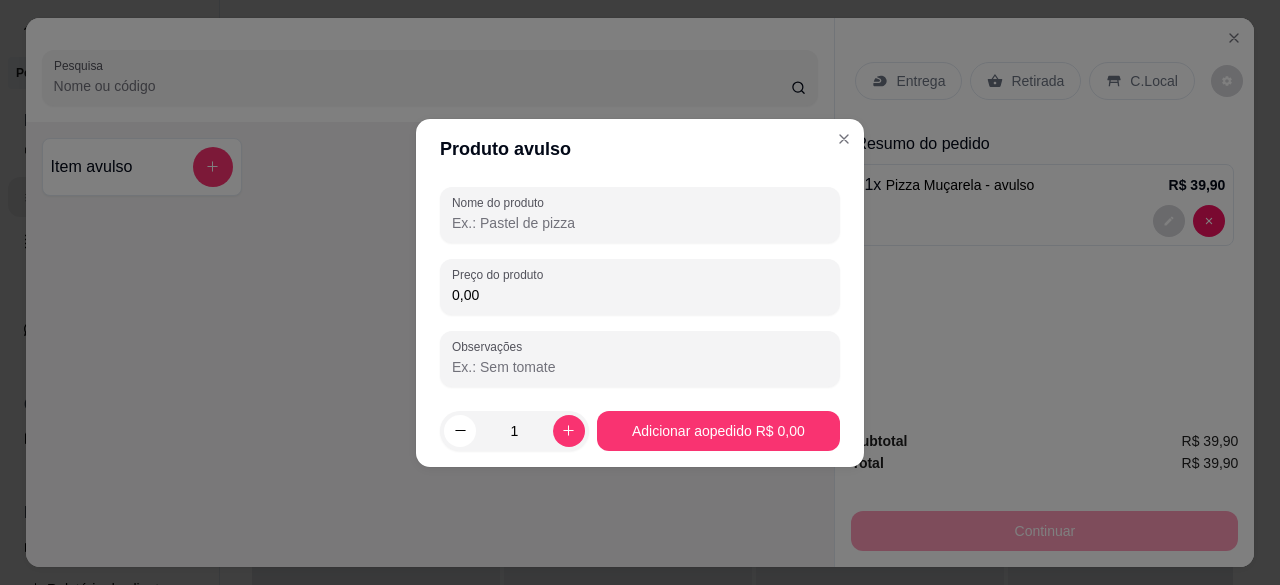click on "Nome do produto" at bounding box center (640, 223) 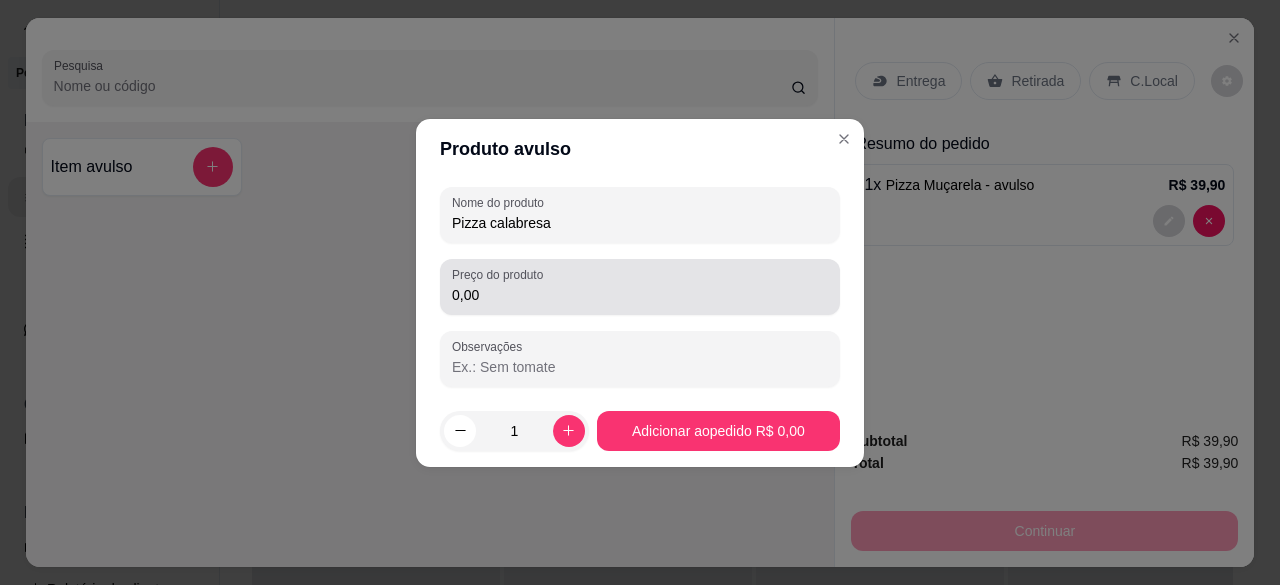type on "Pizza calabresa" 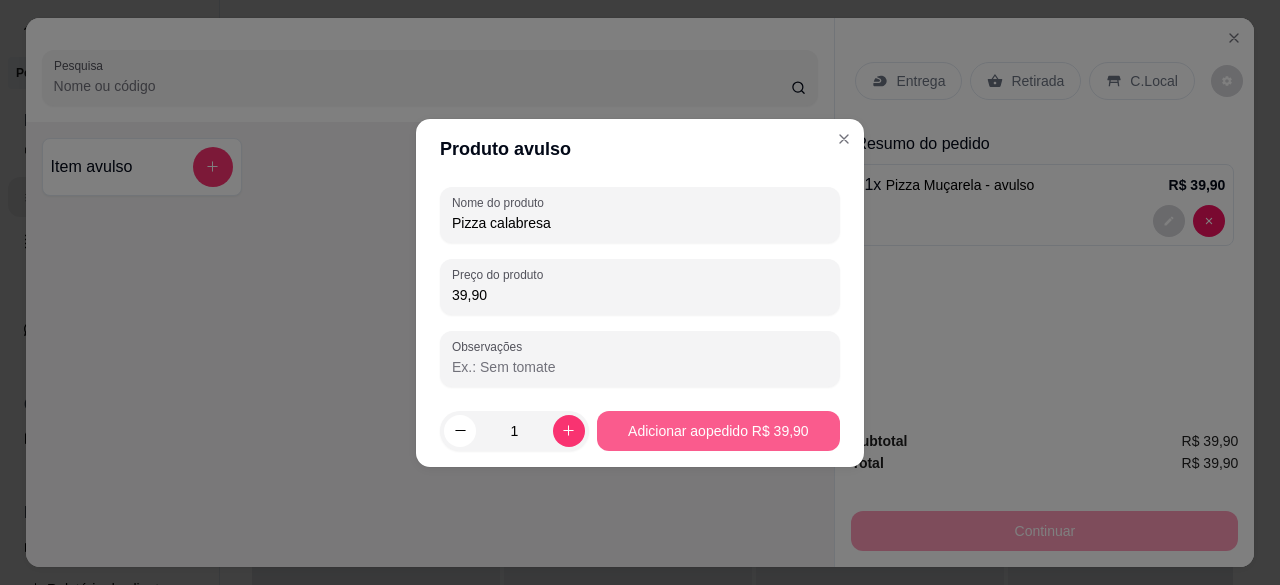 type on "39,90" 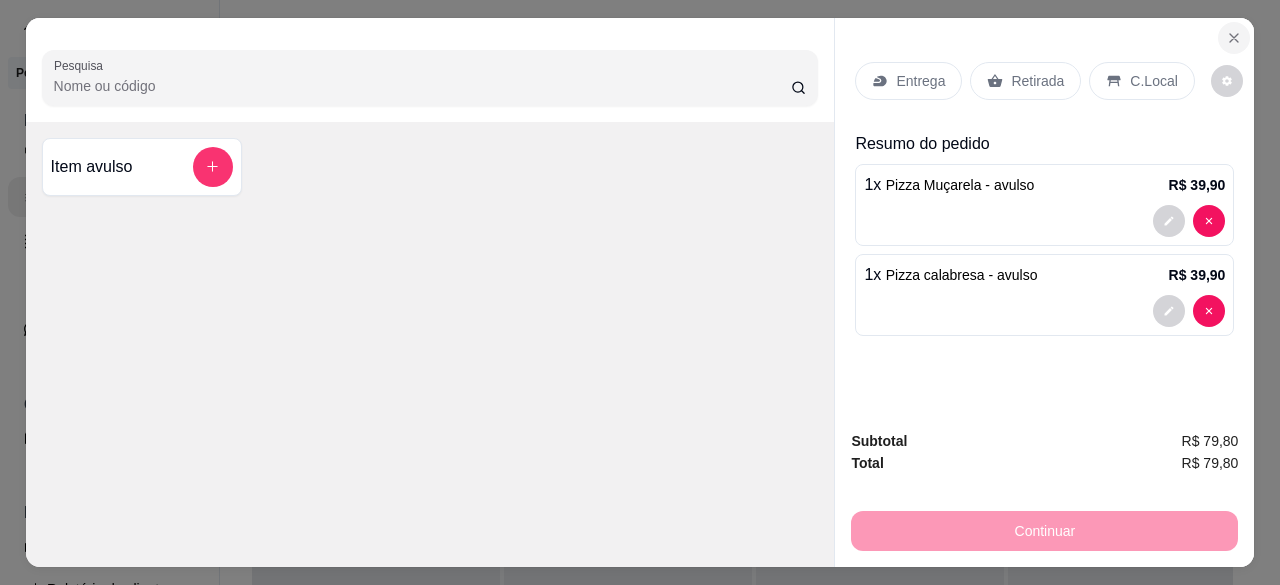 click 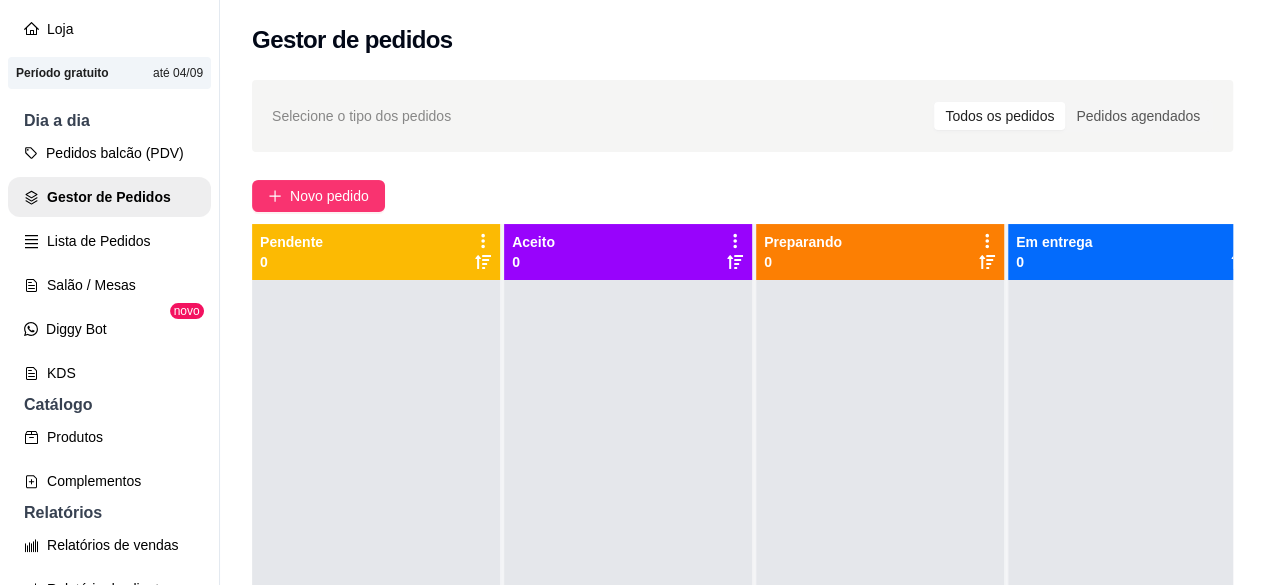 click on "Catálogo" at bounding box center [109, 405] 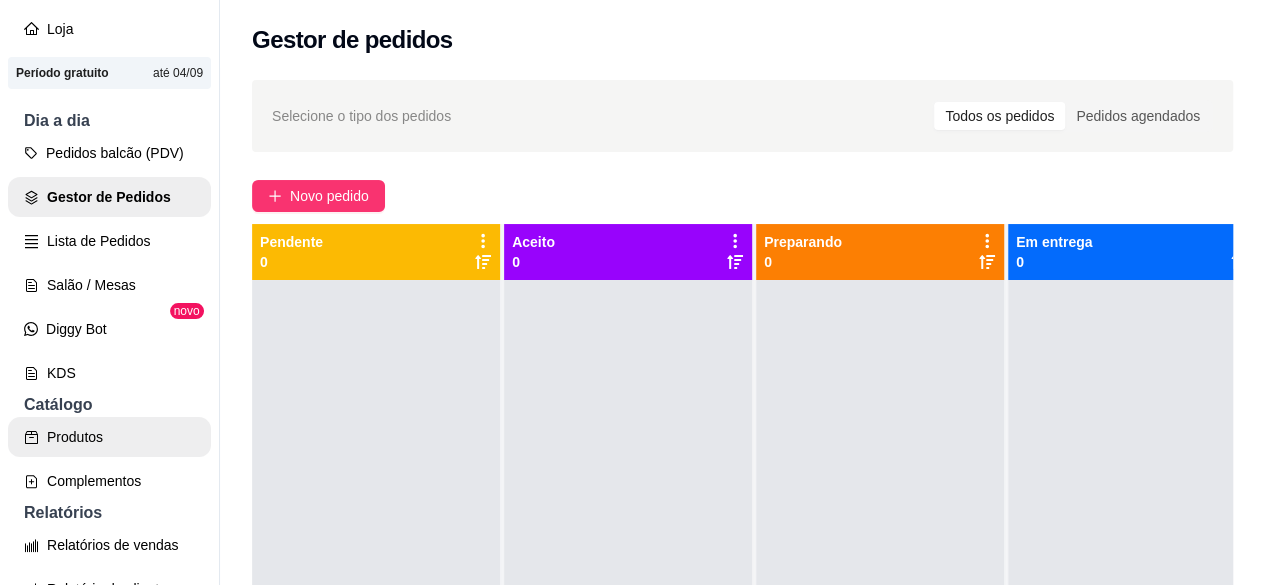 click on "Produtos" at bounding box center [109, 437] 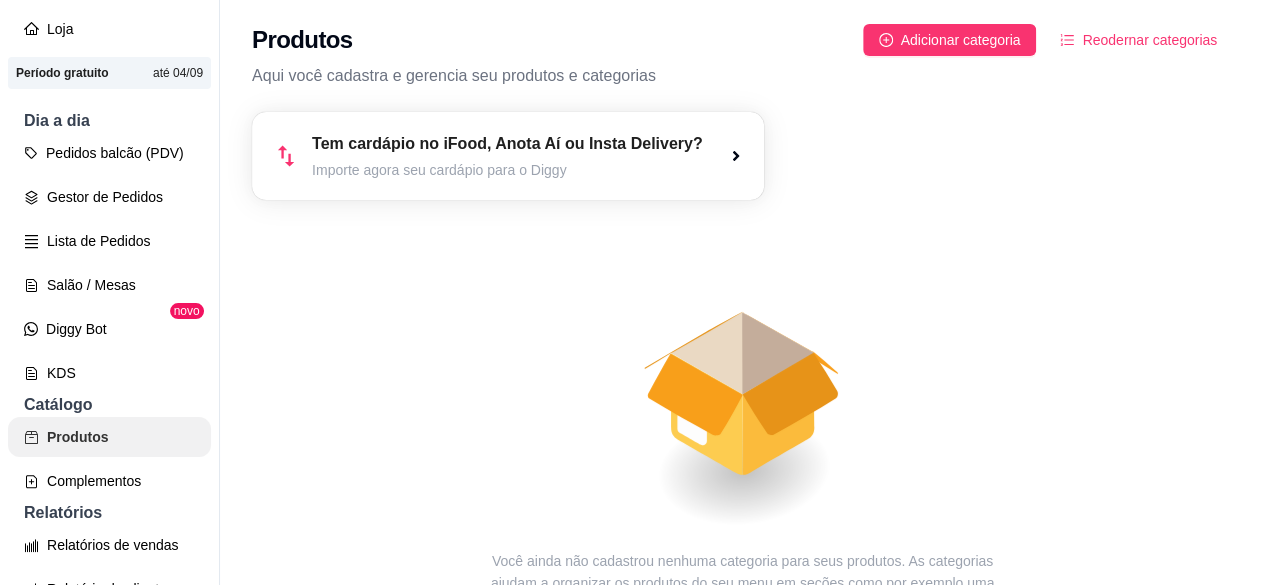 click on "Produtos" at bounding box center (109, 437) 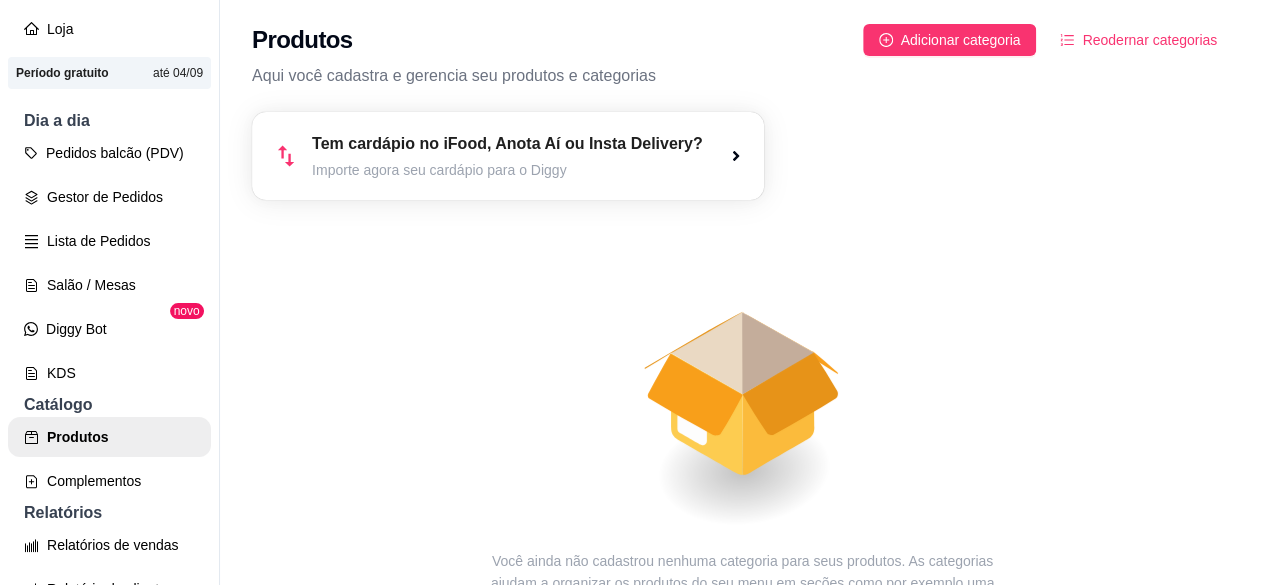 click 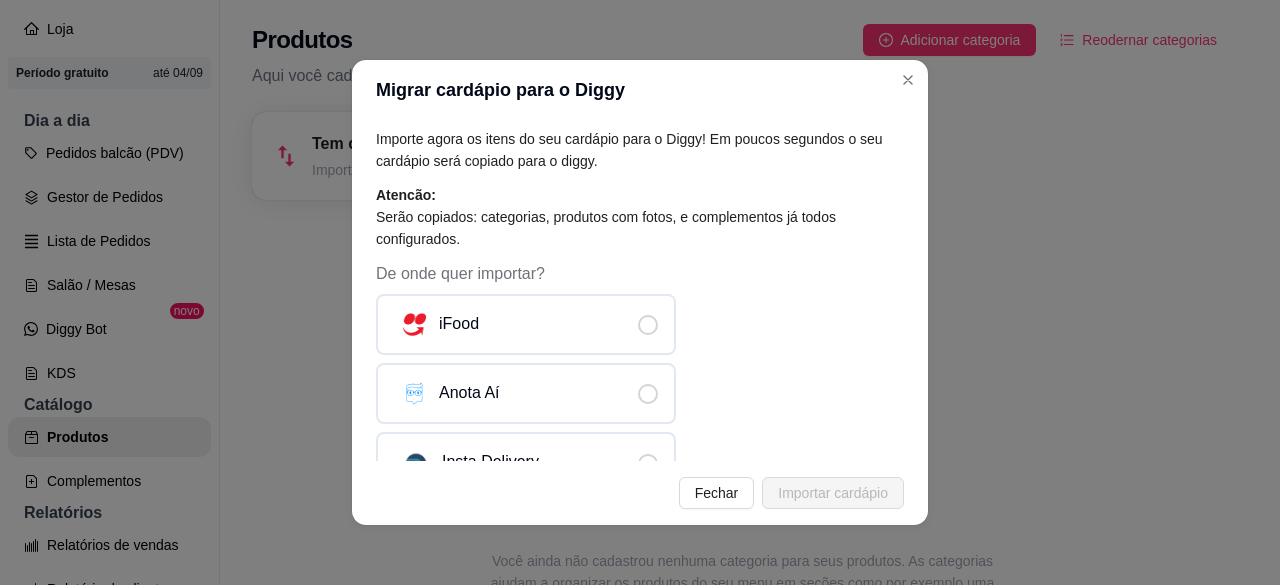 scroll, scrollTop: 42, scrollLeft: 0, axis: vertical 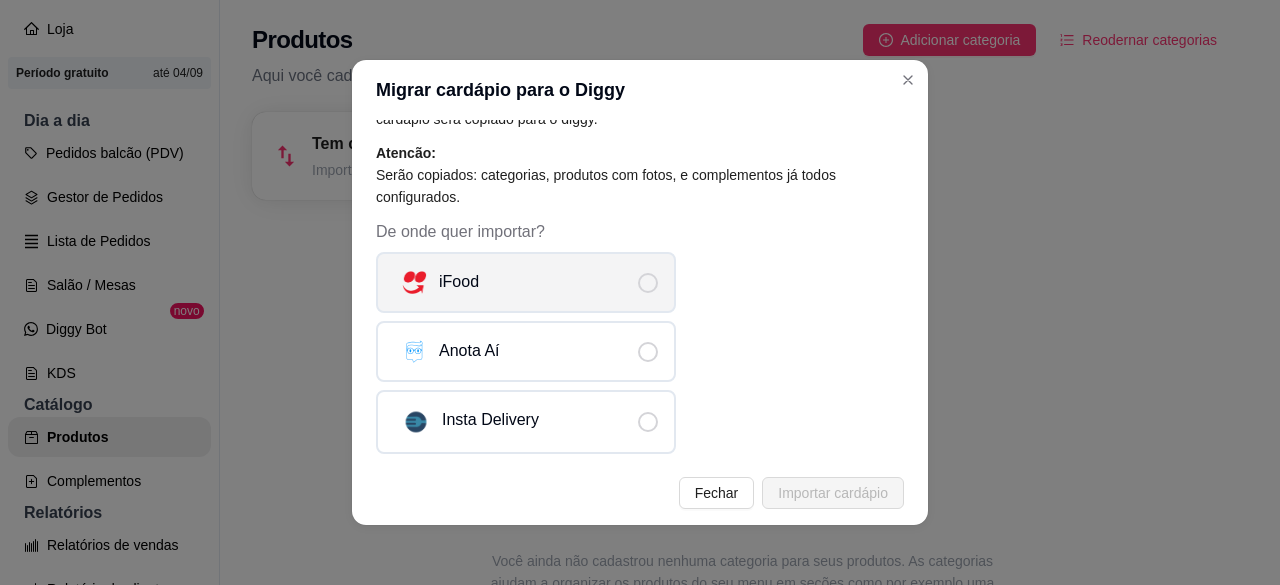 click at bounding box center (648, 283) 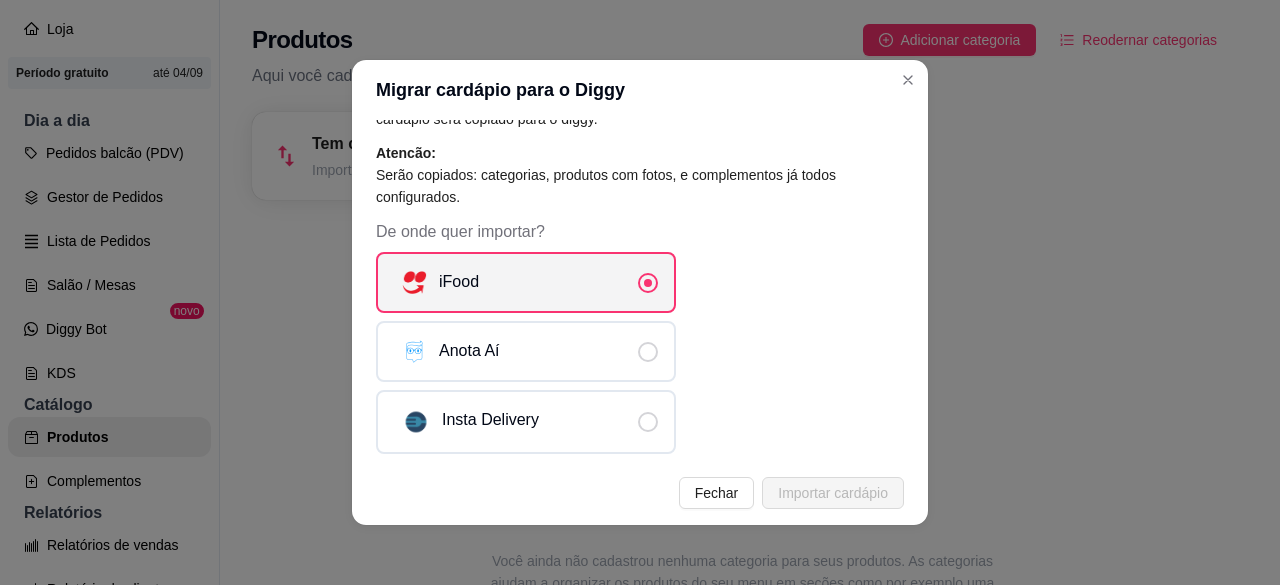 click on "iFood" at bounding box center [440, 282] 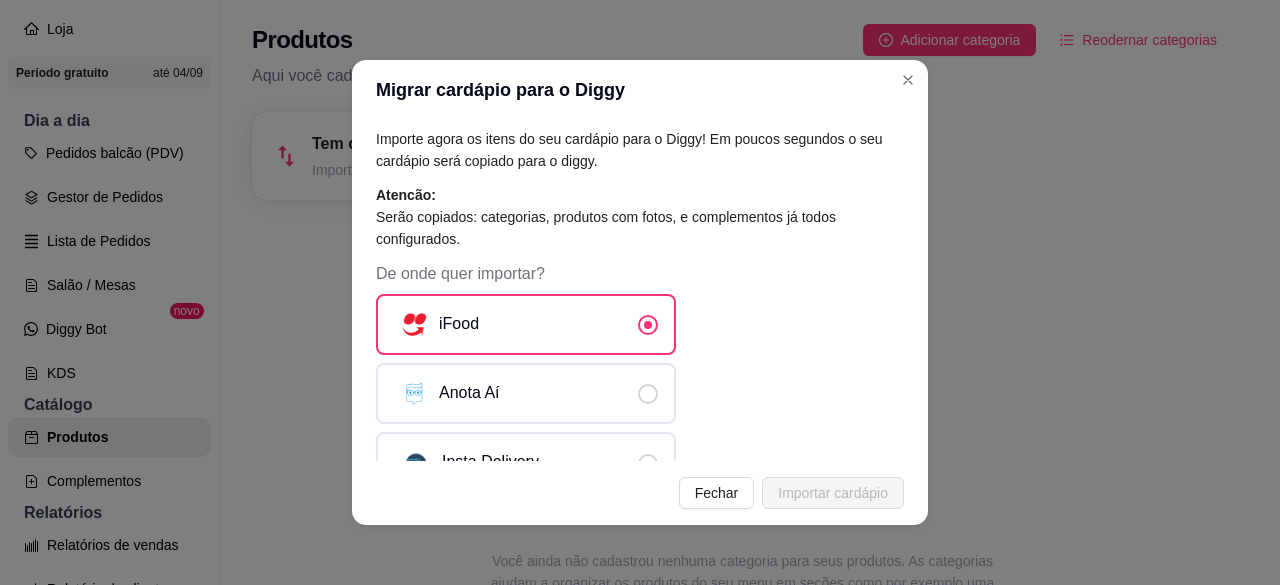 scroll, scrollTop: 296, scrollLeft: 0, axis: vertical 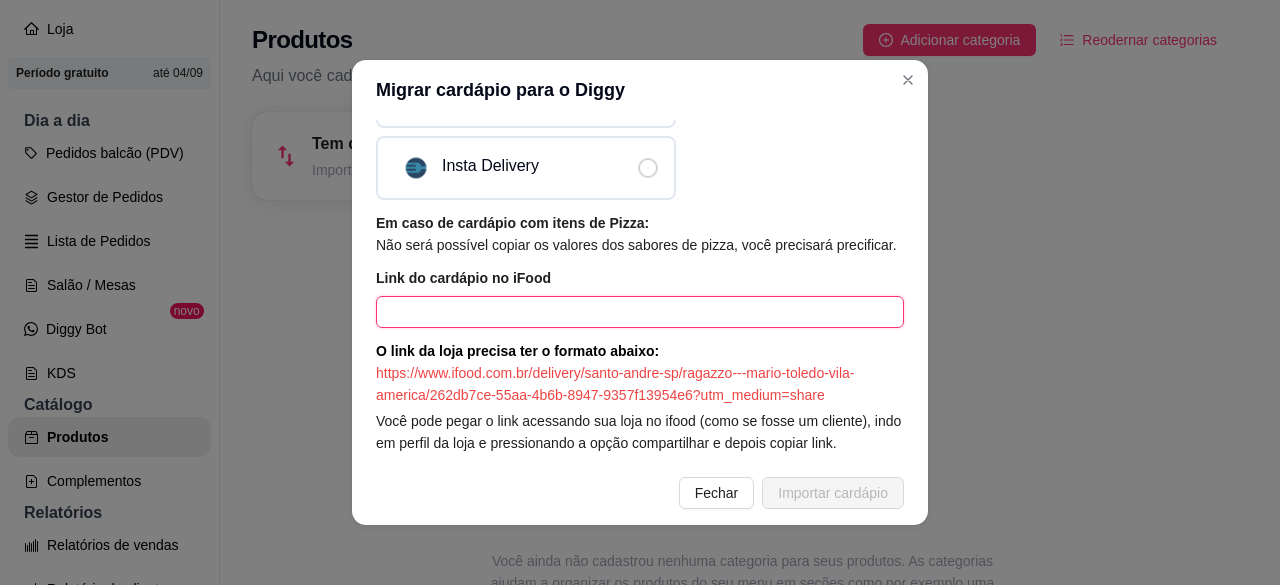 click at bounding box center (640, 312) 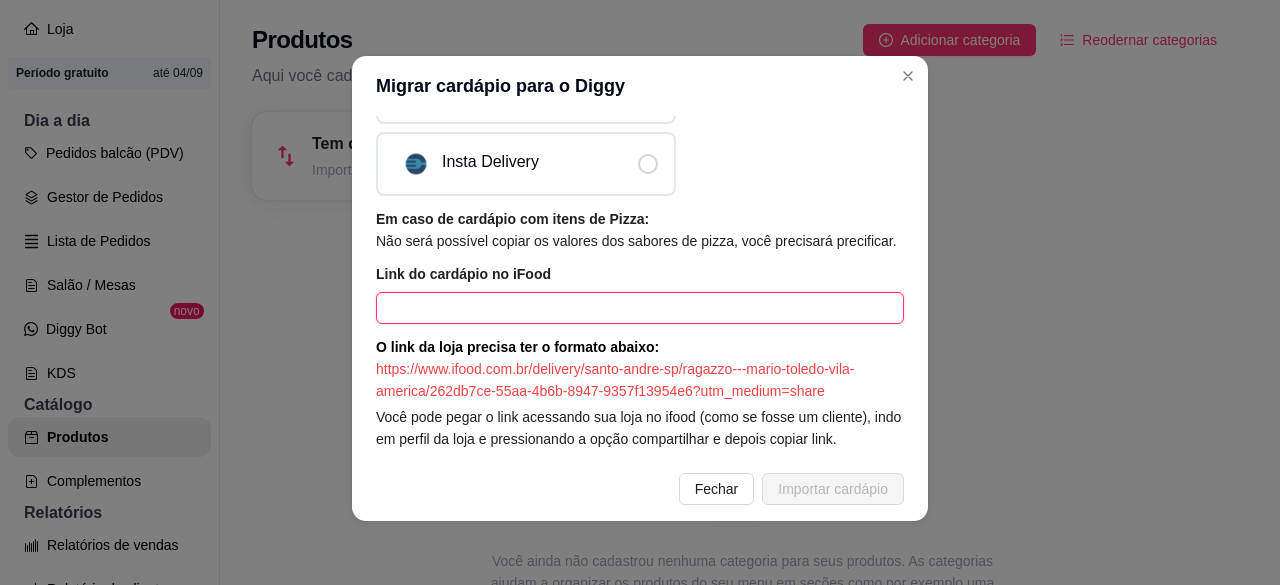 click at bounding box center (640, 308) 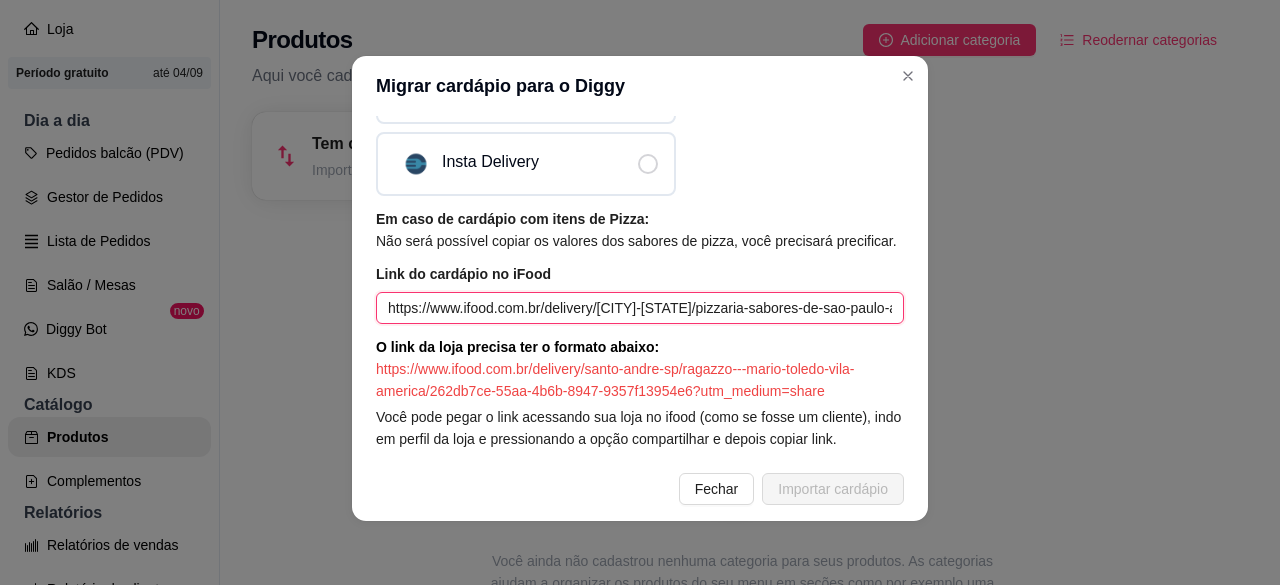 scroll, scrollTop: 0, scrollLeft: 519, axis: horizontal 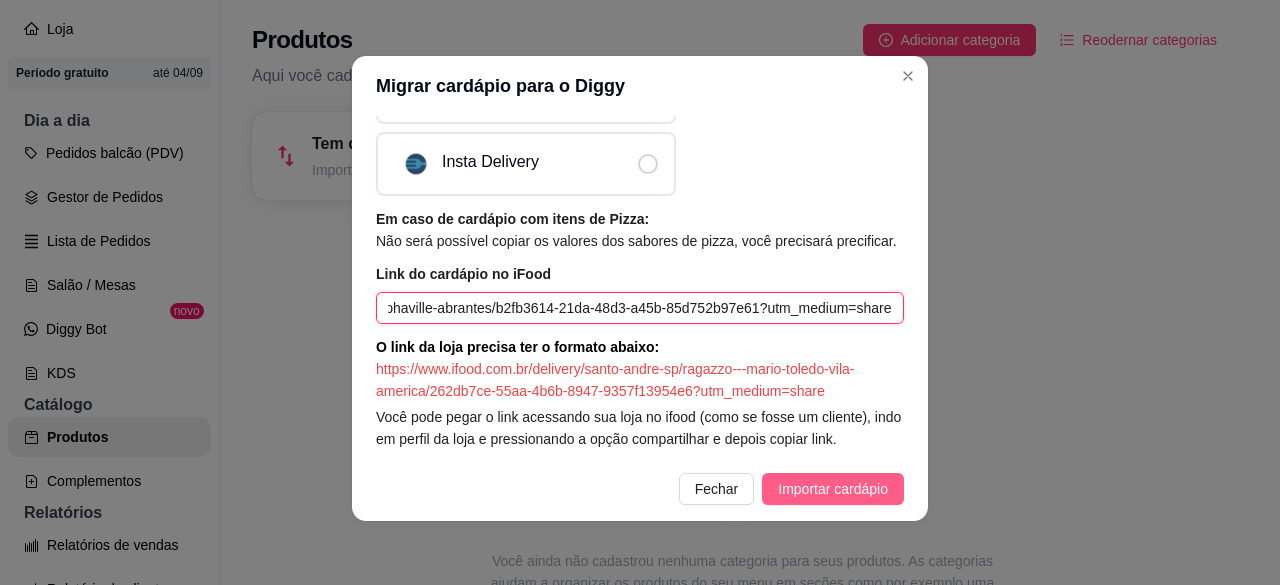 type on "https://www.ifood.com.br/delivery/[CITY]-[STATE]/pizzaria-sabores-de-sao-paulo-alphaville-abrantes/b2fb3614-21da-48d3-a45b-85d752b97e61?utm_medium=share" 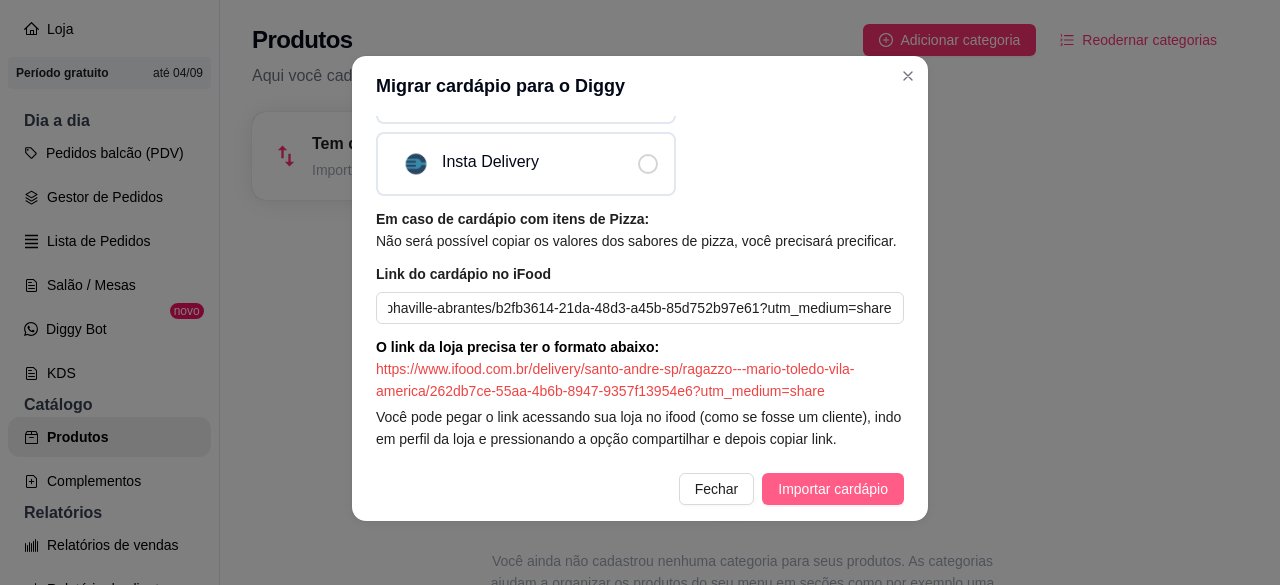 click on "Importar cardápio" at bounding box center (833, 489) 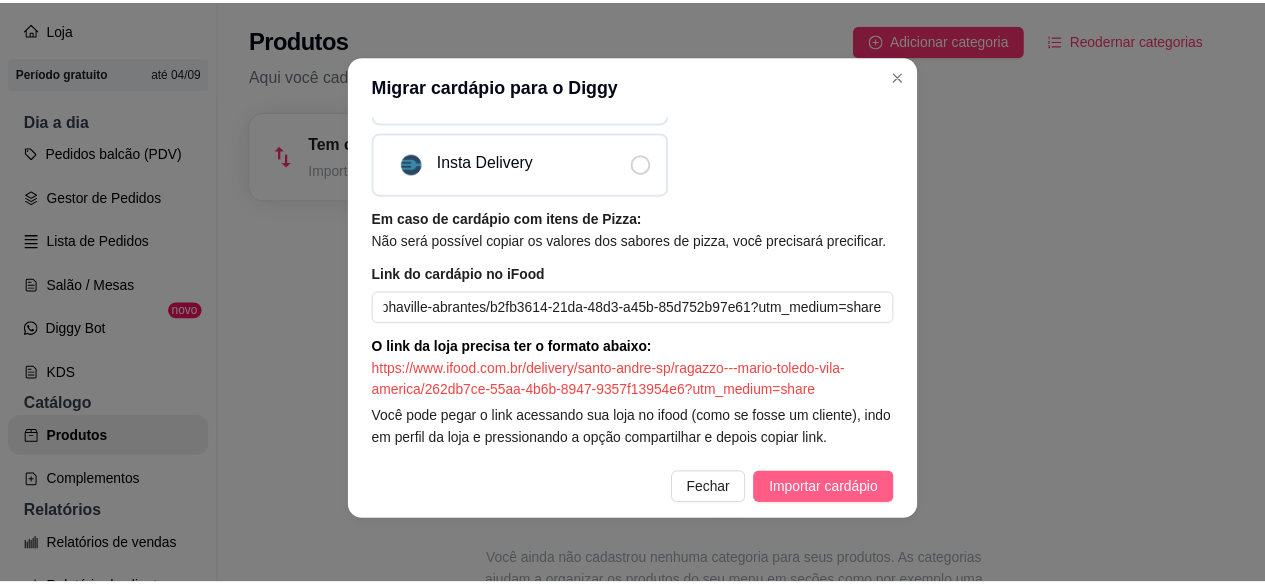 scroll, scrollTop: 0, scrollLeft: 0, axis: both 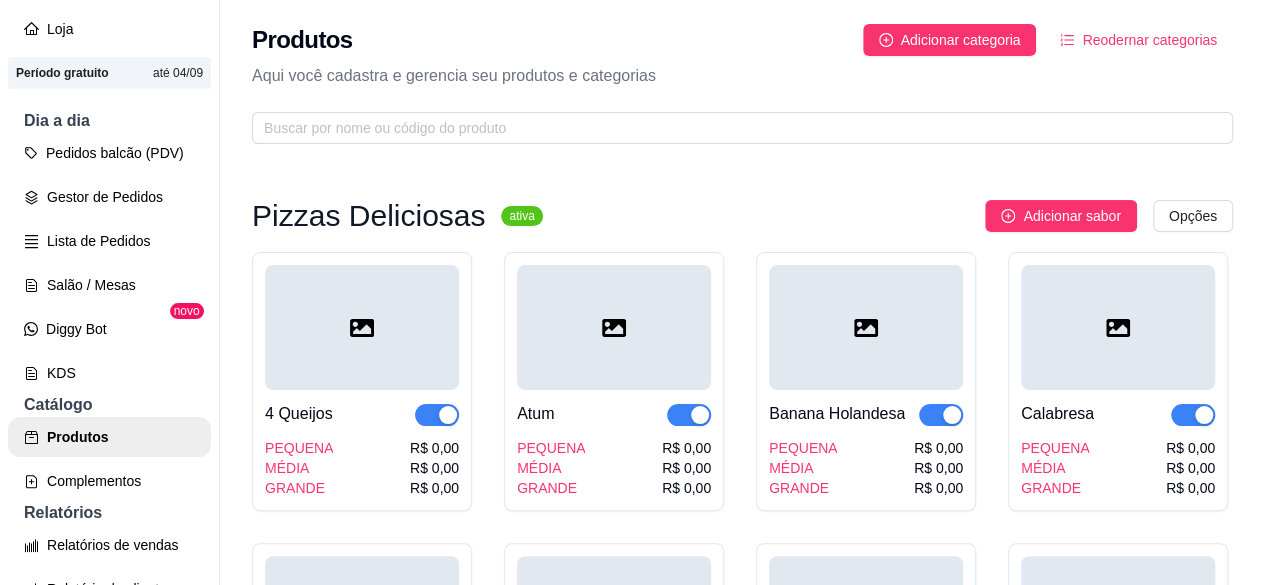 click 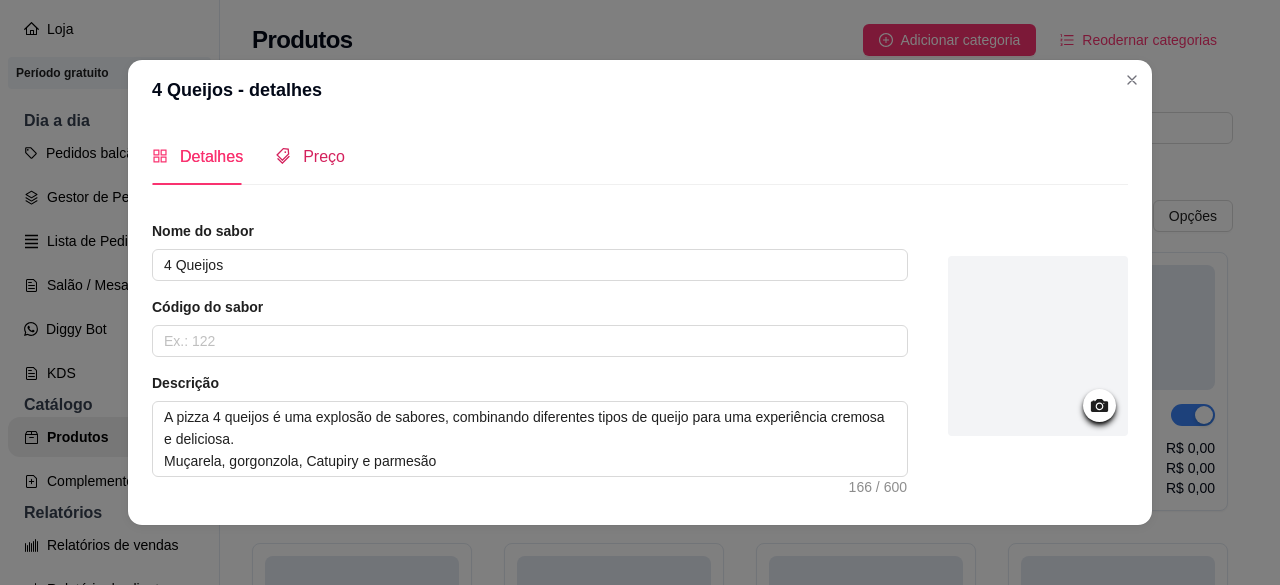 click on "Preço" at bounding box center [324, 156] 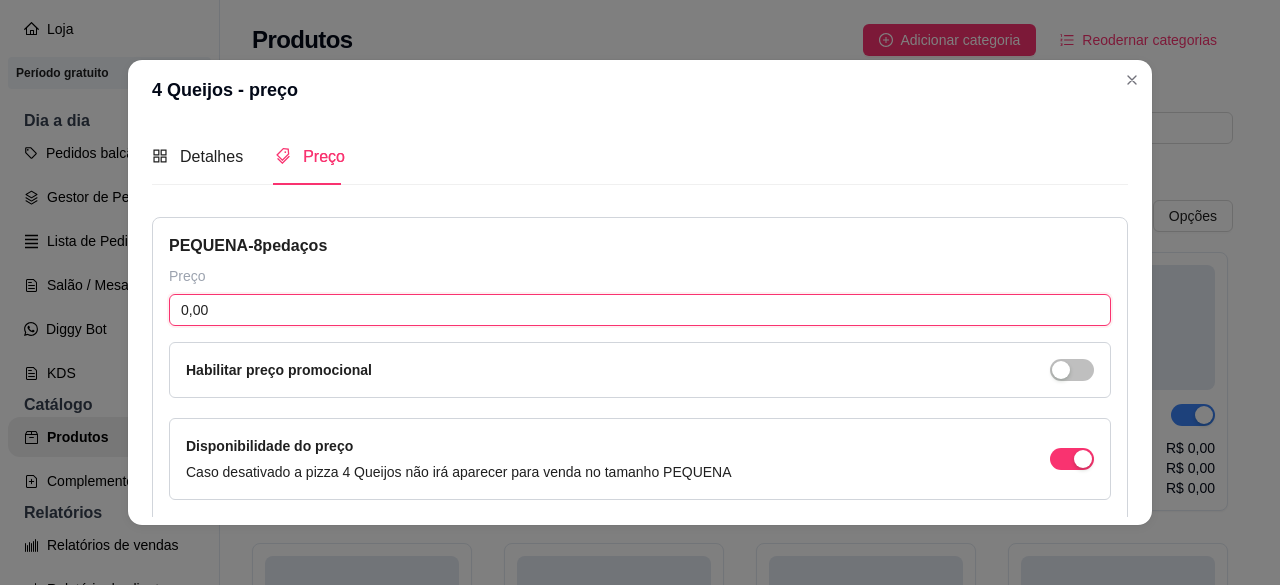 click on "0,00" at bounding box center [640, 310] 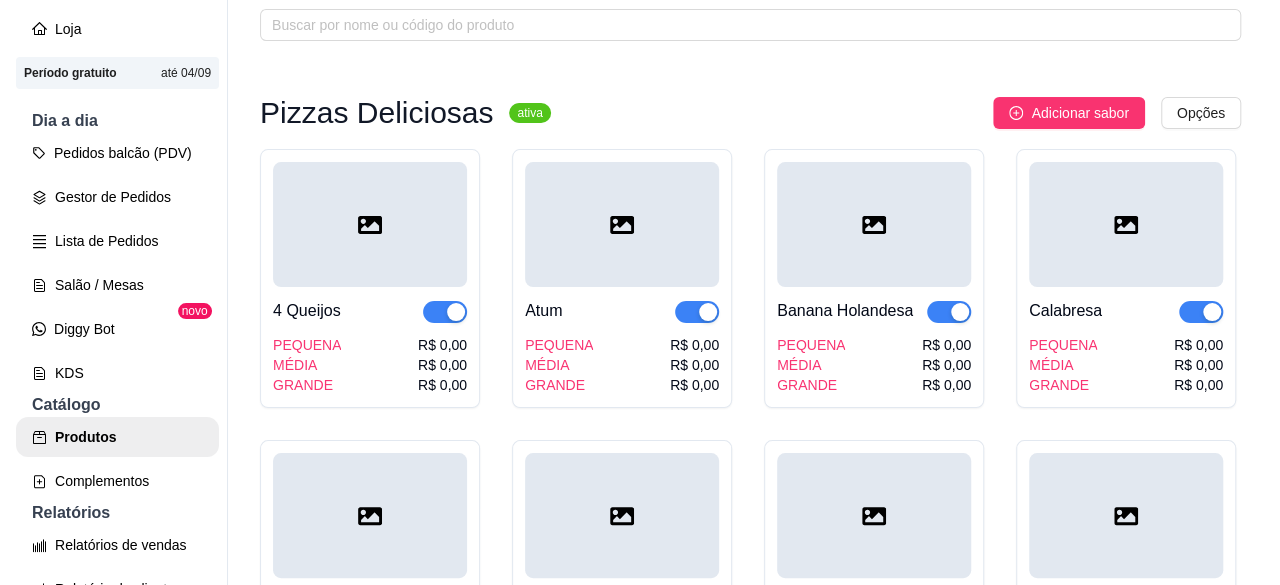 scroll, scrollTop: 98, scrollLeft: 0, axis: vertical 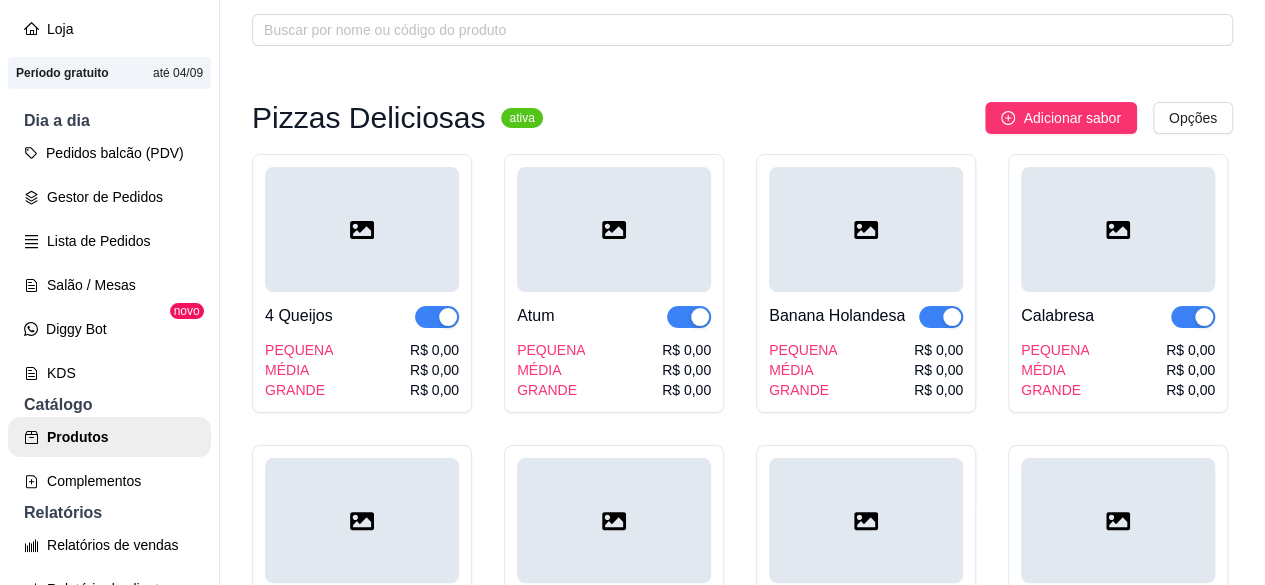 click 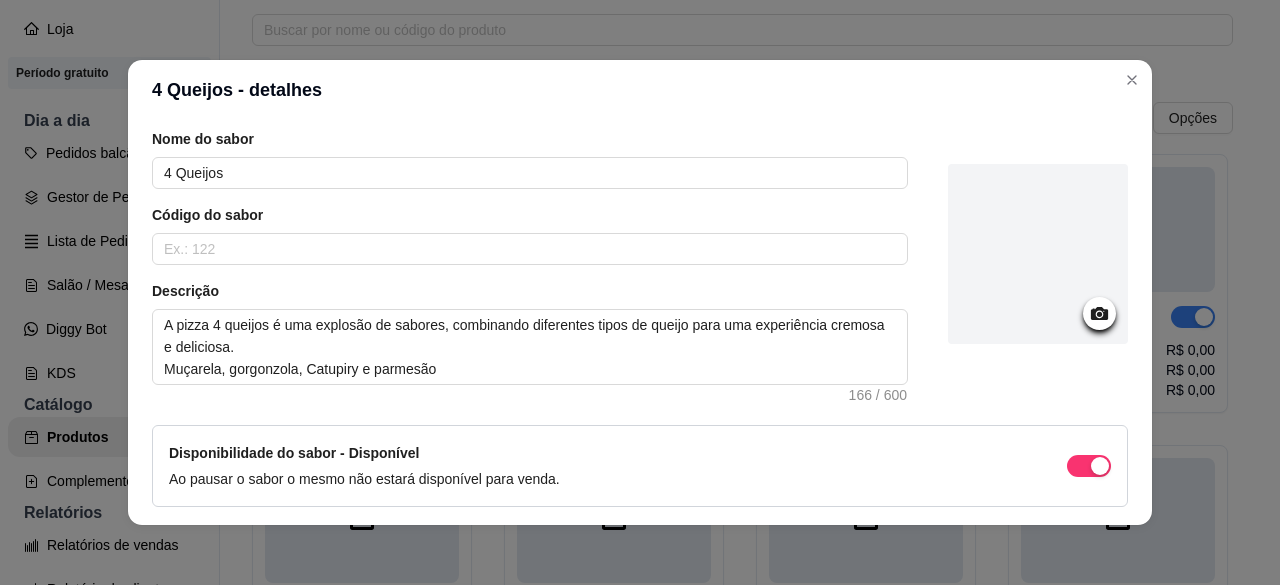 scroll, scrollTop: 68, scrollLeft: 0, axis: vertical 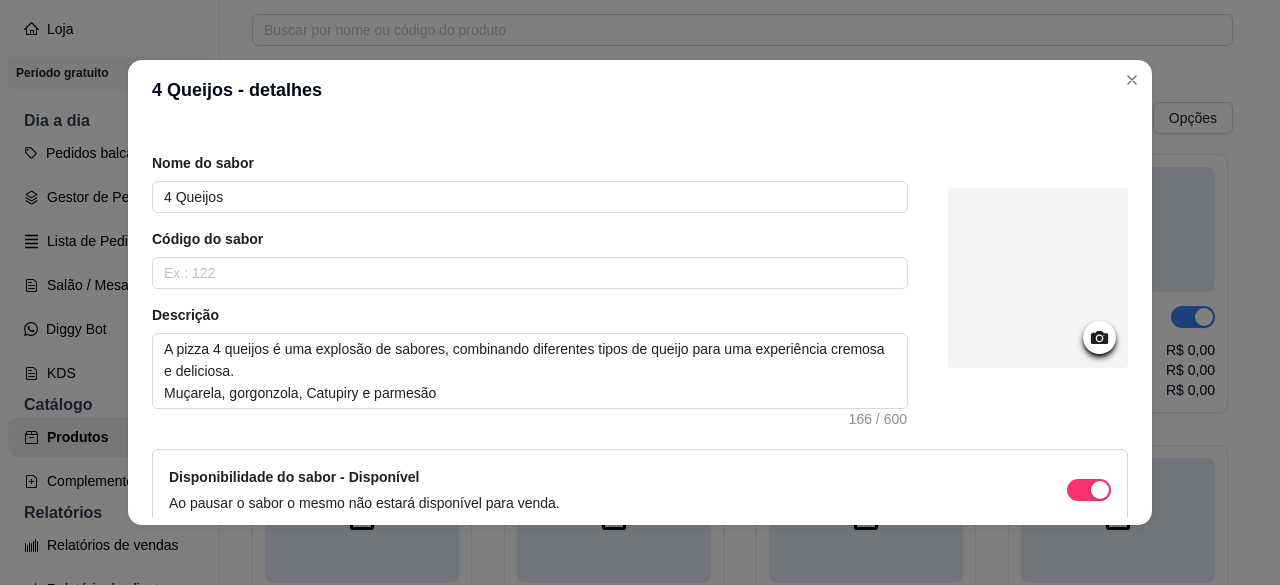 click 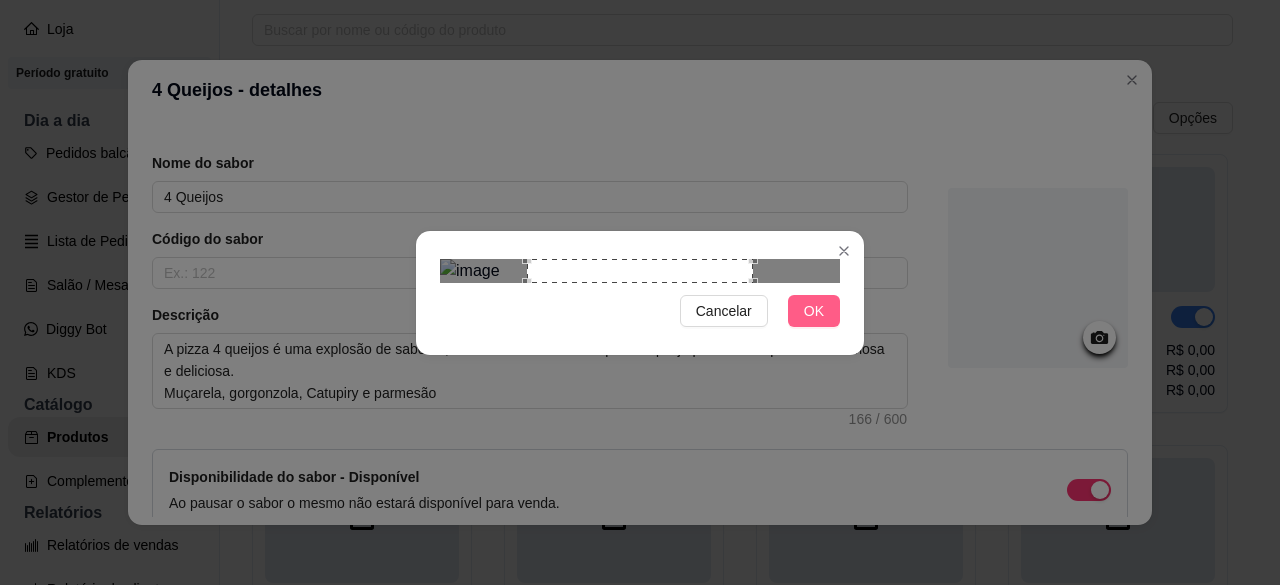 click on "OK" at bounding box center [814, 311] 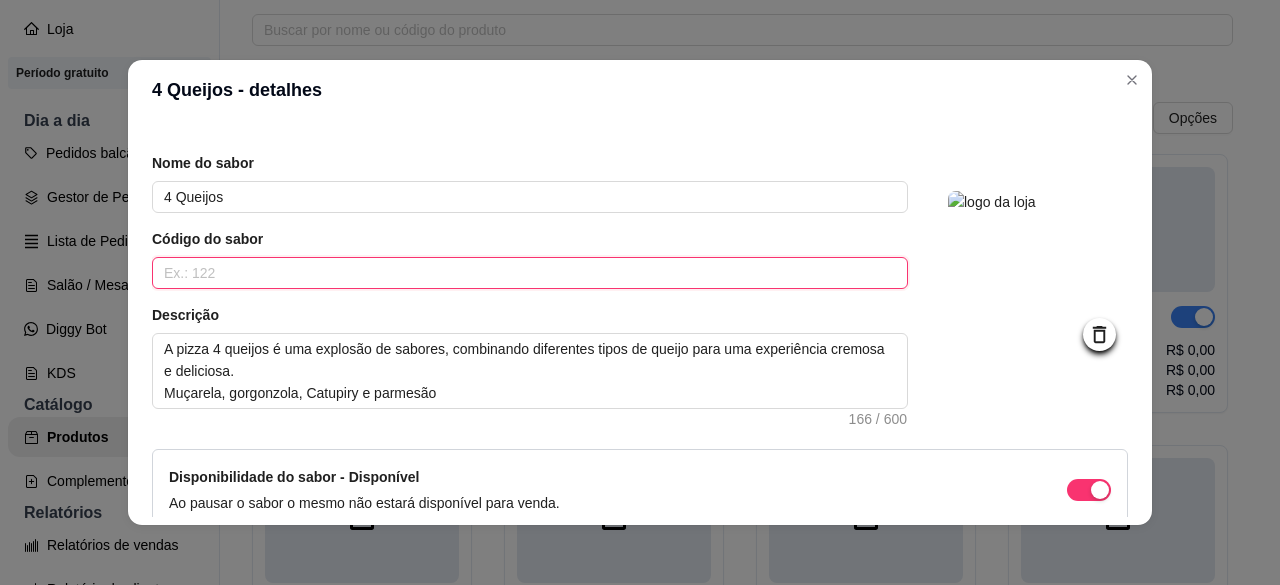 click at bounding box center [530, 273] 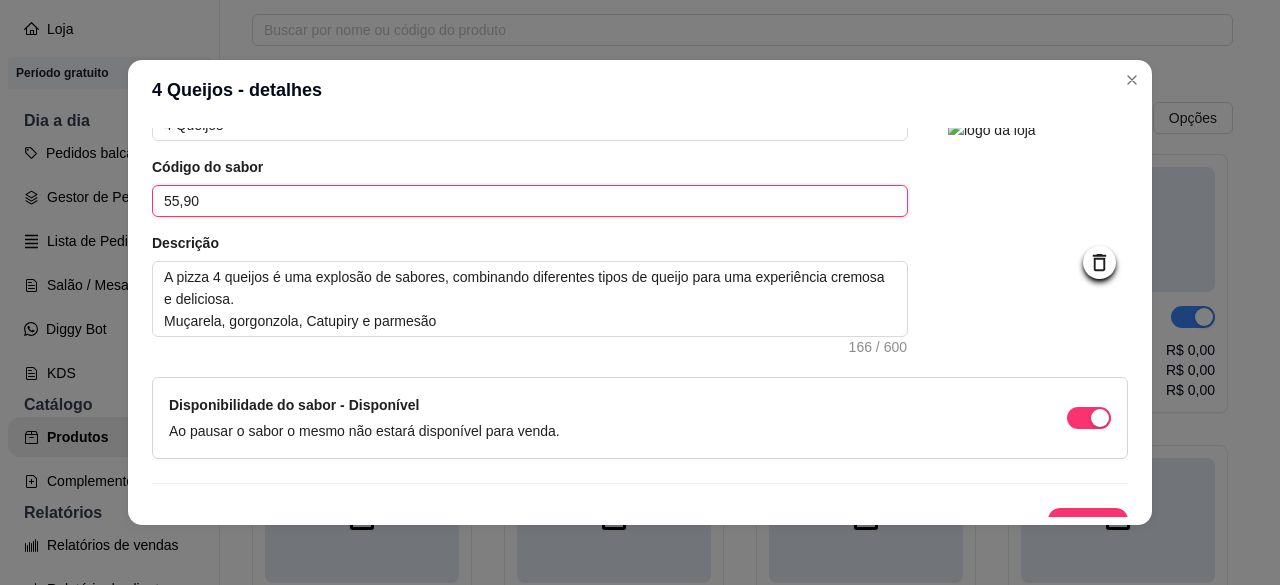 scroll, scrollTop: 168, scrollLeft: 0, axis: vertical 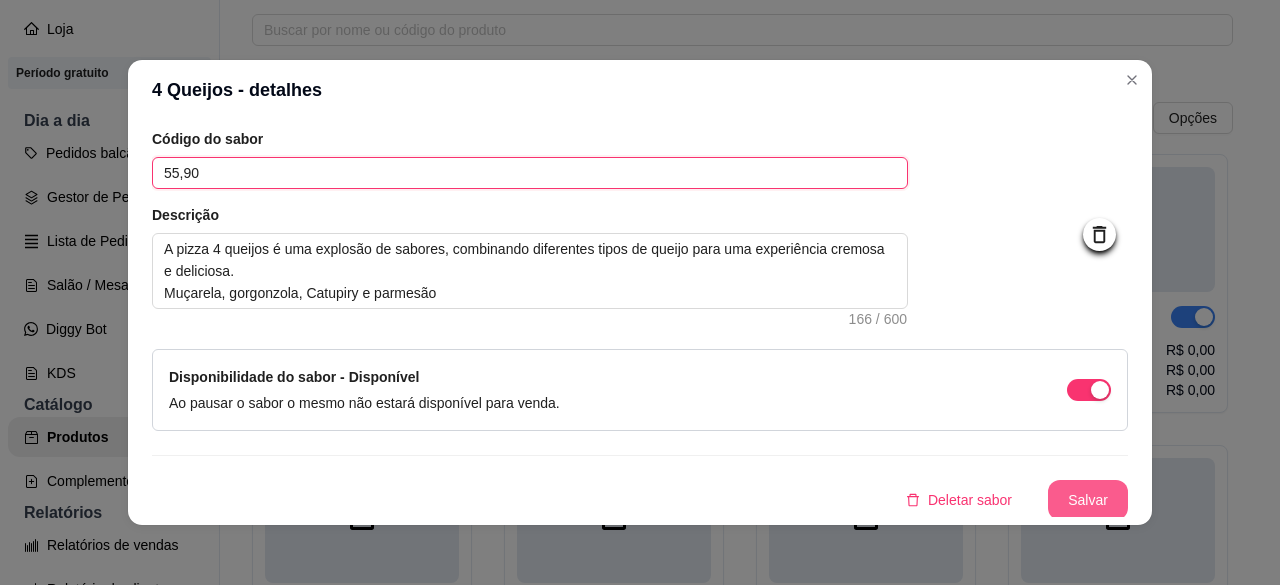 type on "55,90" 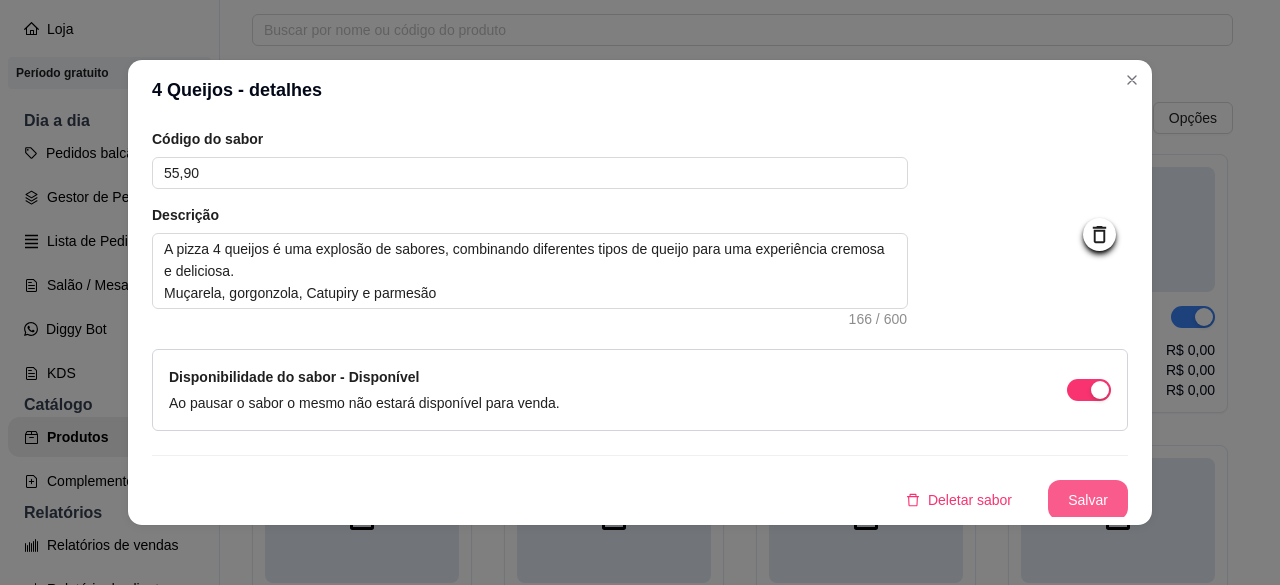click on "Salvar" at bounding box center (1088, 500) 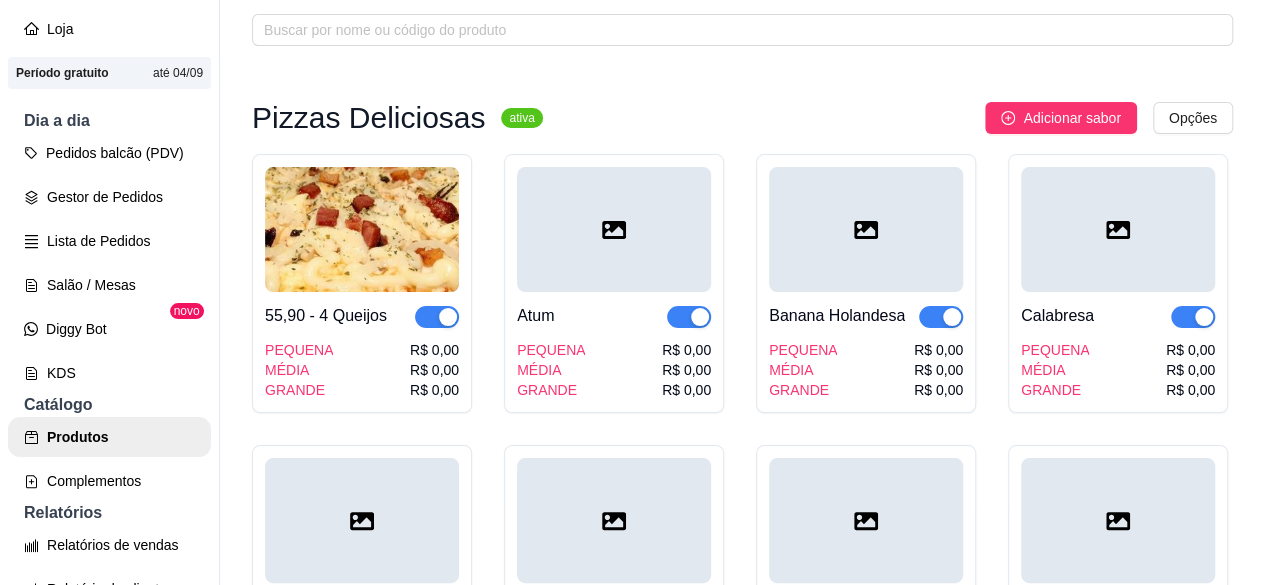 click on "R$ 0,00" at bounding box center (434, 350) 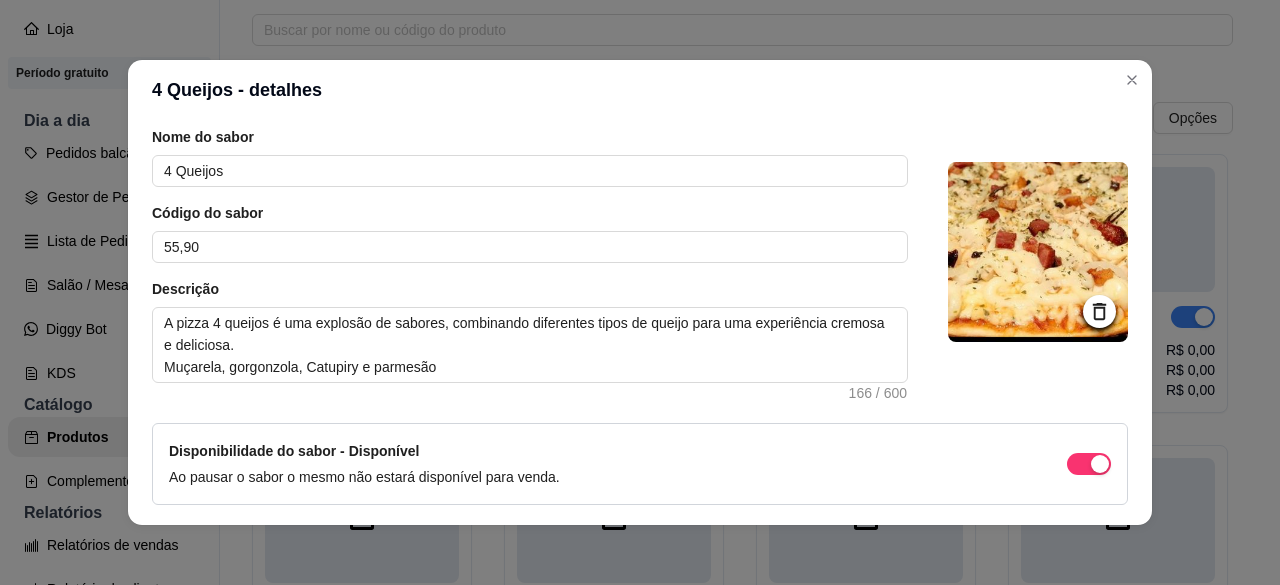 scroll, scrollTop: 0, scrollLeft: 0, axis: both 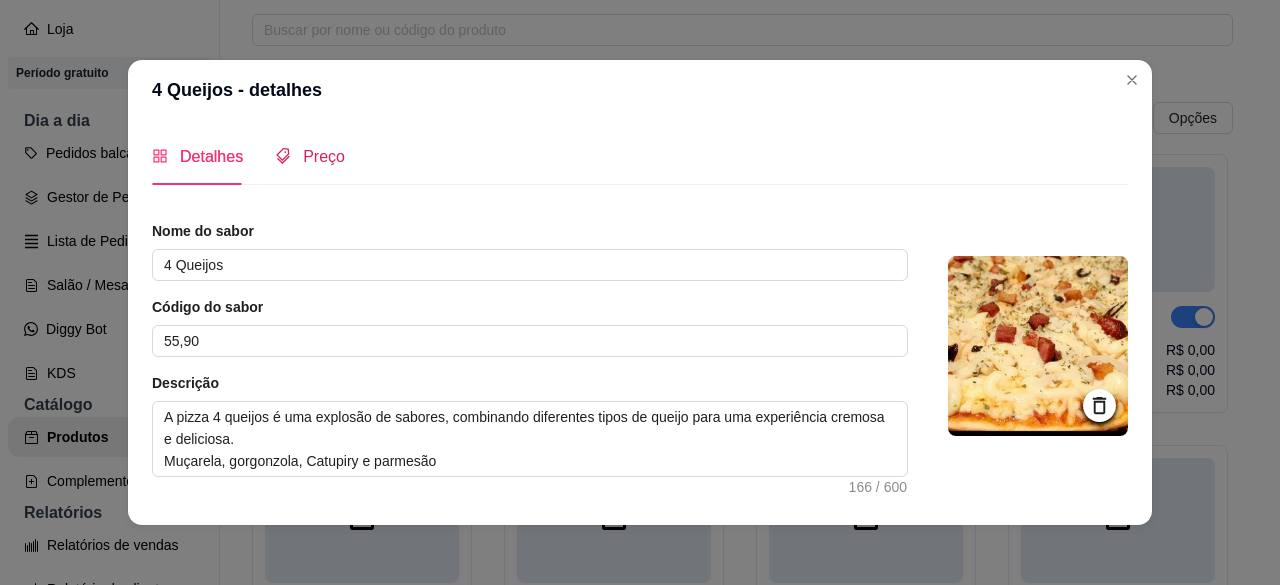 click on "Preço" at bounding box center (324, 156) 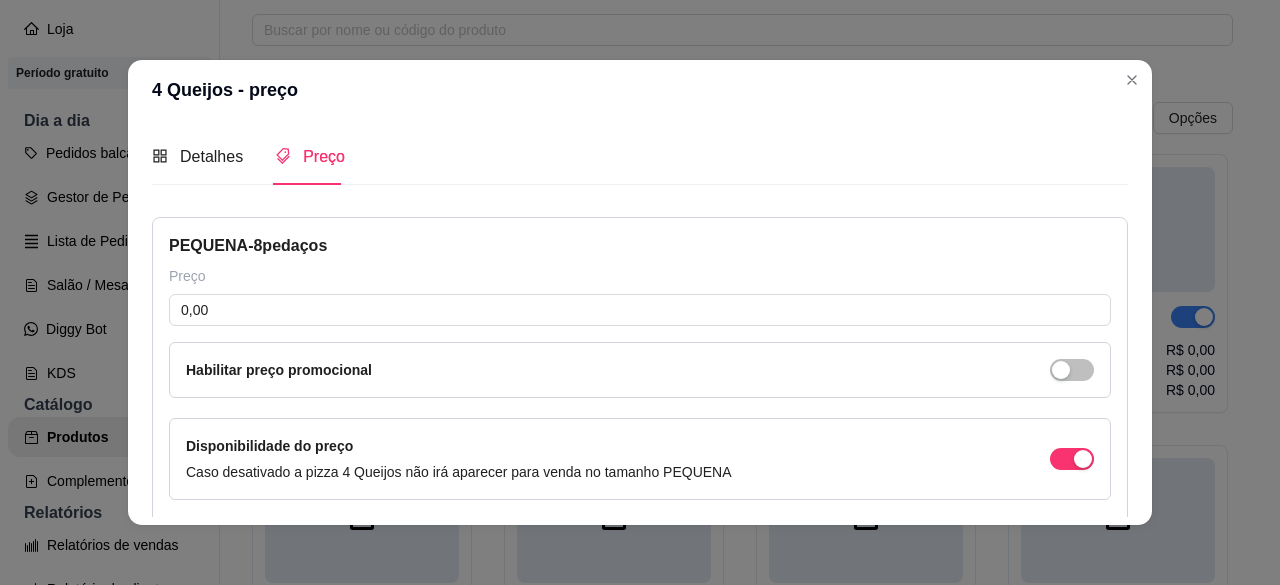 type 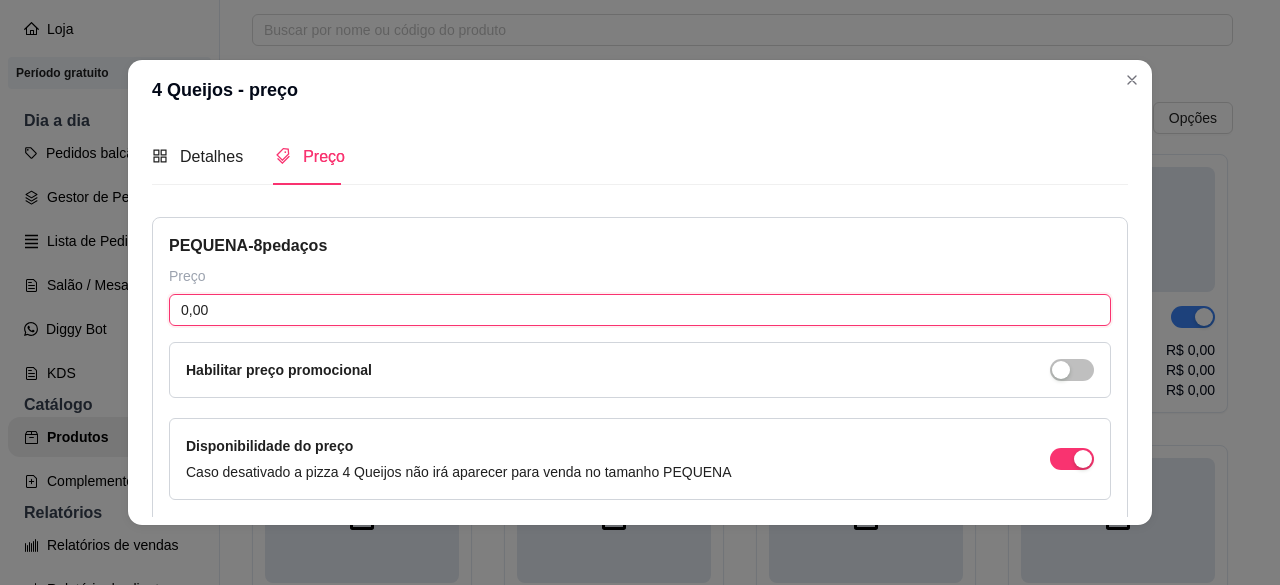 drag, startPoint x: 237, startPoint y: 310, endPoint x: 0, endPoint y: 327, distance: 237.60892 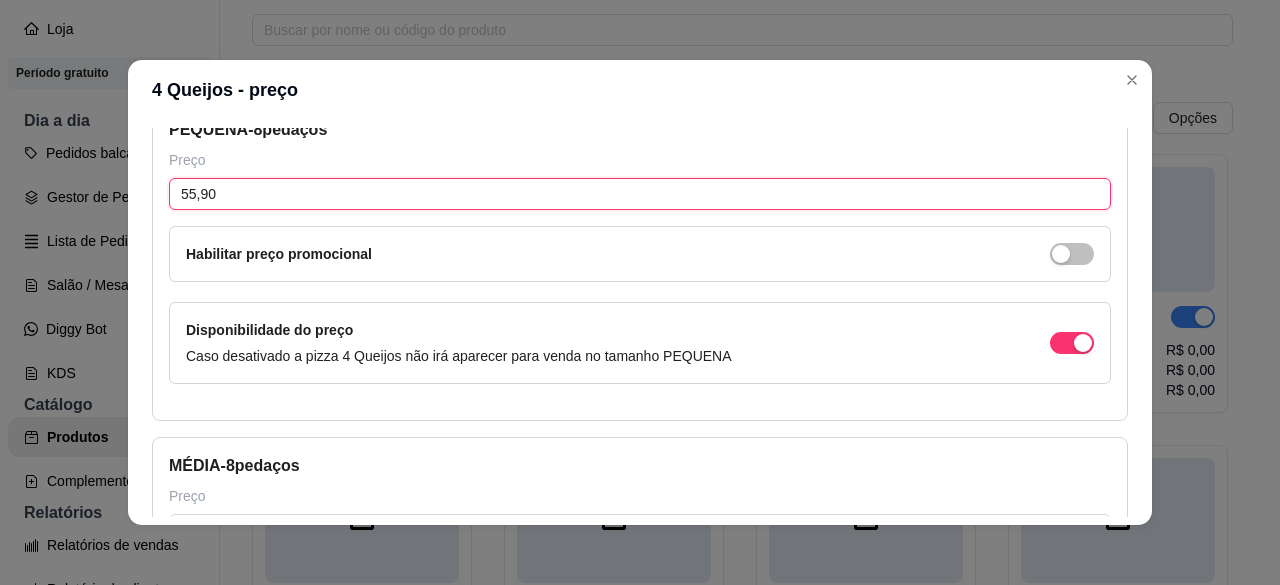 scroll, scrollTop: 0, scrollLeft: 0, axis: both 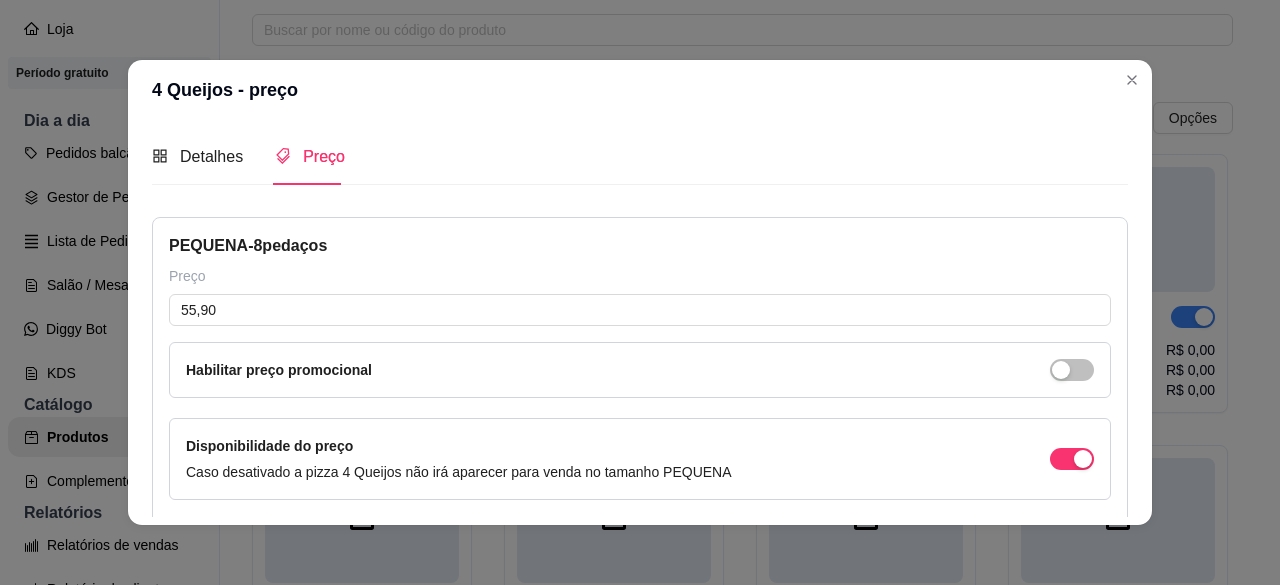 click on "PEQUENA  -  8  pedaços" at bounding box center (640, 246) 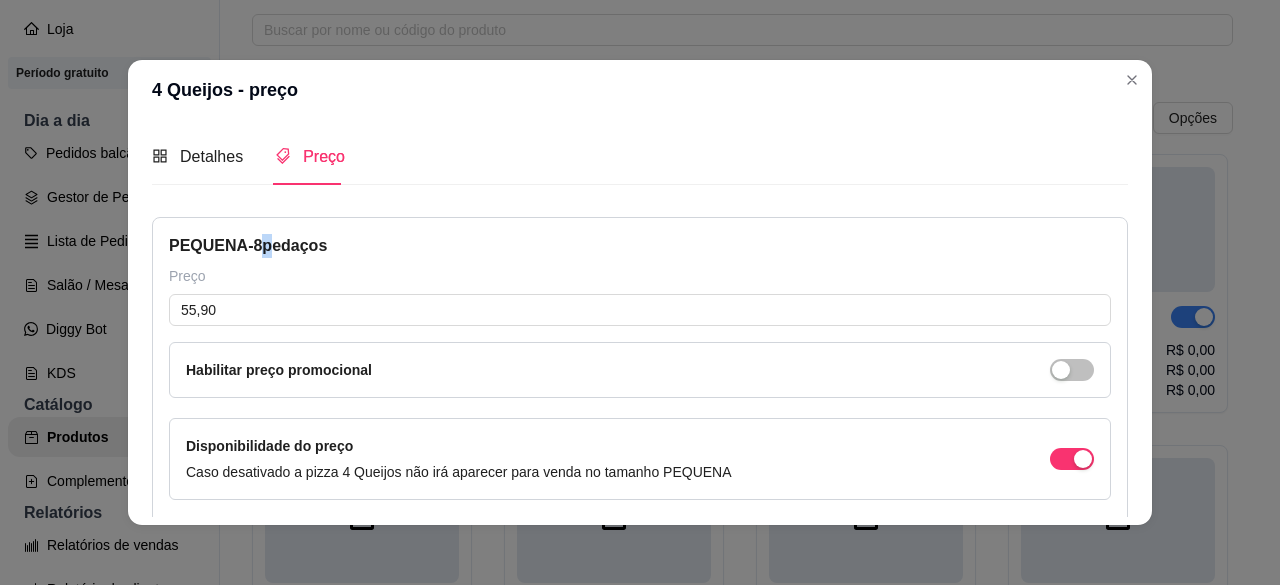 click on "PEQUENA  -  8  pedaços" at bounding box center [640, 246] 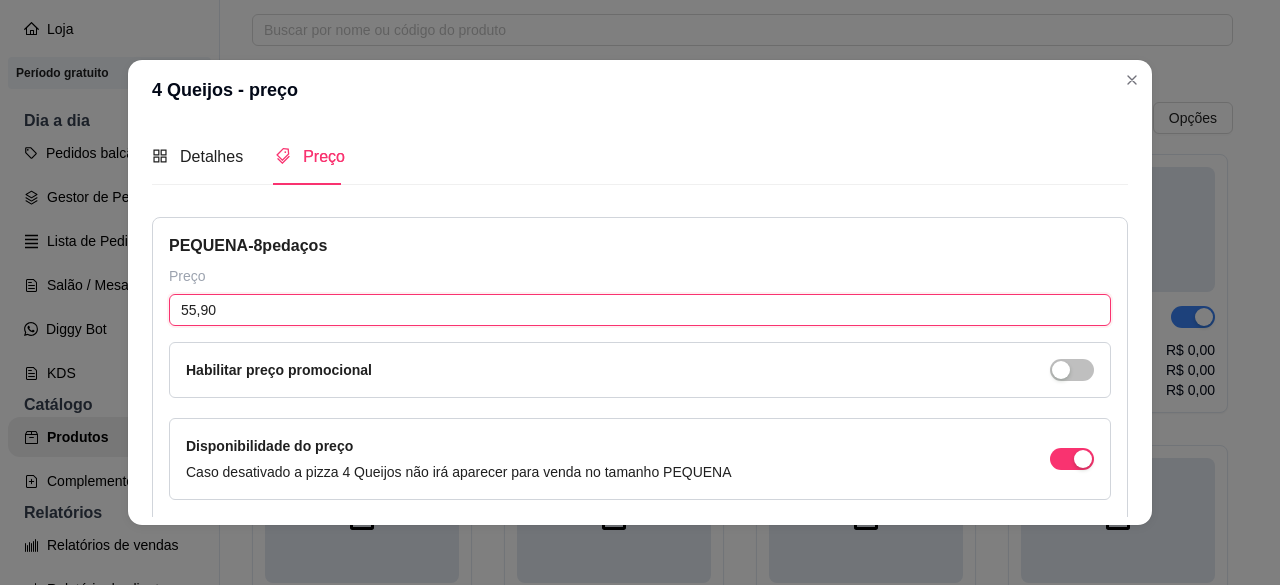 drag, startPoint x: 223, startPoint y: 313, endPoint x: 118, endPoint y: 287, distance: 108.17116 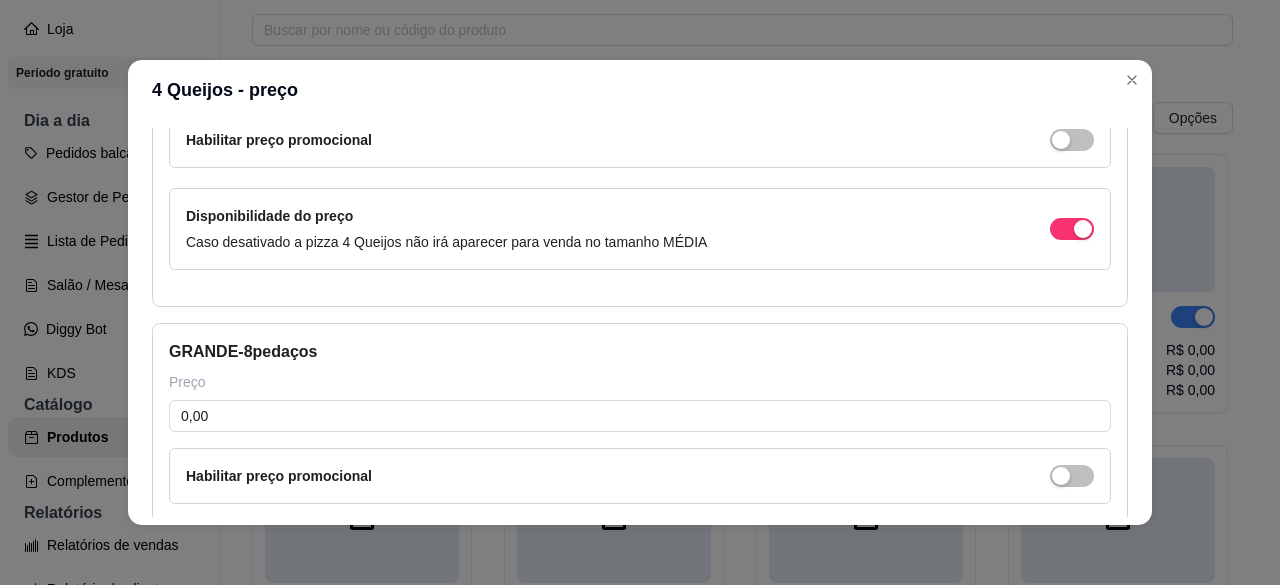 scroll, scrollTop: 200, scrollLeft: 0, axis: vertical 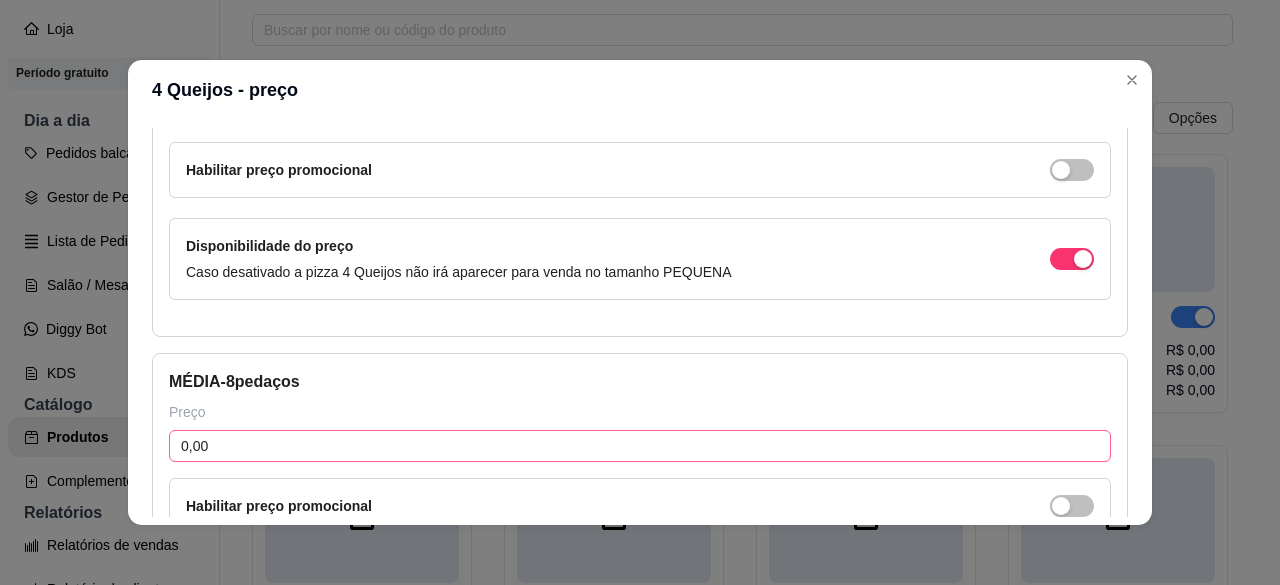 type on "49,90" 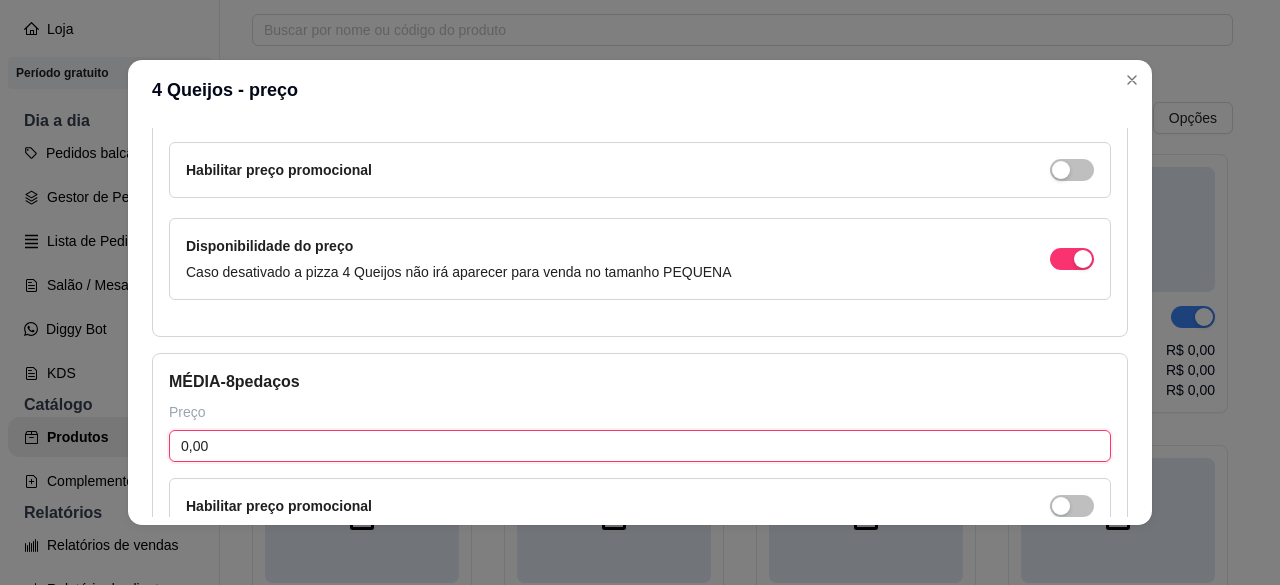 drag, startPoint x: 215, startPoint y: 434, endPoint x: 82, endPoint y: 407, distance: 135.71294 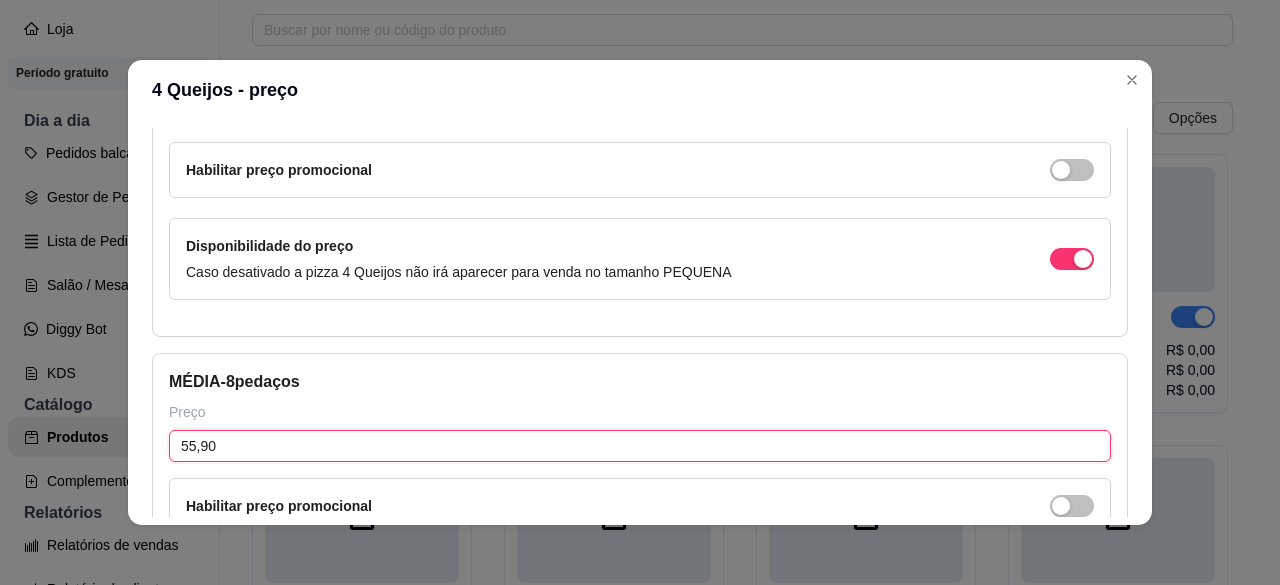 type on "55,90" 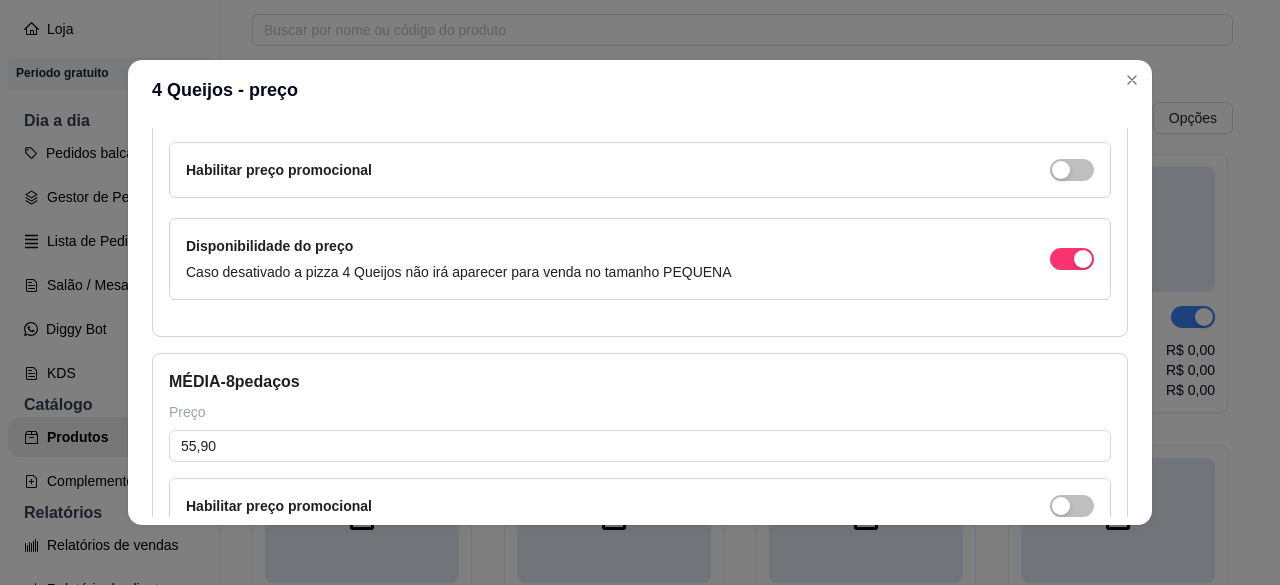 click on "MÉDIA  -  8  pedaços Preço 55,90 Habilitar preço promocional Disponibilidade do preço Caso desativado a pizza 4 Queijos não irá aparecer para venda no tamanho MÉDIA" at bounding box center [640, 513] 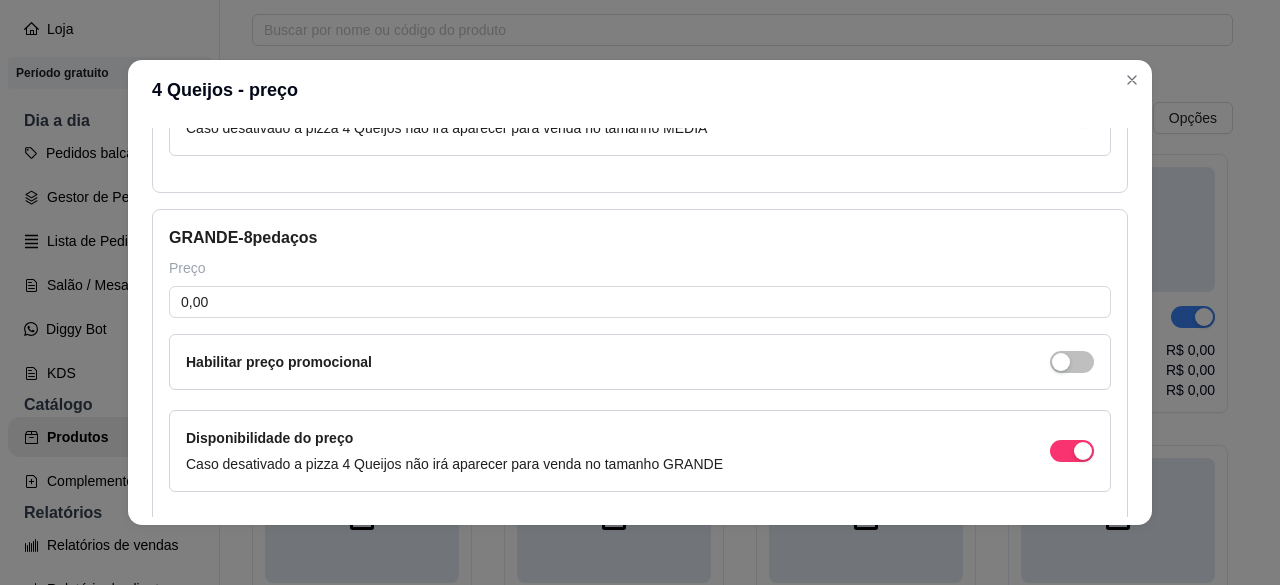 scroll, scrollTop: 700, scrollLeft: 0, axis: vertical 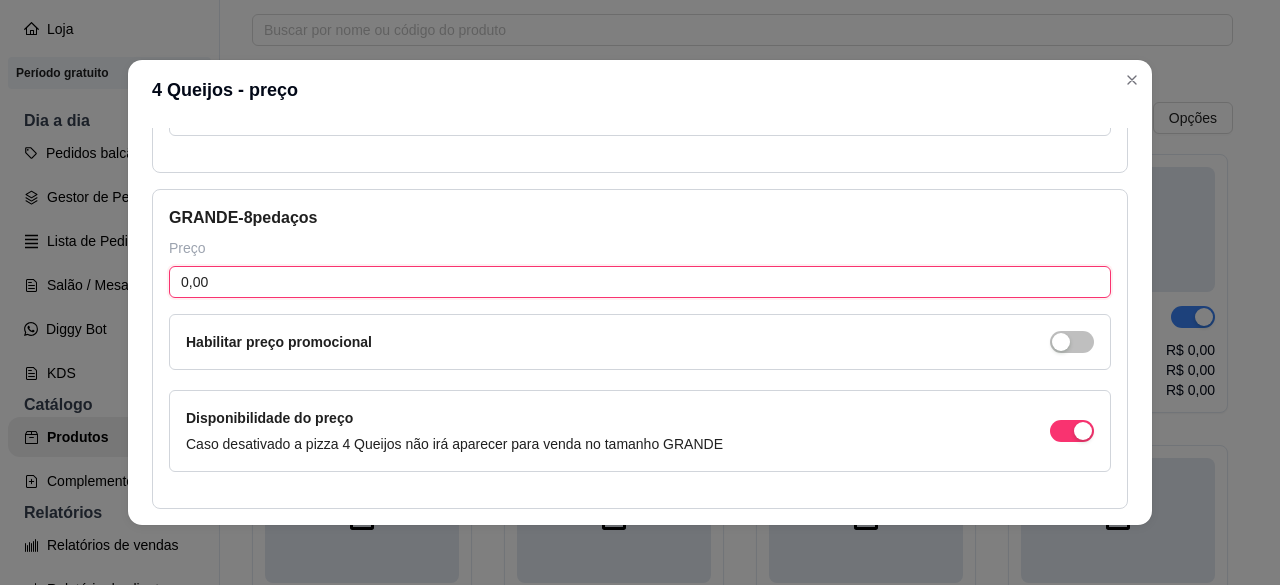 drag, startPoint x: 235, startPoint y: 269, endPoint x: 0, endPoint y: 243, distance: 236.43393 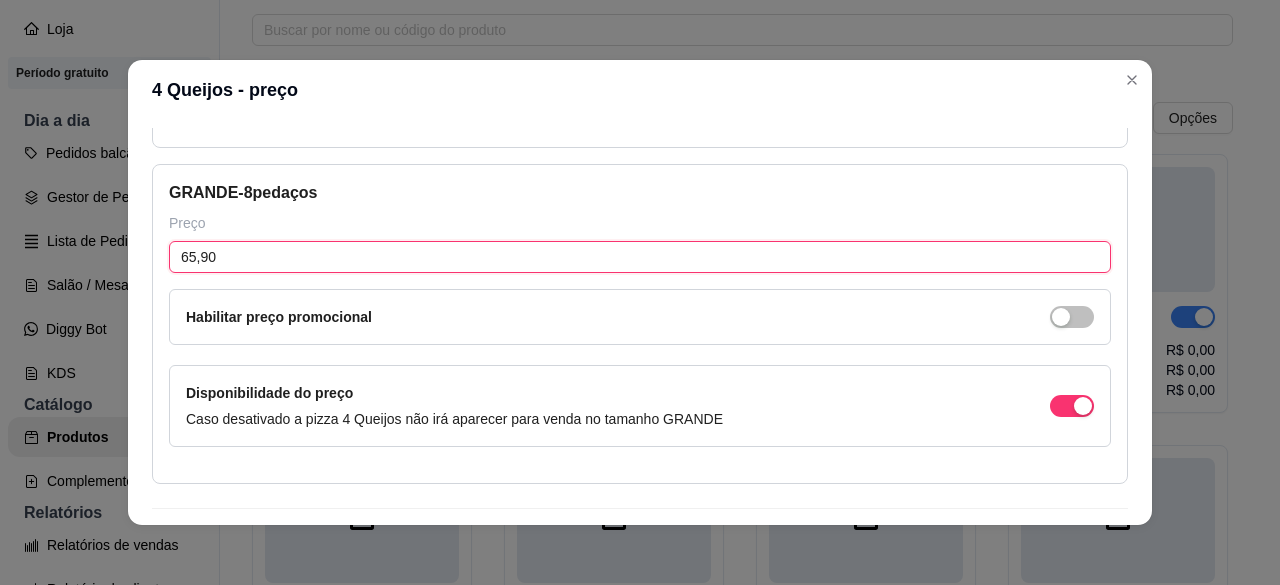 scroll, scrollTop: 772, scrollLeft: 0, axis: vertical 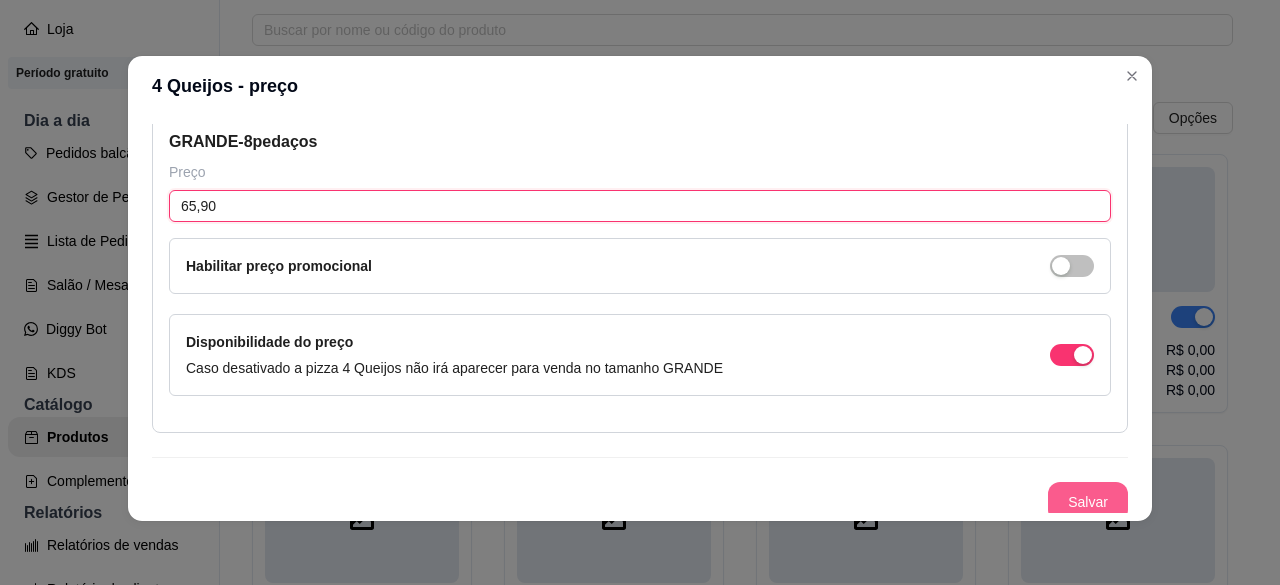 type on "65,90" 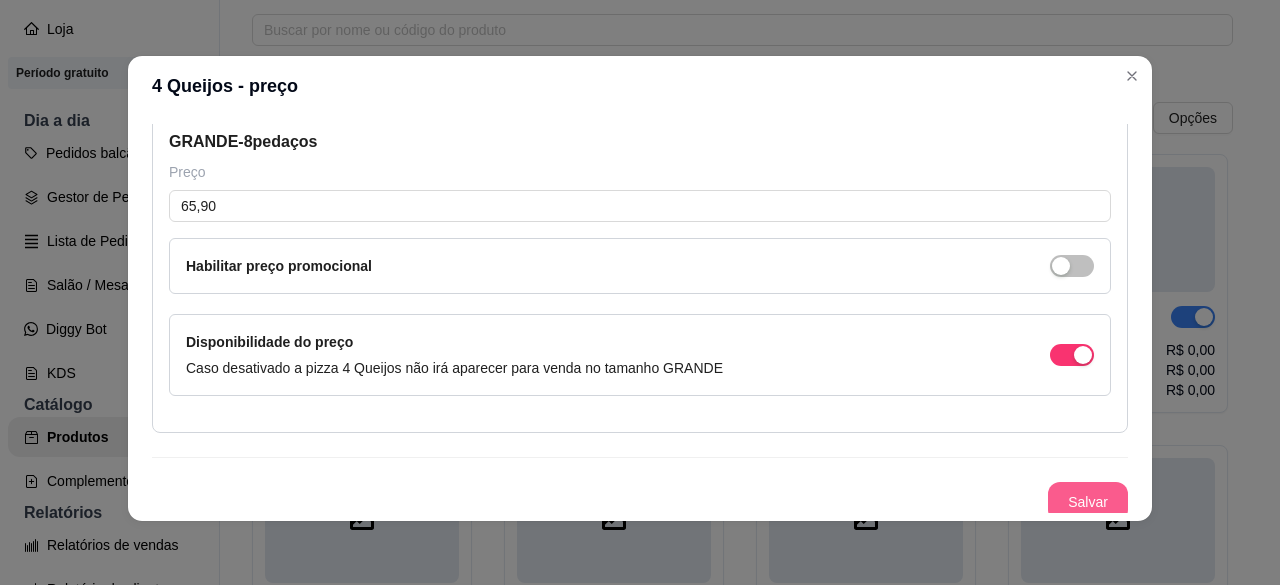 click on "Salvar" at bounding box center (1088, 502) 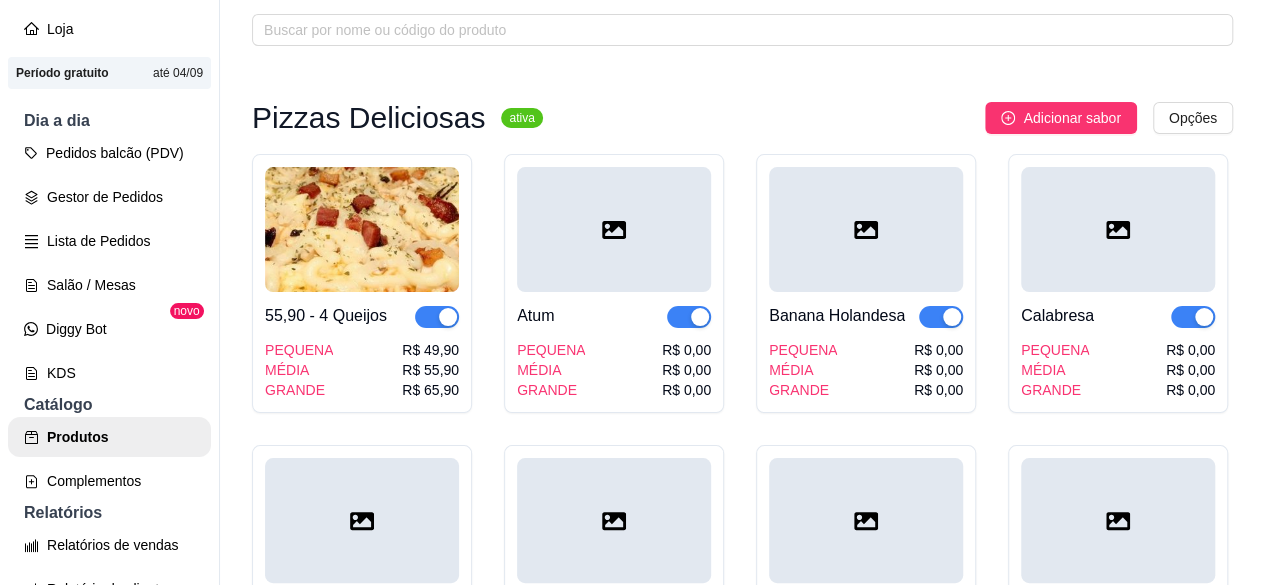 click 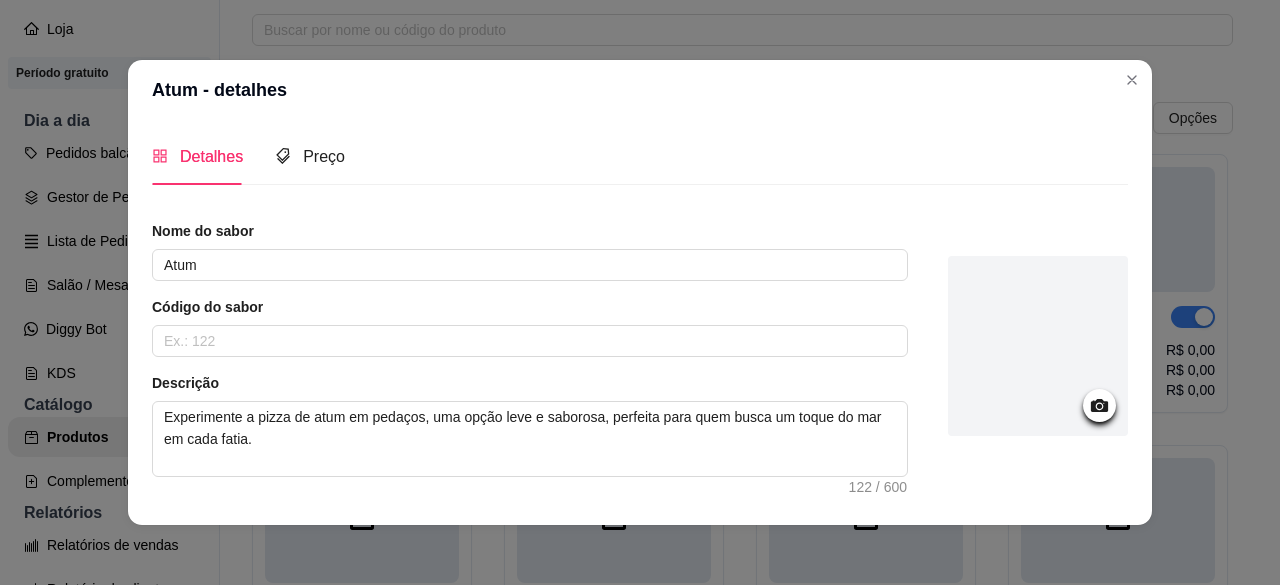 click 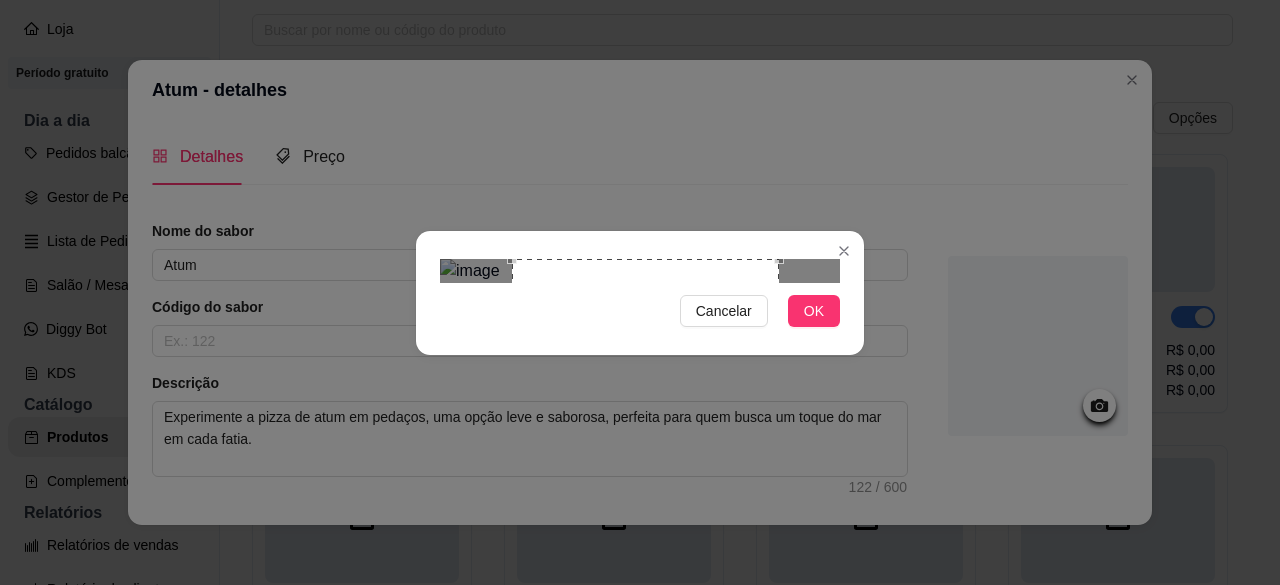 click at bounding box center [645, 392] 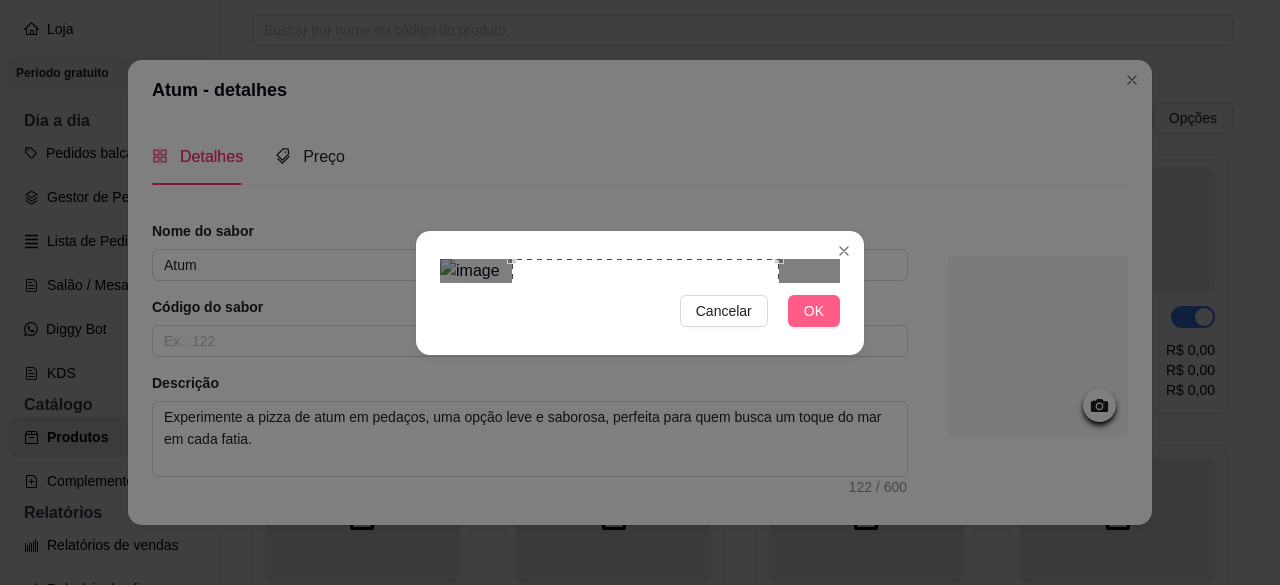 click on "OK" at bounding box center (814, 311) 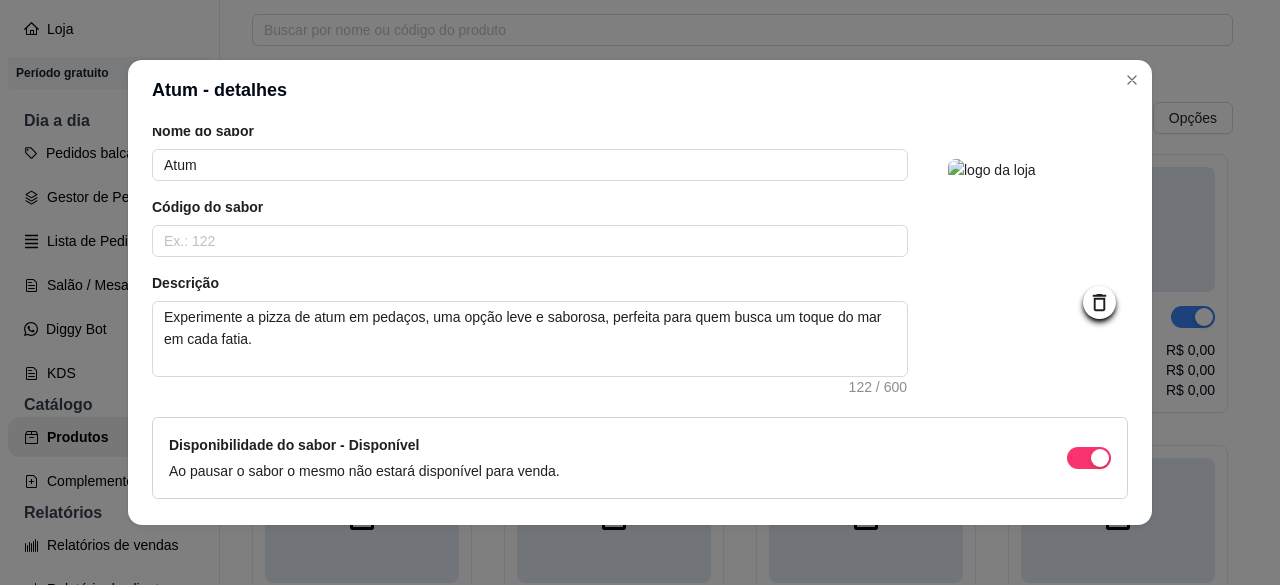 scroll, scrollTop: 168, scrollLeft: 0, axis: vertical 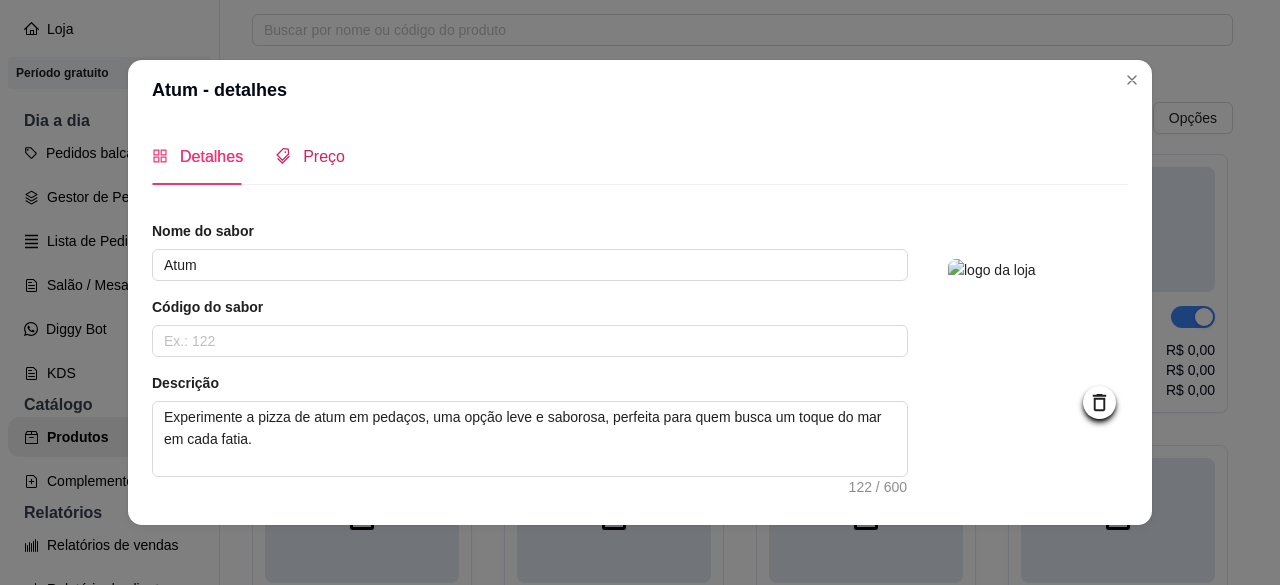 click on "Preço" at bounding box center (324, 156) 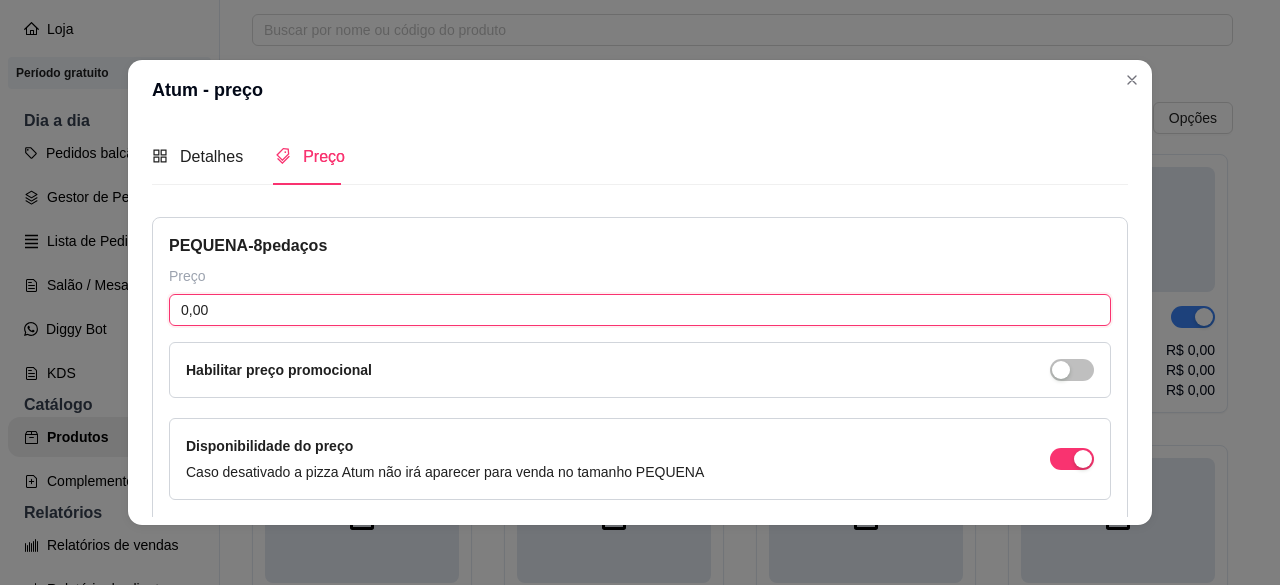 click on "0,00" at bounding box center (640, 310) 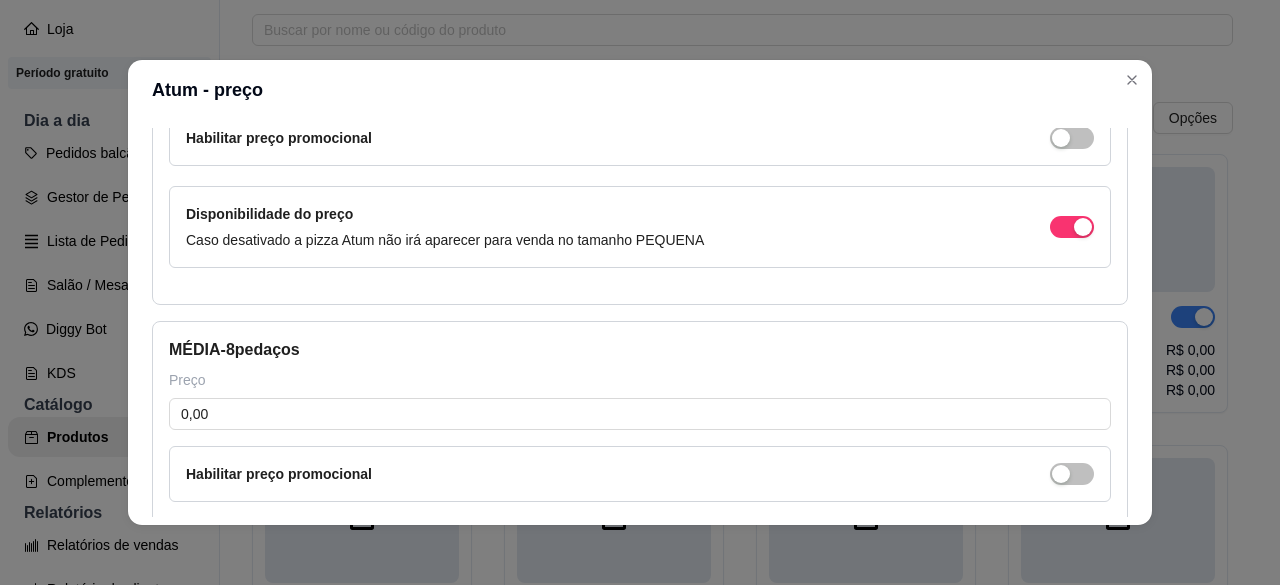 scroll, scrollTop: 239, scrollLeft: 0, axis: vertical 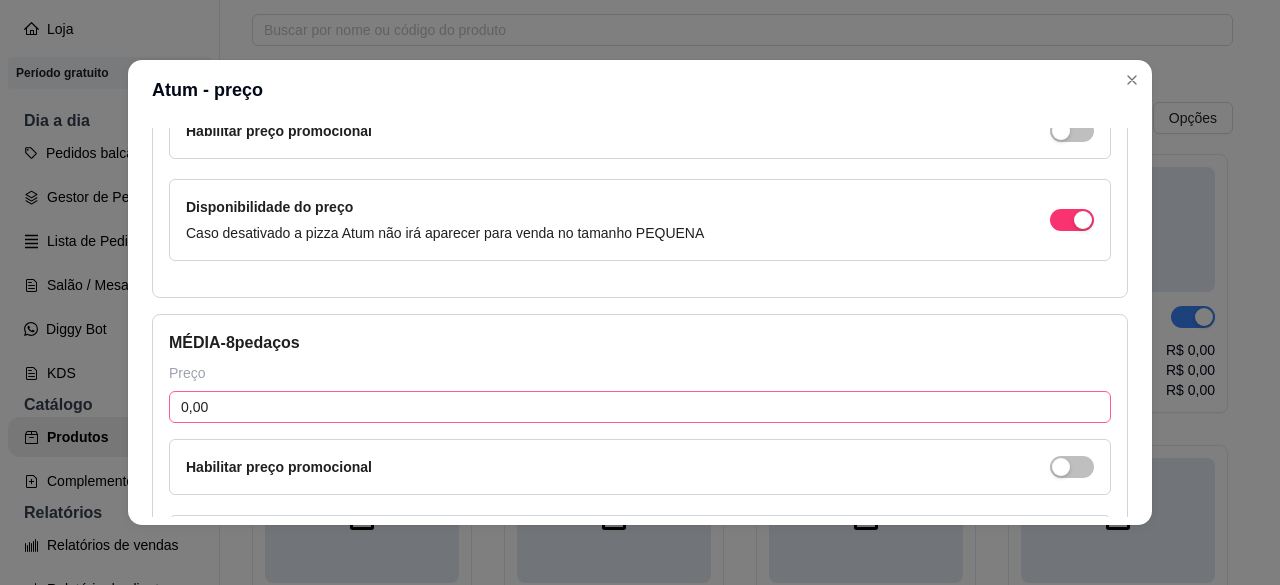 type on "49,90" 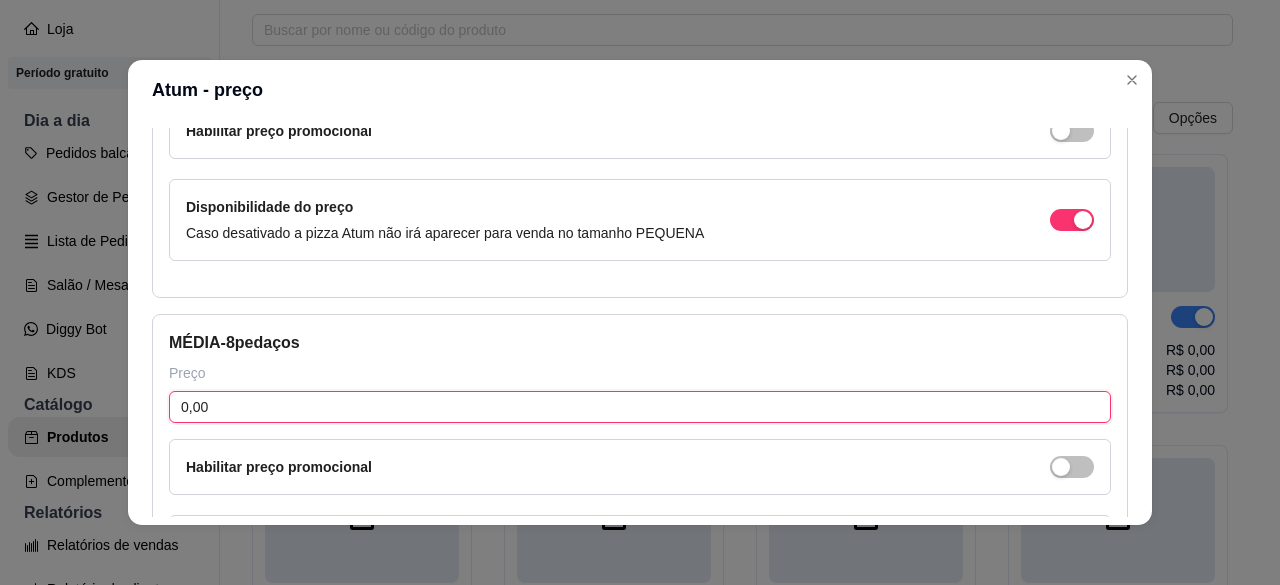 click on "0,00" at bounding box center [640, 407] 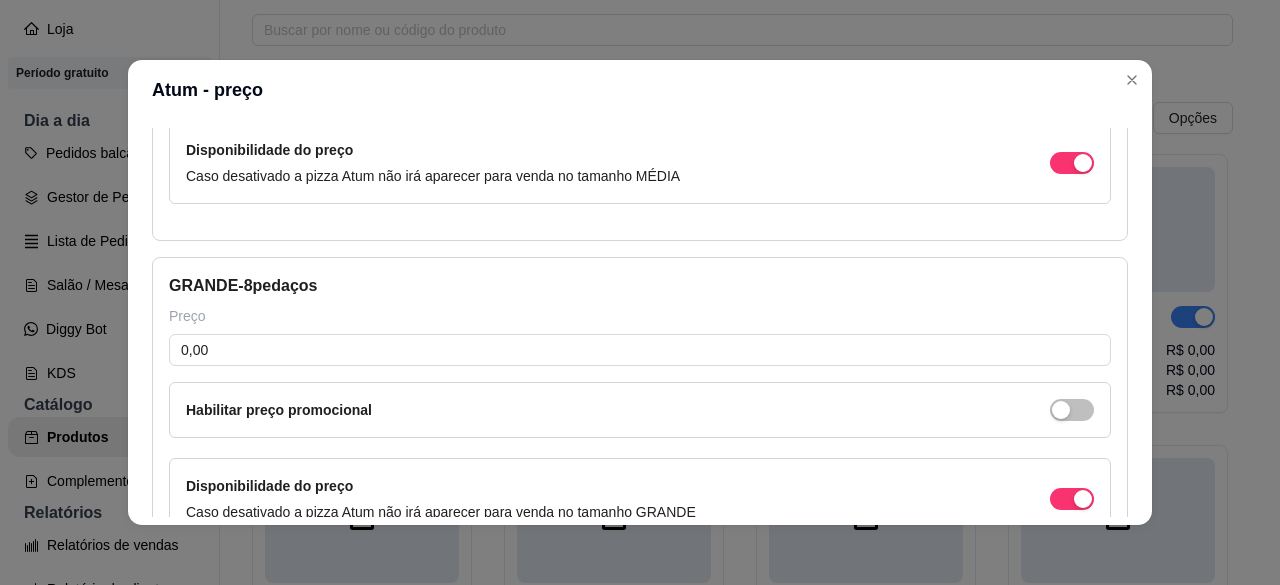 scroll, scrollTop: 639, scrollLeft: 0, axis: vertical 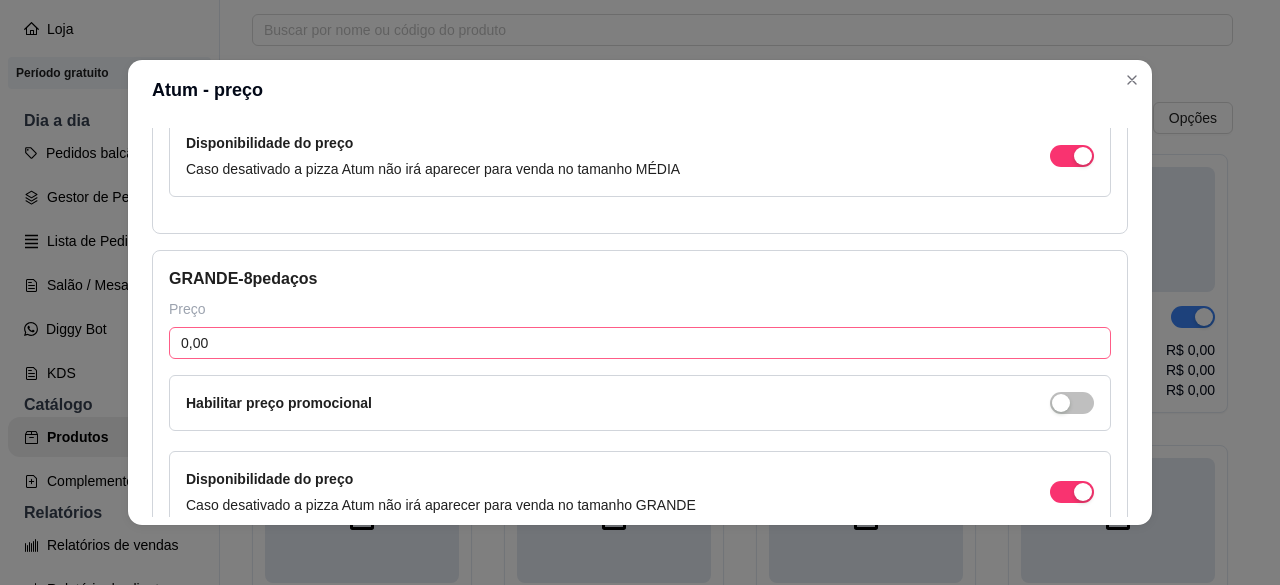 type on "55,90" 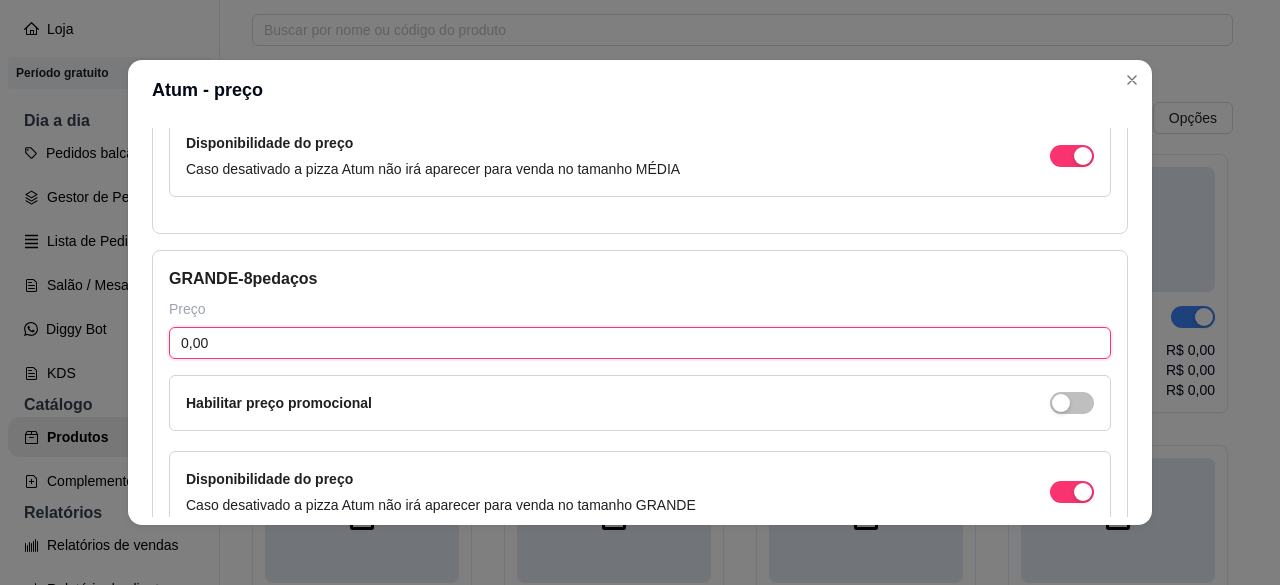 click on "0,00" at bounding box center (640, 343) 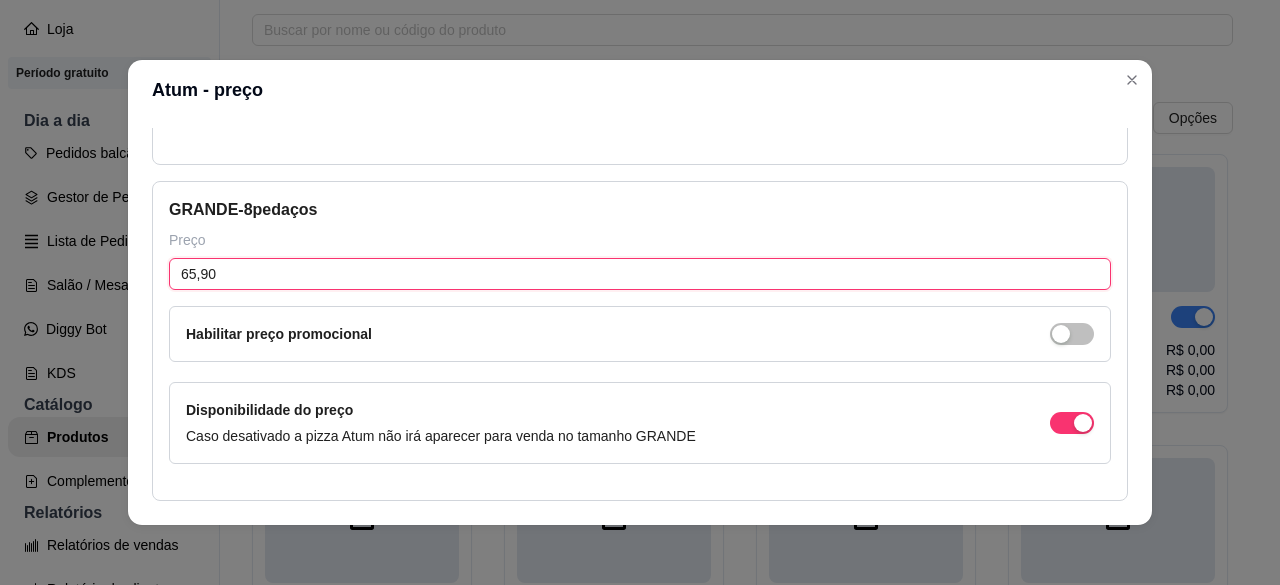 scroll, scrollTop: 772, scrollLeft: 0, axis: vertical 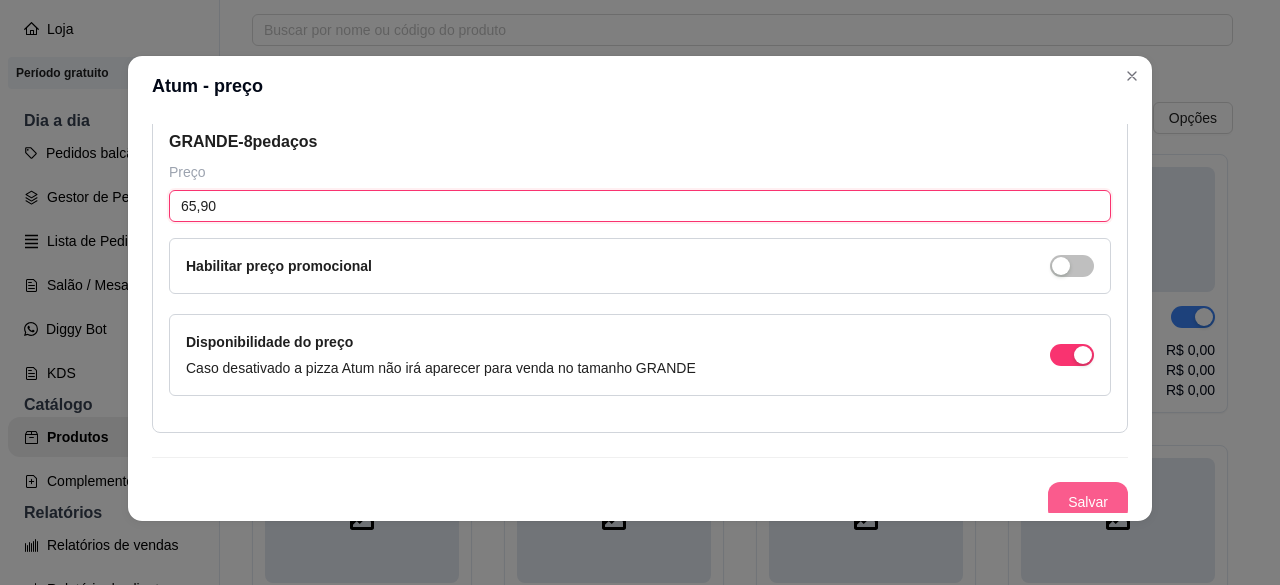 type on "65,90" 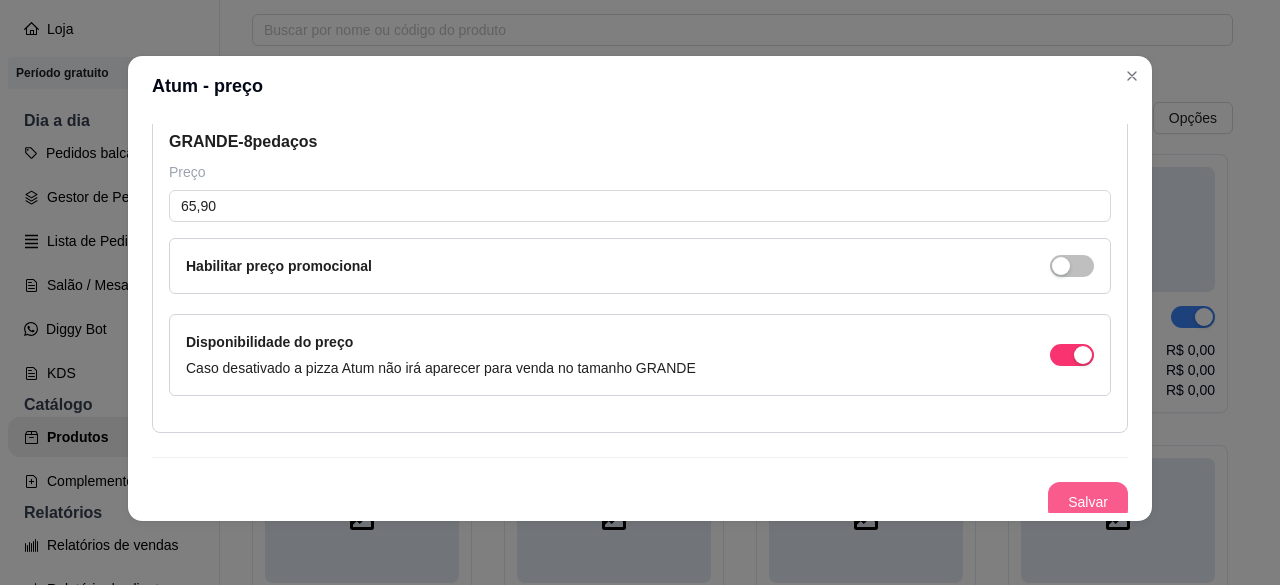 click on "Salvar" at bounding box center (1088, 502) 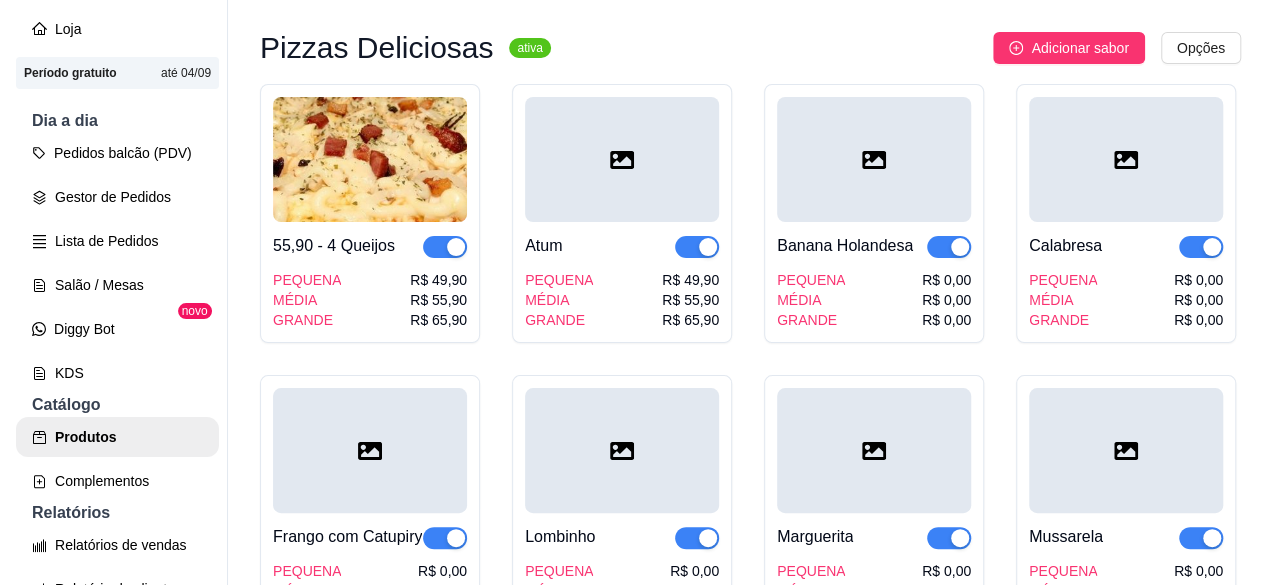 scroll, scrollTop: 198, scrollLeft: 0, axis: vertical 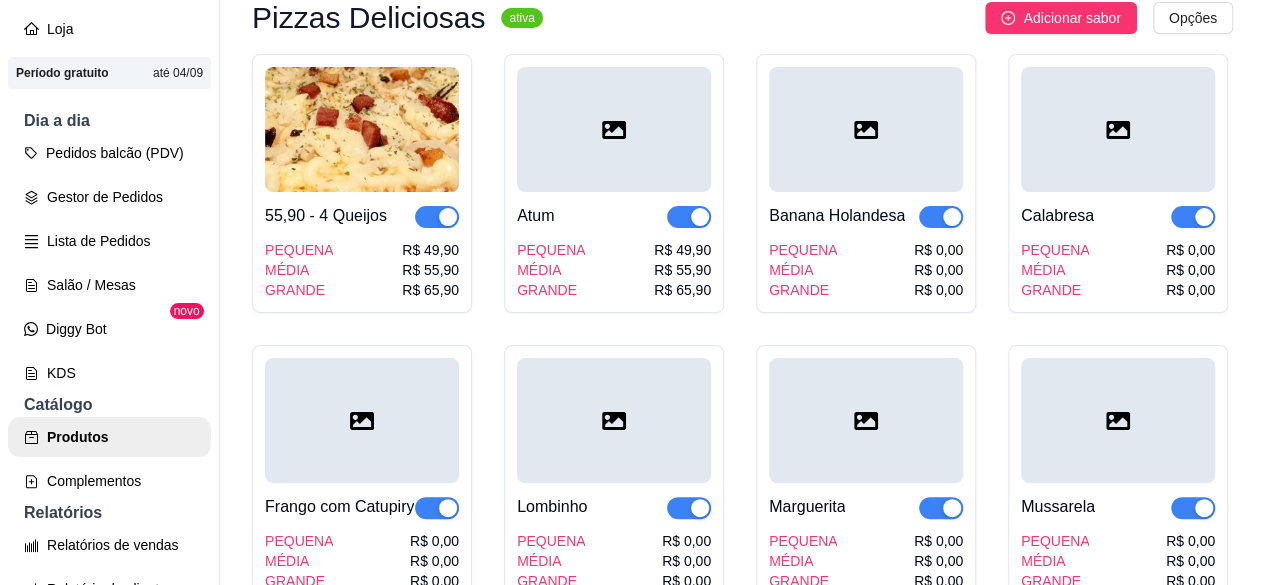 click 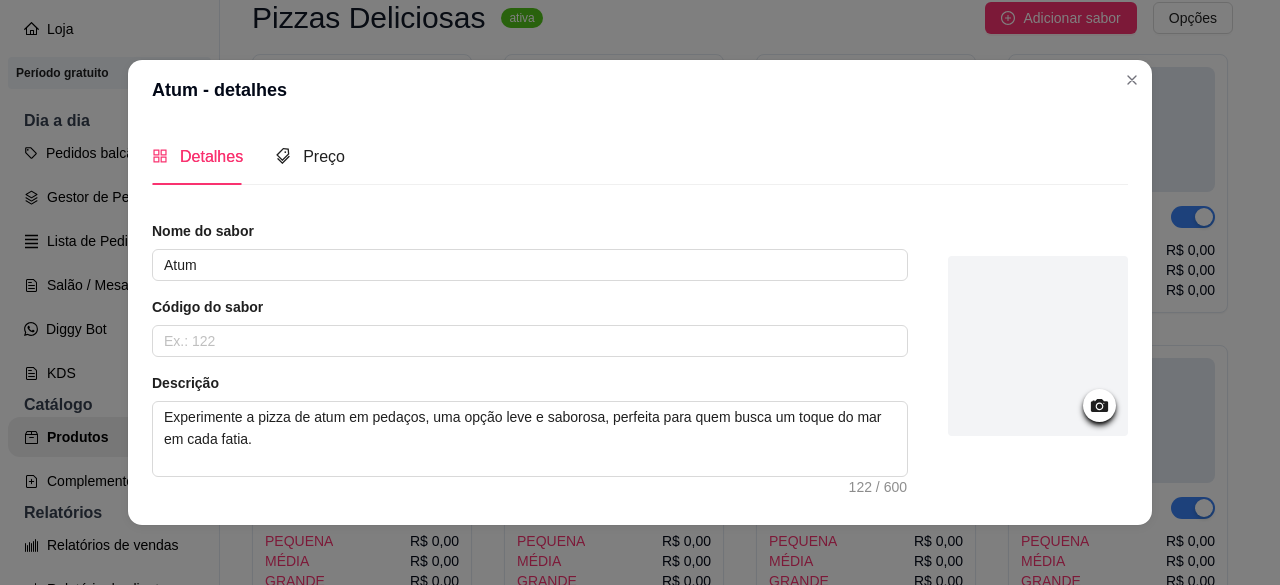 click 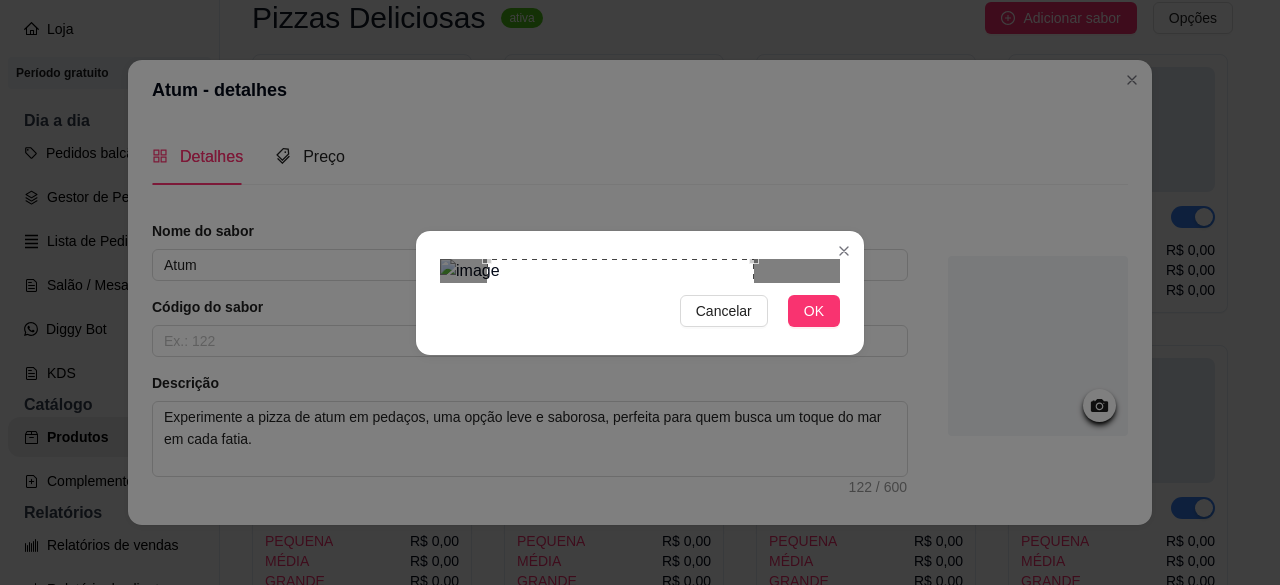 click at bounding box center [620, 392] 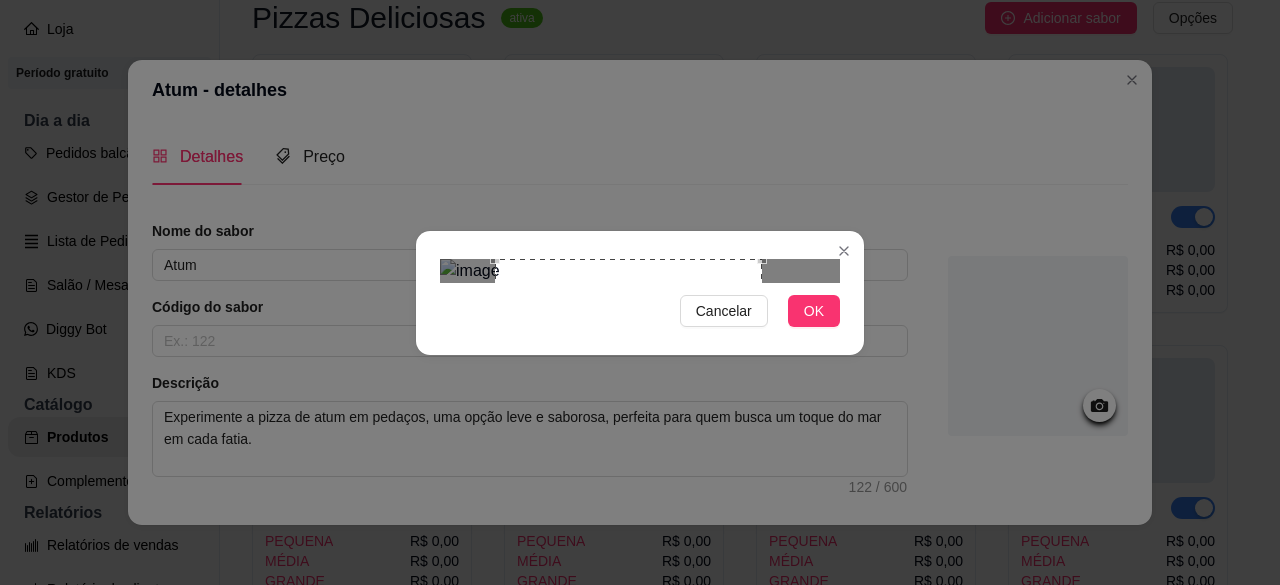 click at bounding box center (628, 392) 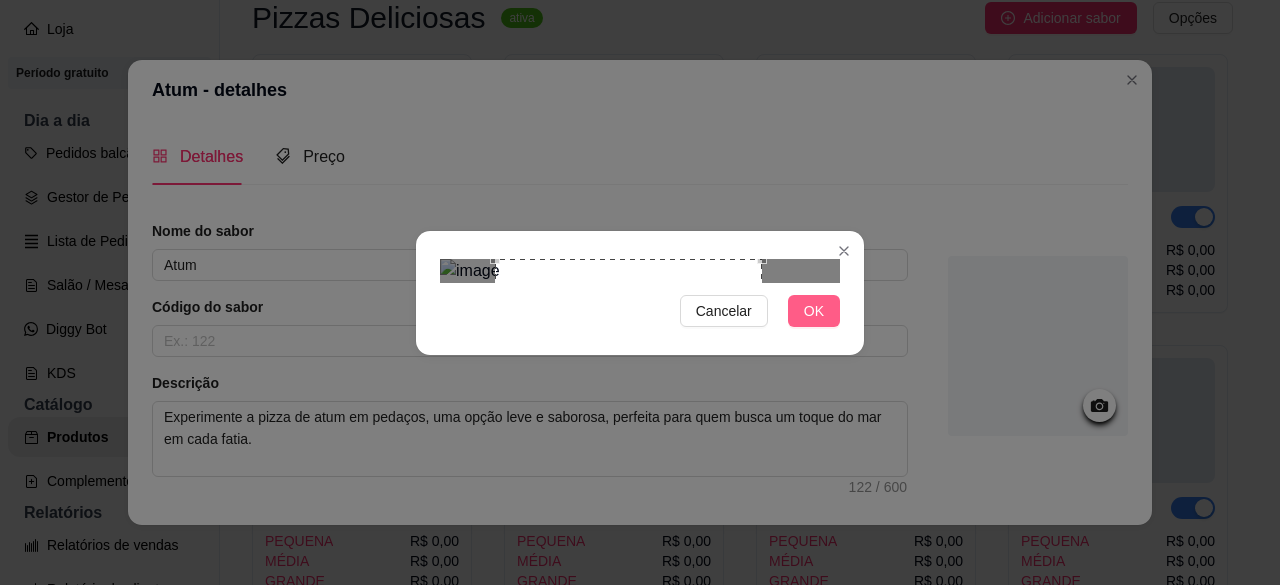 click on "OK" at bounding box center (814, 311) 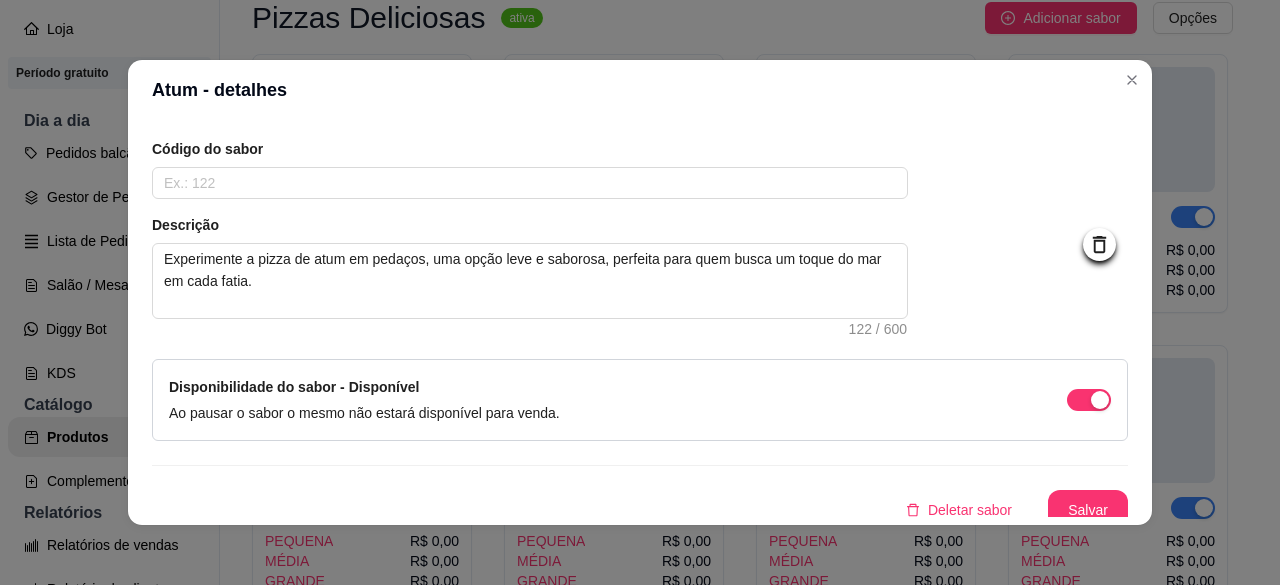 scroll, scrollTop: 168, scrollLeft: 0, axis: vertical 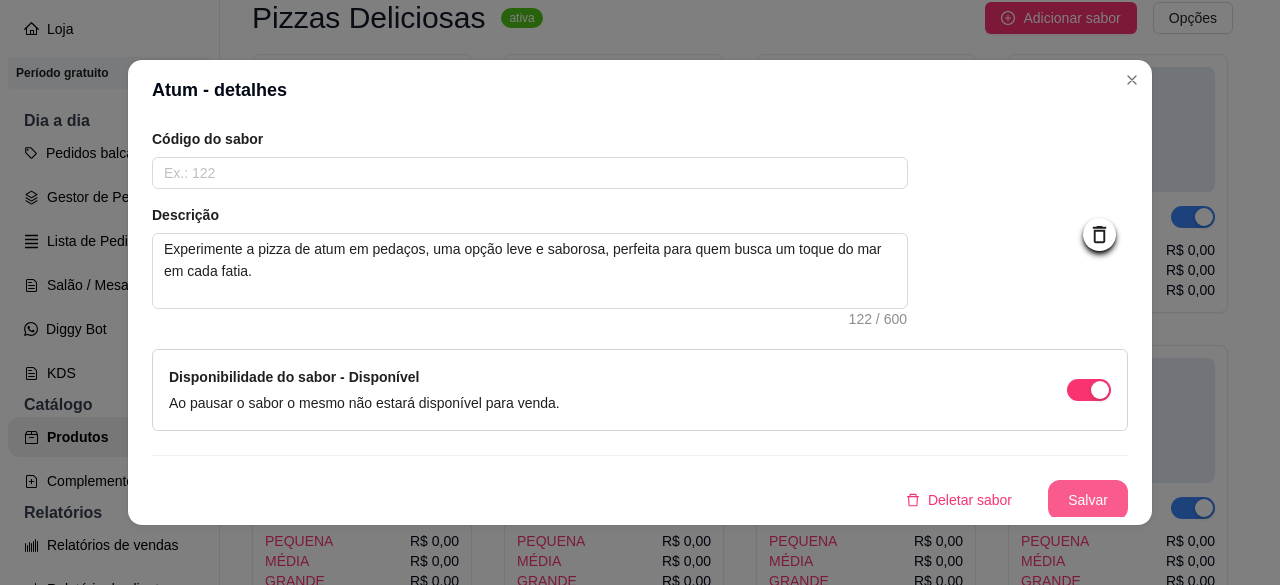 click on "Salvar" at bounding box center [1088, 500] 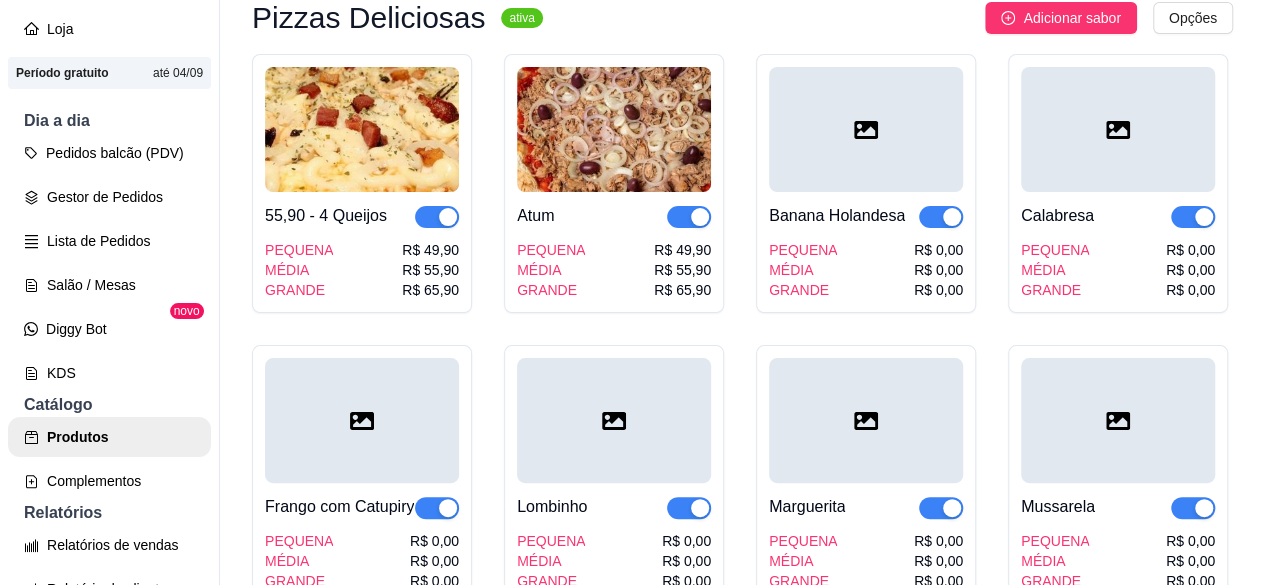 click at bounding box center (866, 129) 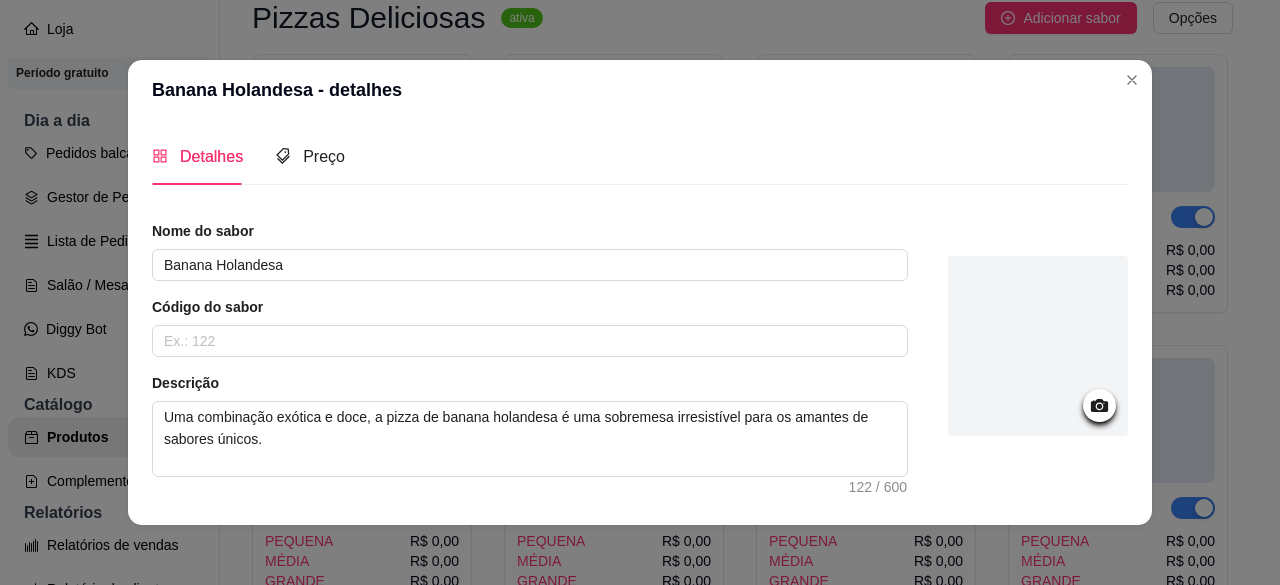 click 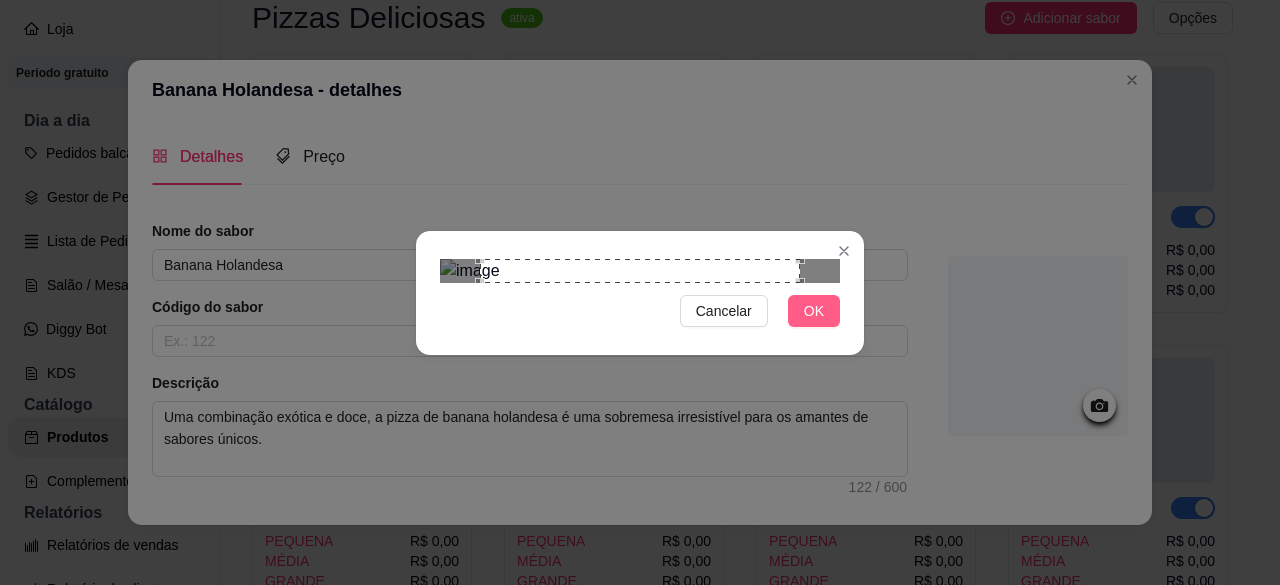 click on "OK" at bounding box center (814, 311) 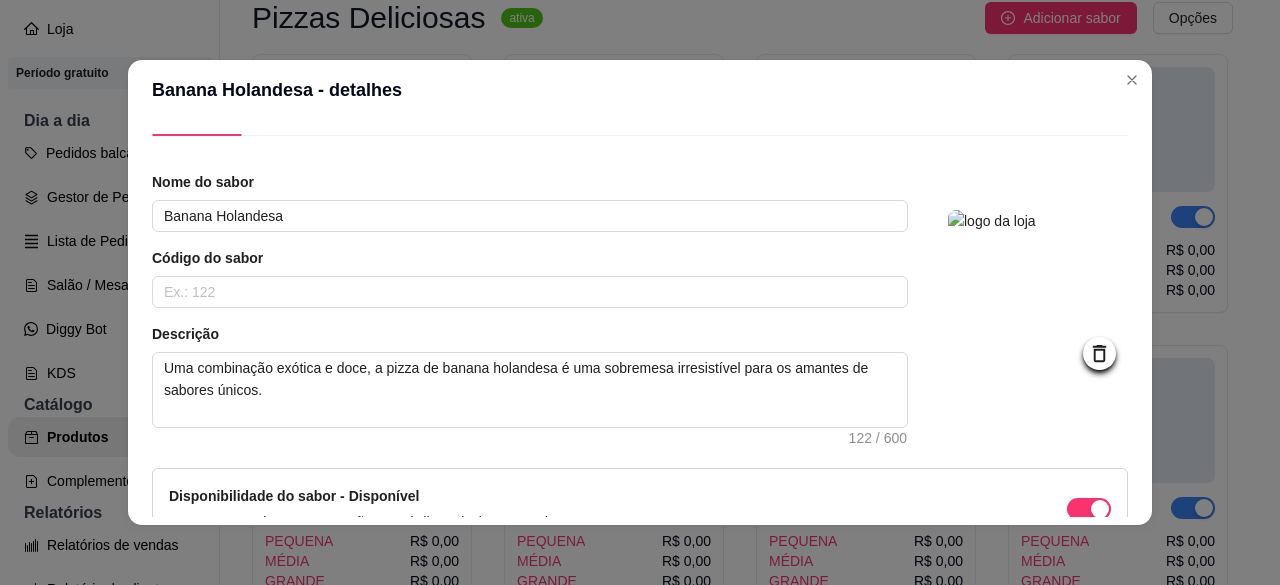 scroll, scrollTop: 0, scrollLeft: 0, axis: both 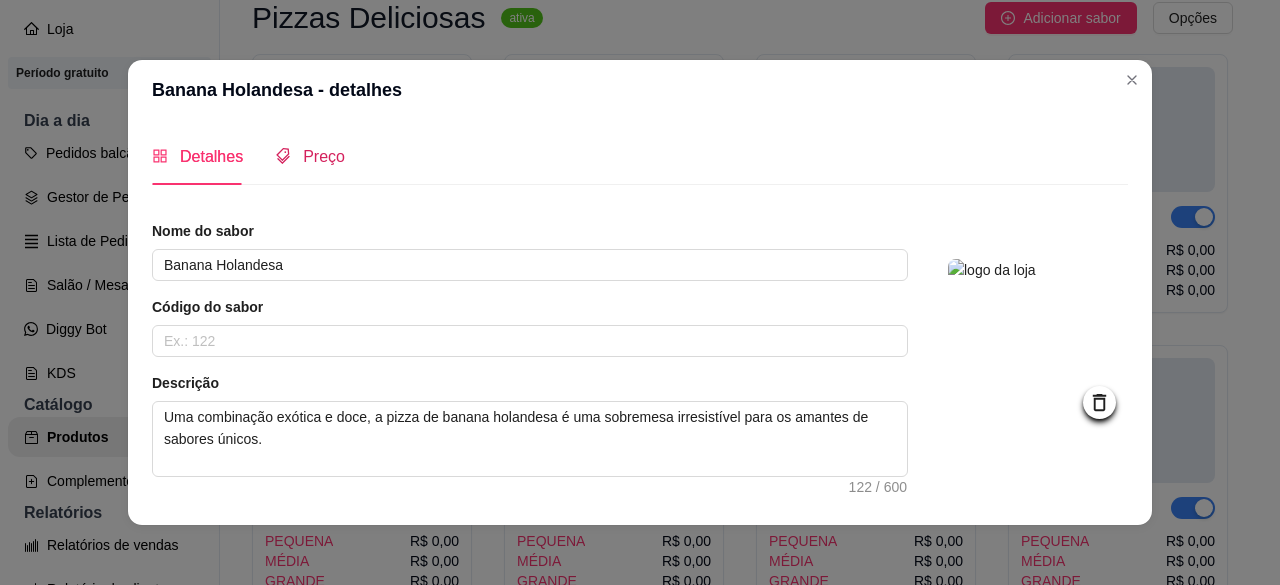 click on "Preço" at bounding box center [324, 156] 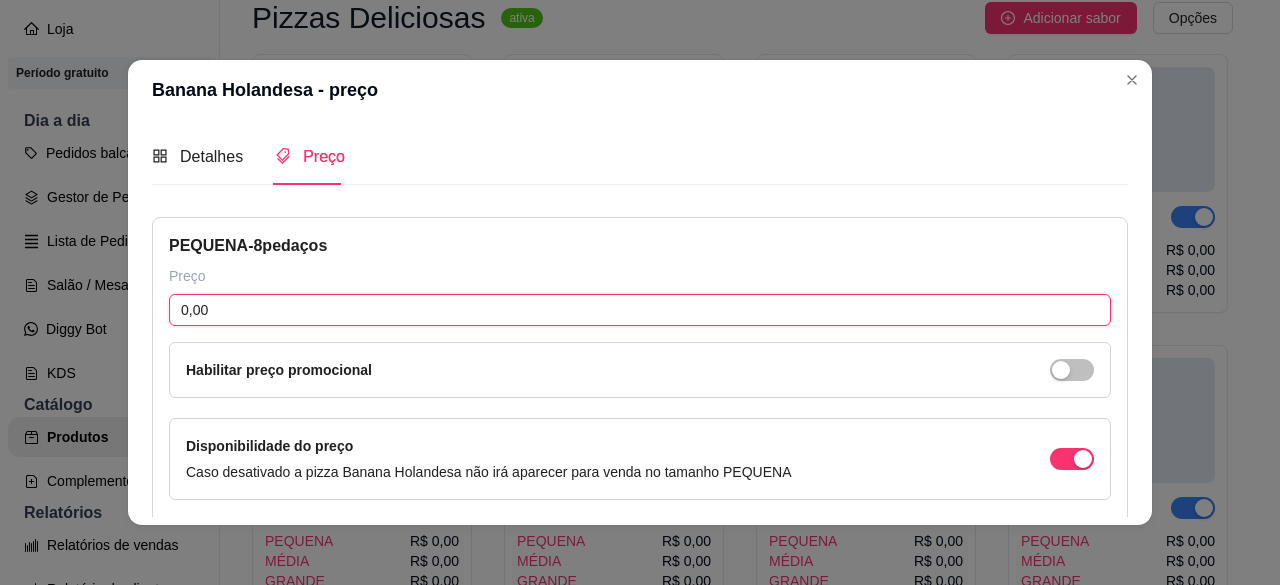 click on "0,00" at bounding box center (640, 310) 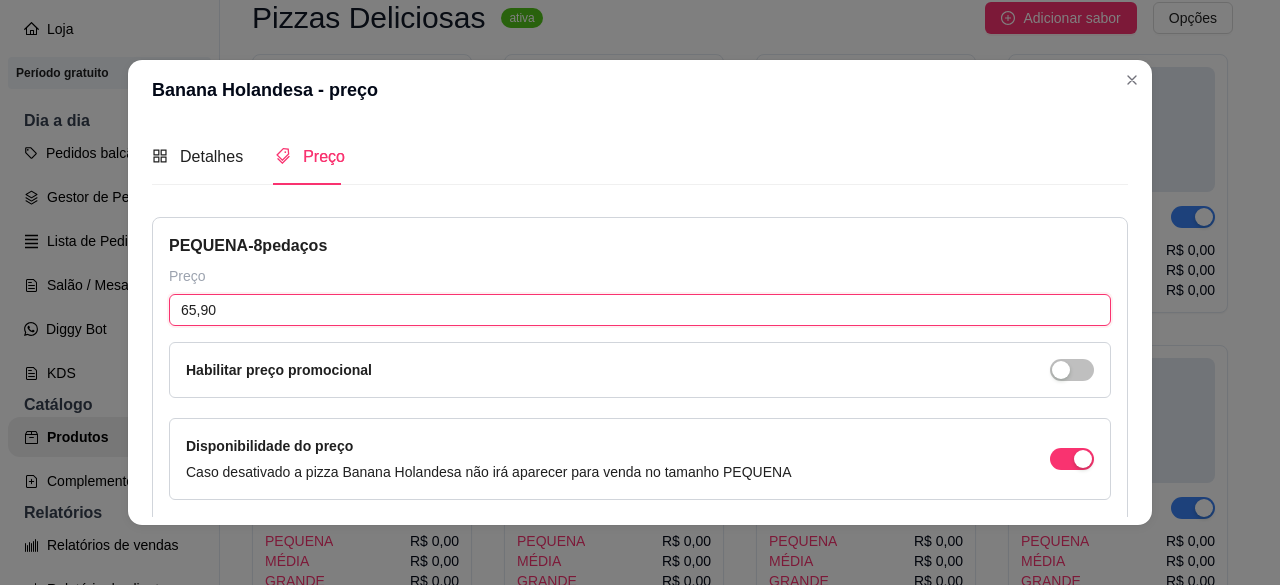 scroll, scrollTop: 400, scrollLeft: 0, axis: vertical 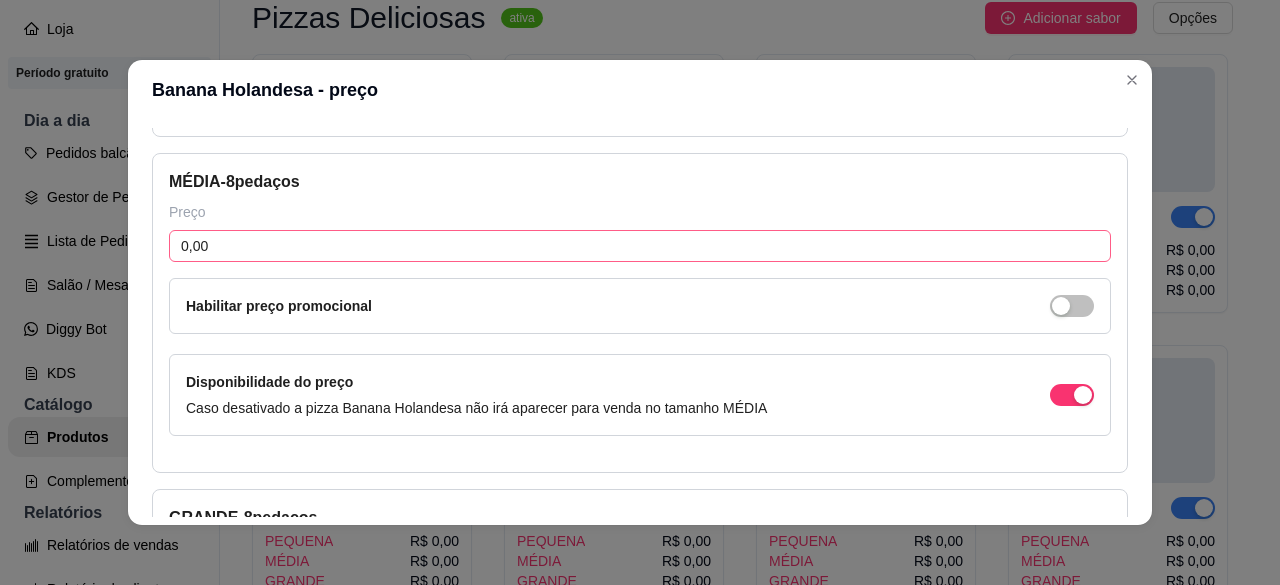 type on "65,90" 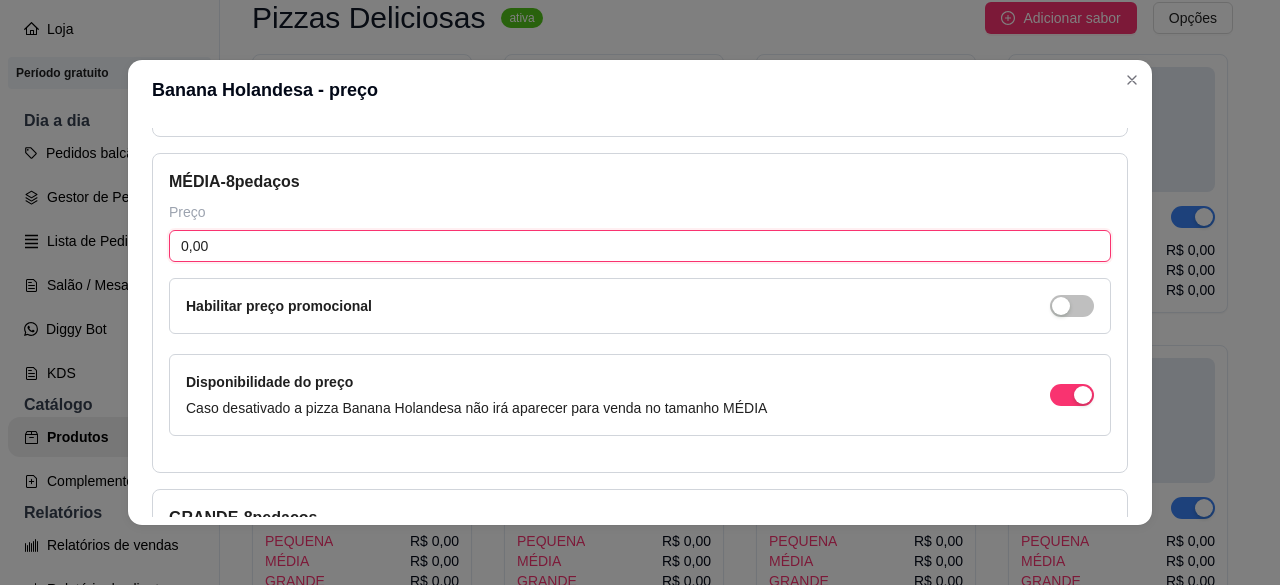 click on "0,00" at bounding box center (640, 246) 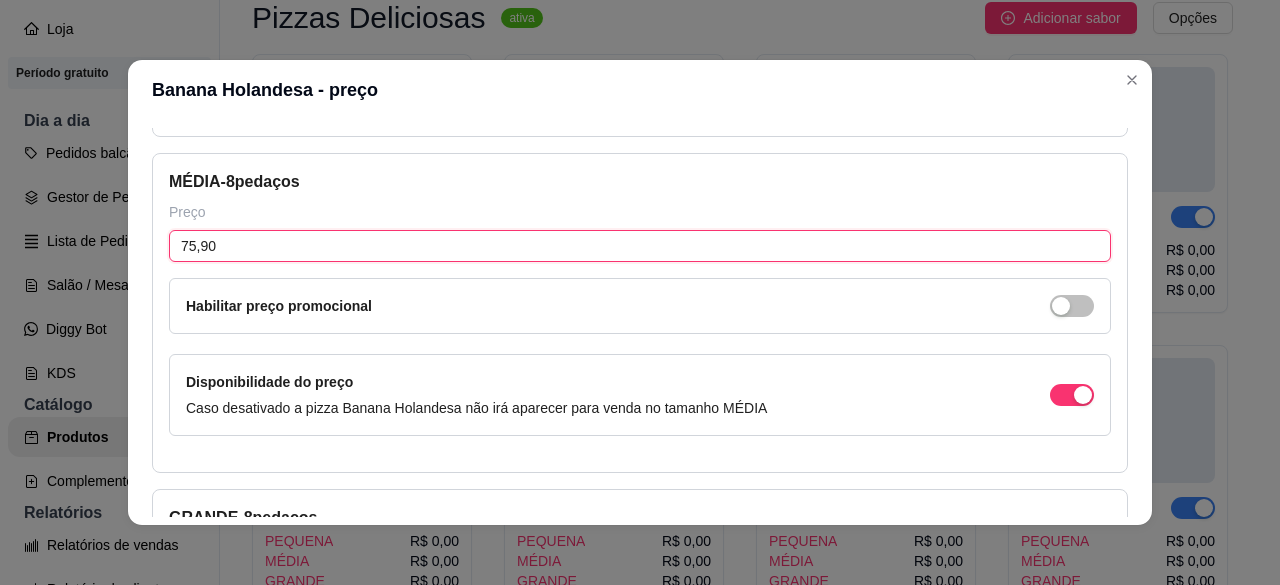 scroll, scrollTop: 733, scrollLeft: 0, axis: vertical 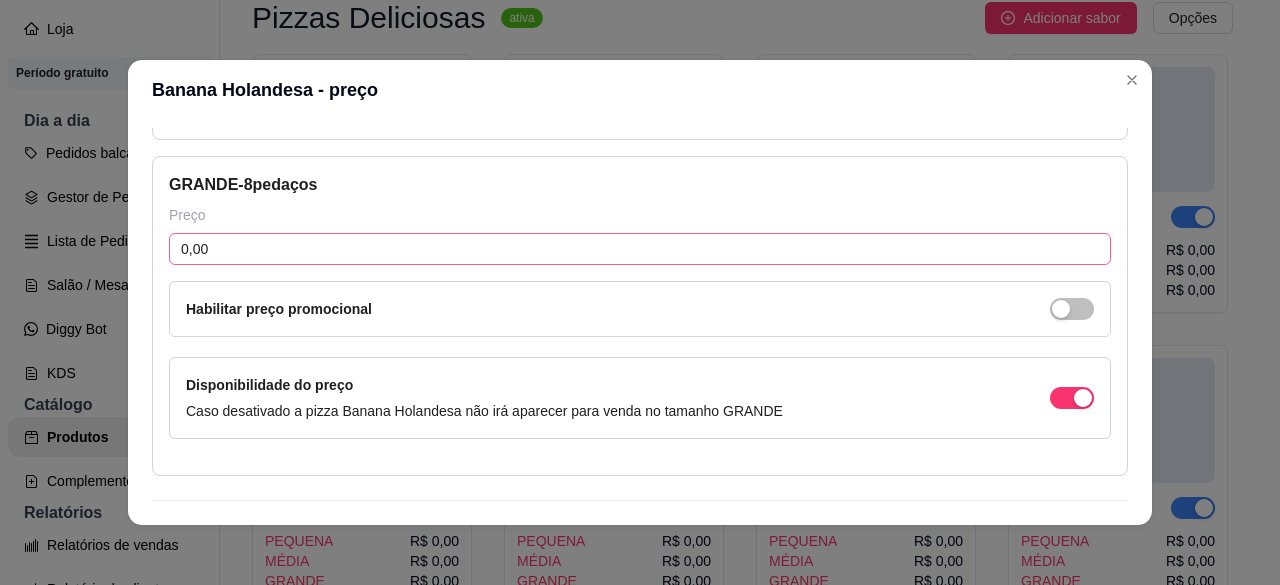 type on "75,90" 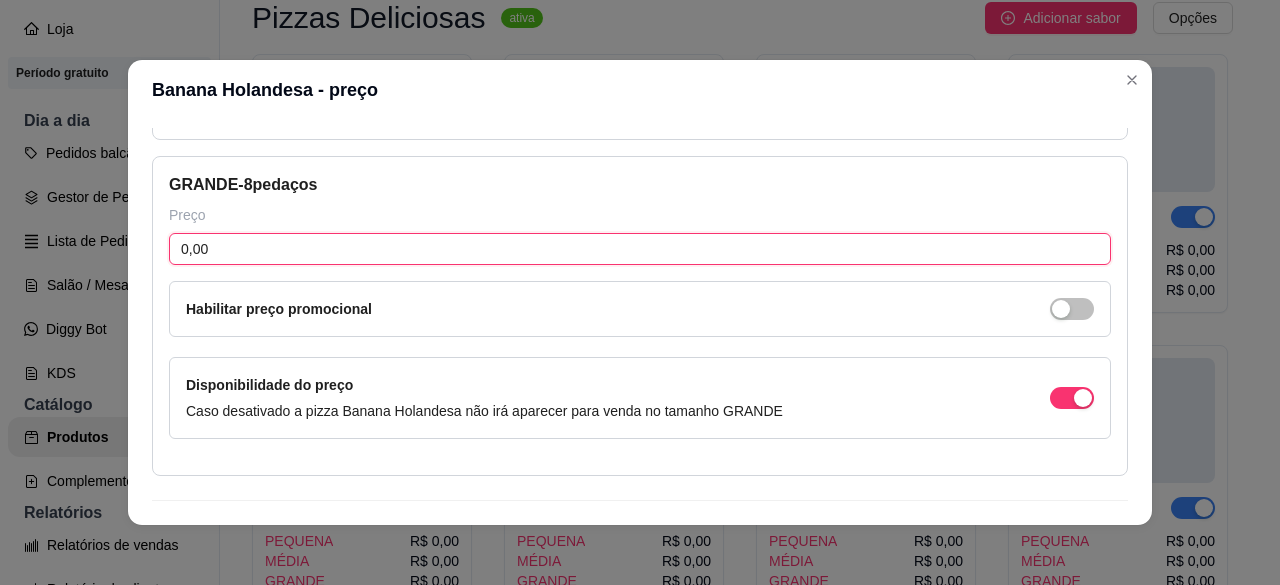 click on "0,00" at bounding box center (640, 249) 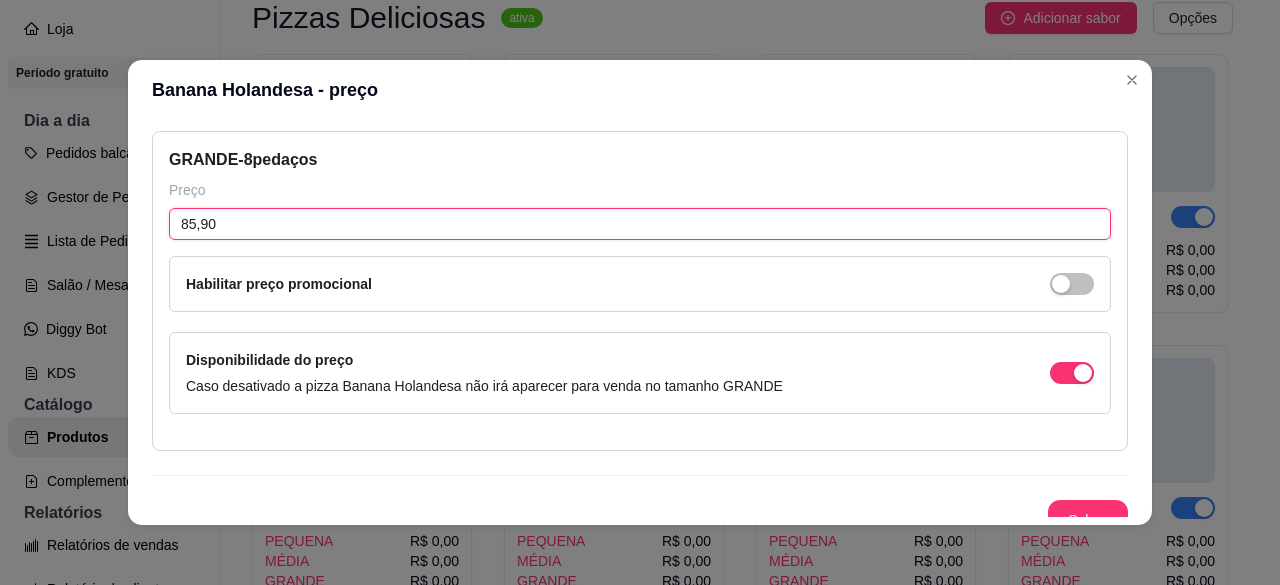scroll, scrollTop: 772, scrollLeft: 0, axis: vertical 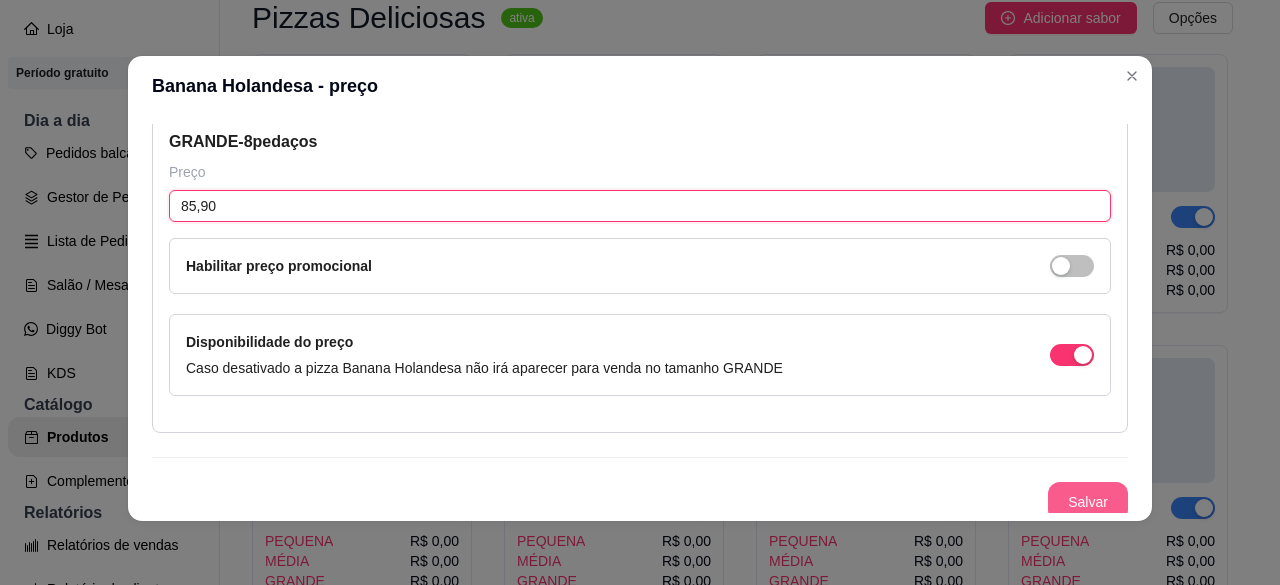 type on "85,90" 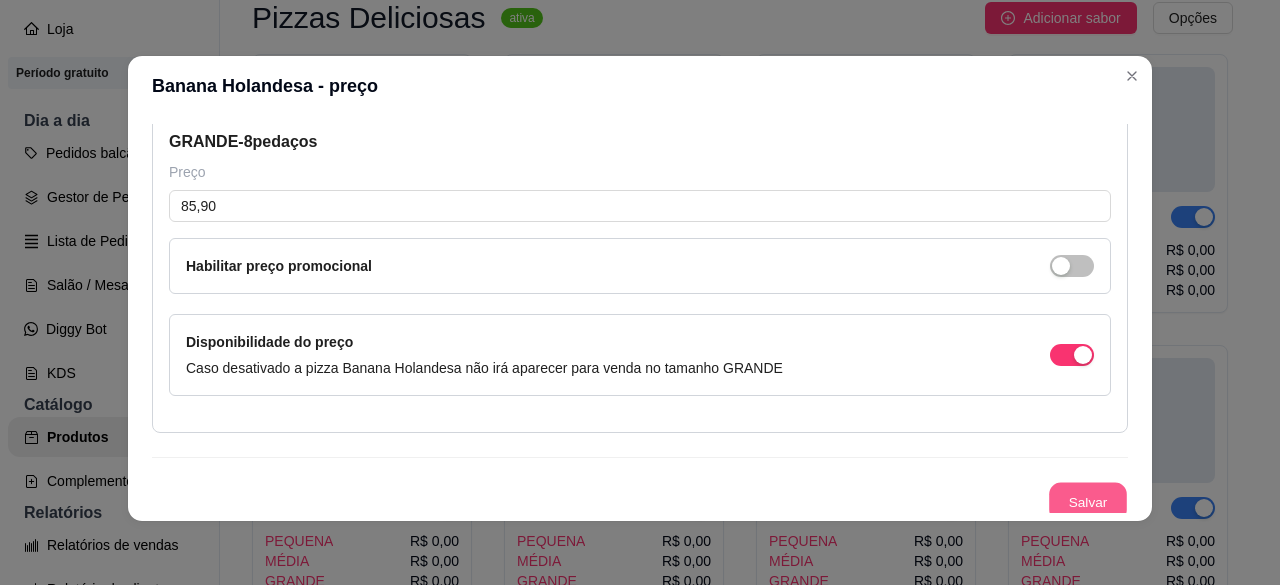 click on "Salvar" at bounding box center (1088, 502) 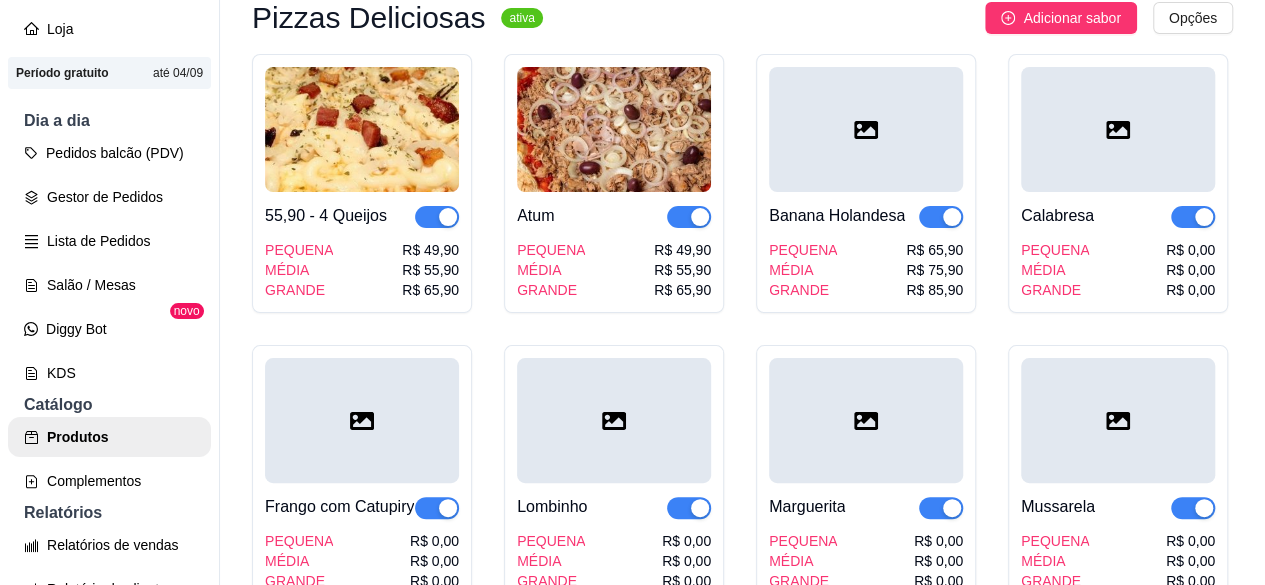 click at bounding box center [866, 129] 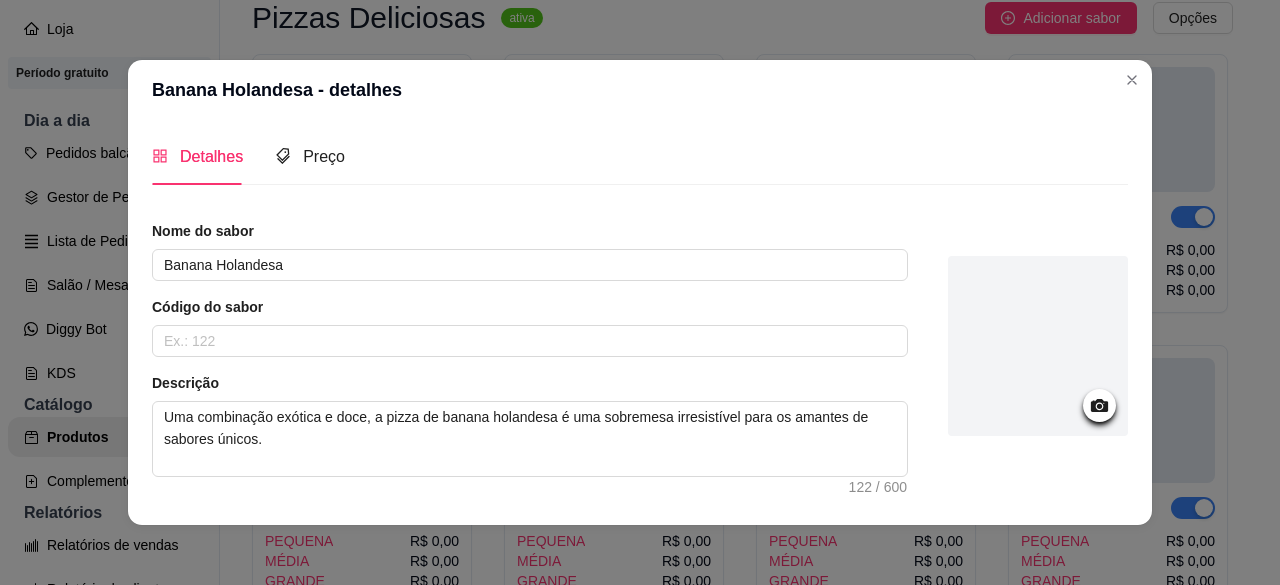 click 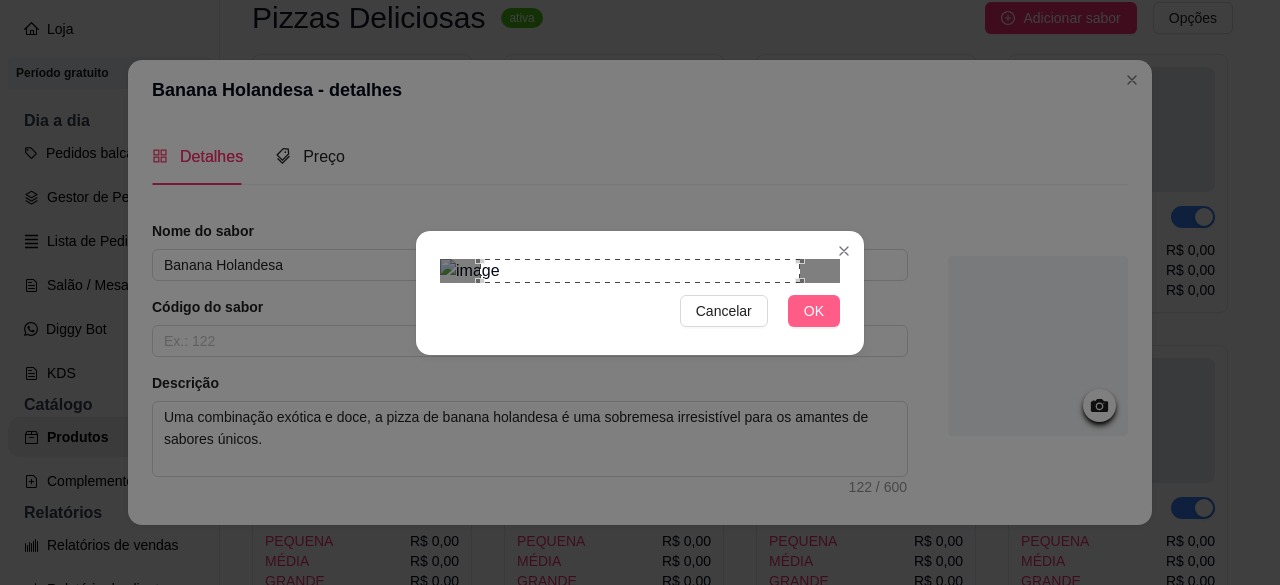 click on "OK" at bounding box center [814, 311] 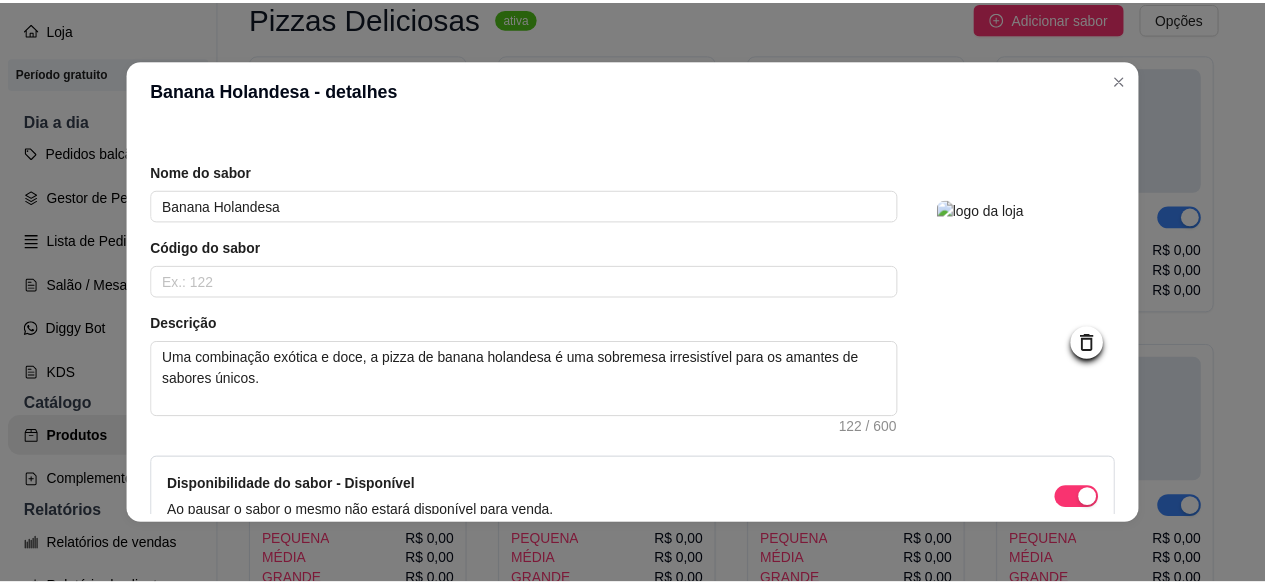 scroll, scrollTop: 168, scrollLeft: 0, axis: vertical 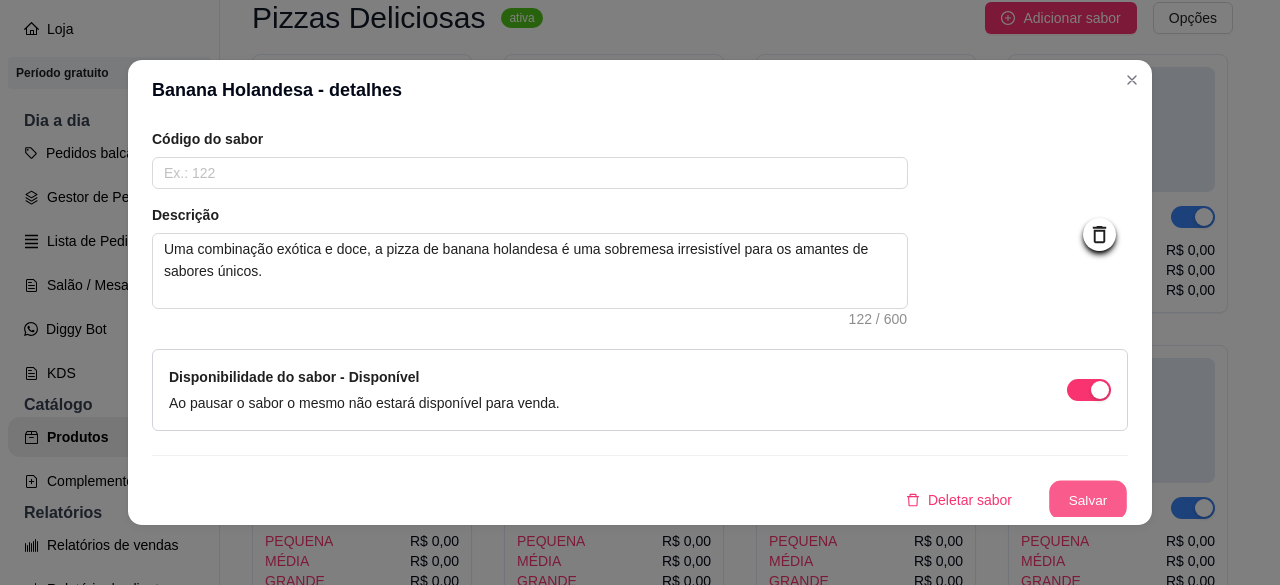 click on "Salvar" at bounding box center (1088, 500) 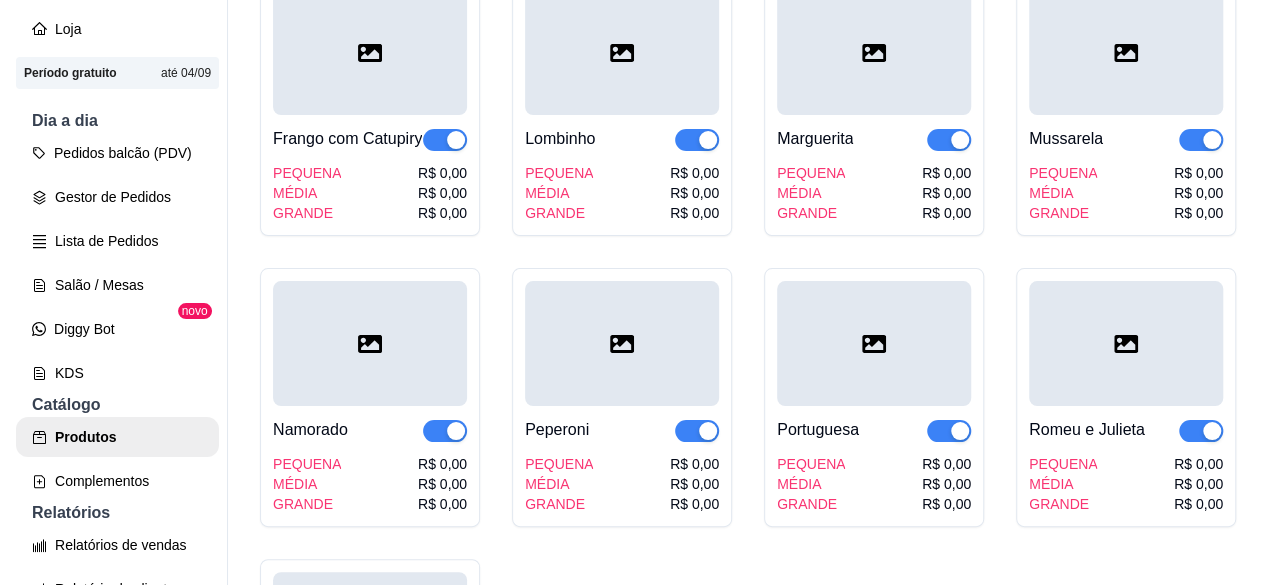 scroll, scrollTop: 566, scrollLeft: 0, axis: vertical 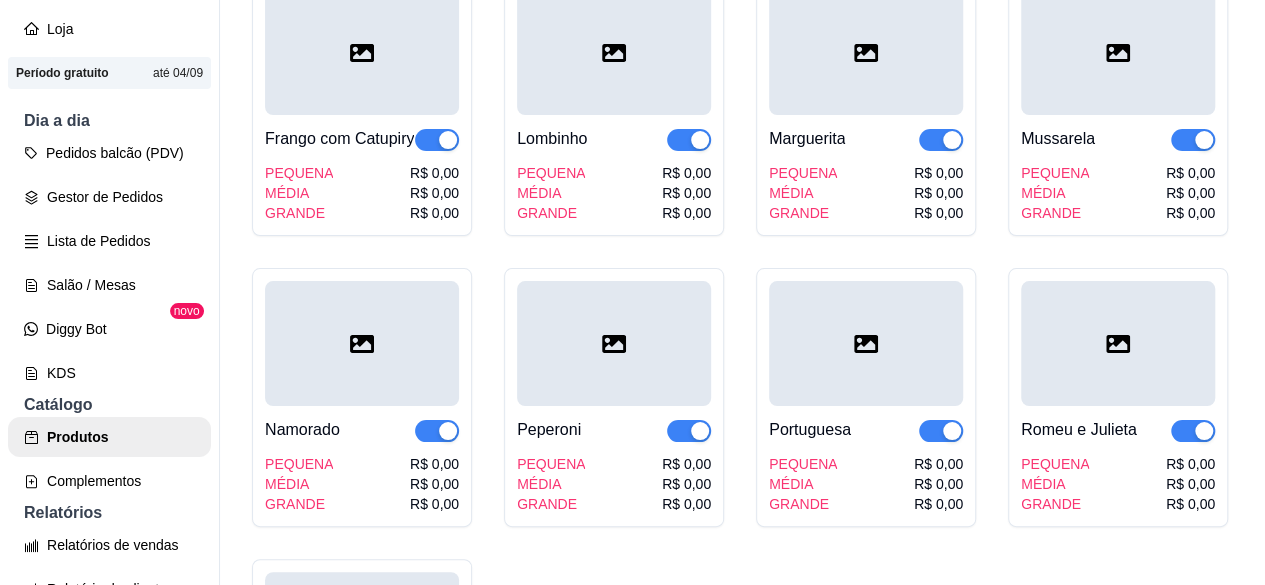 click 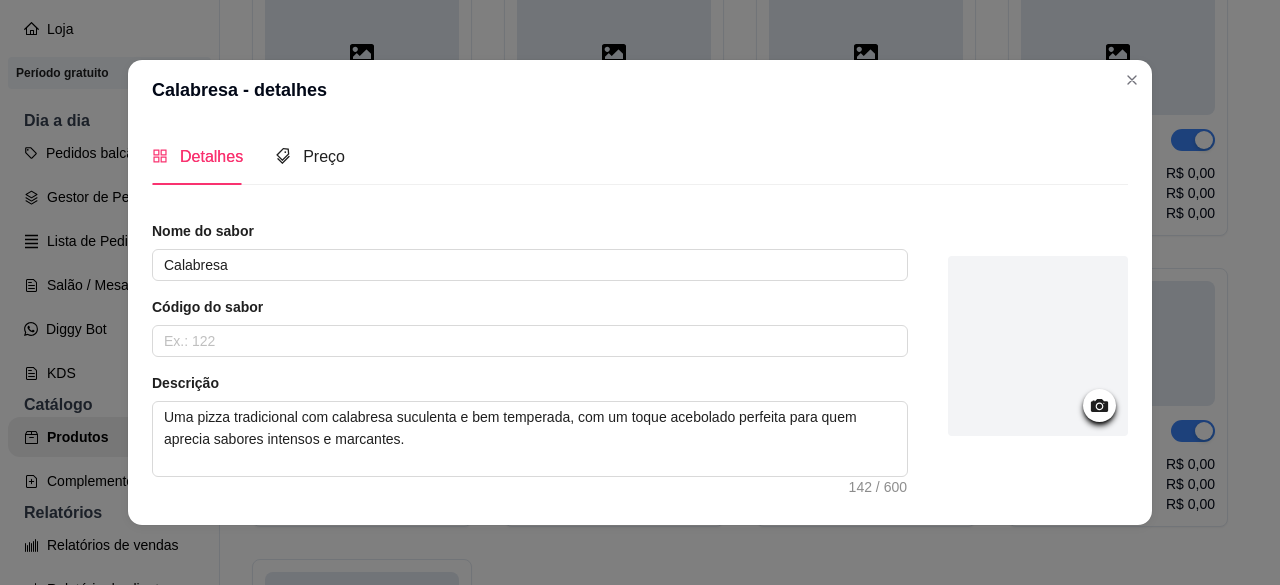 scroll, scrollTop: 0, scrollLeft: 0, axis: both 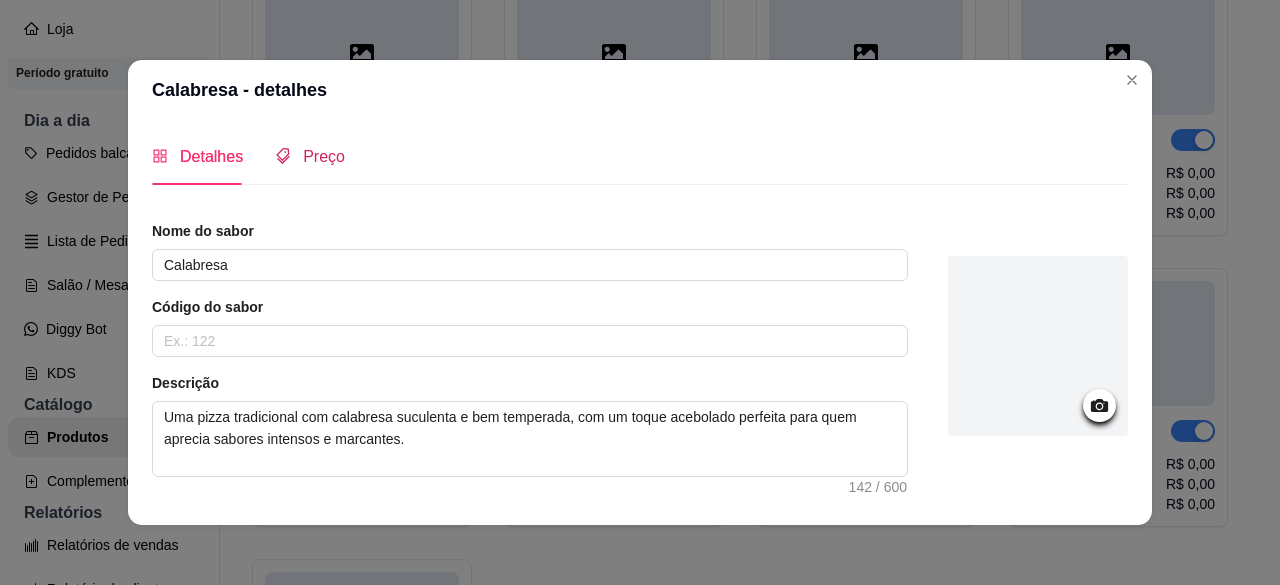 click on "Preço" at bounding box center [324, 156] 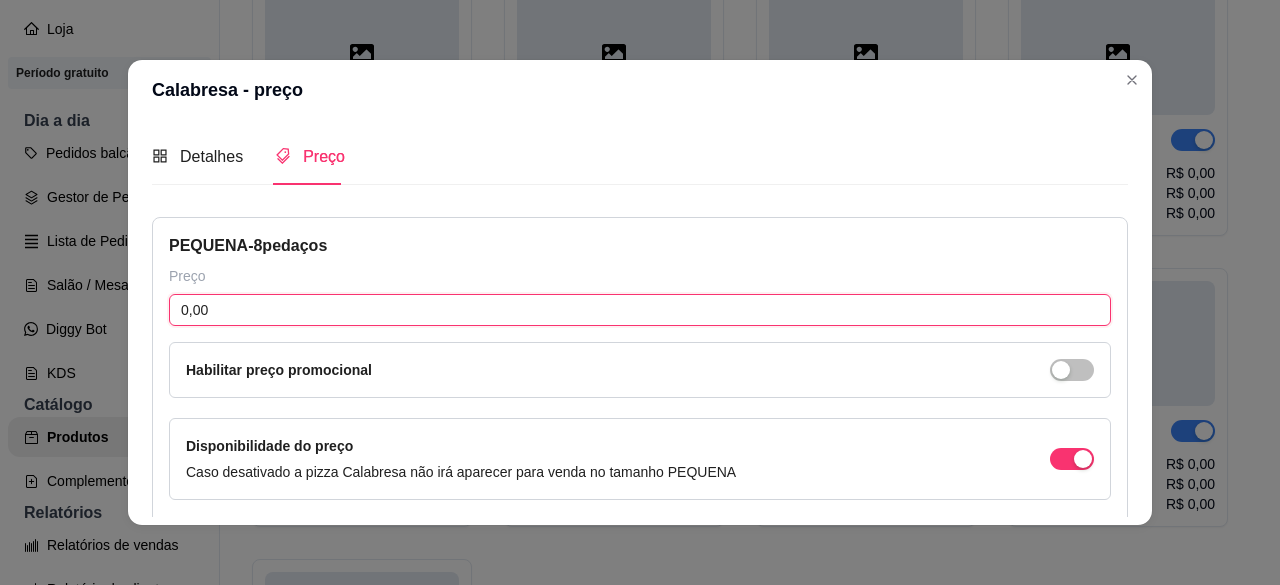 click on "0,00" at bounding box center [640, 310] 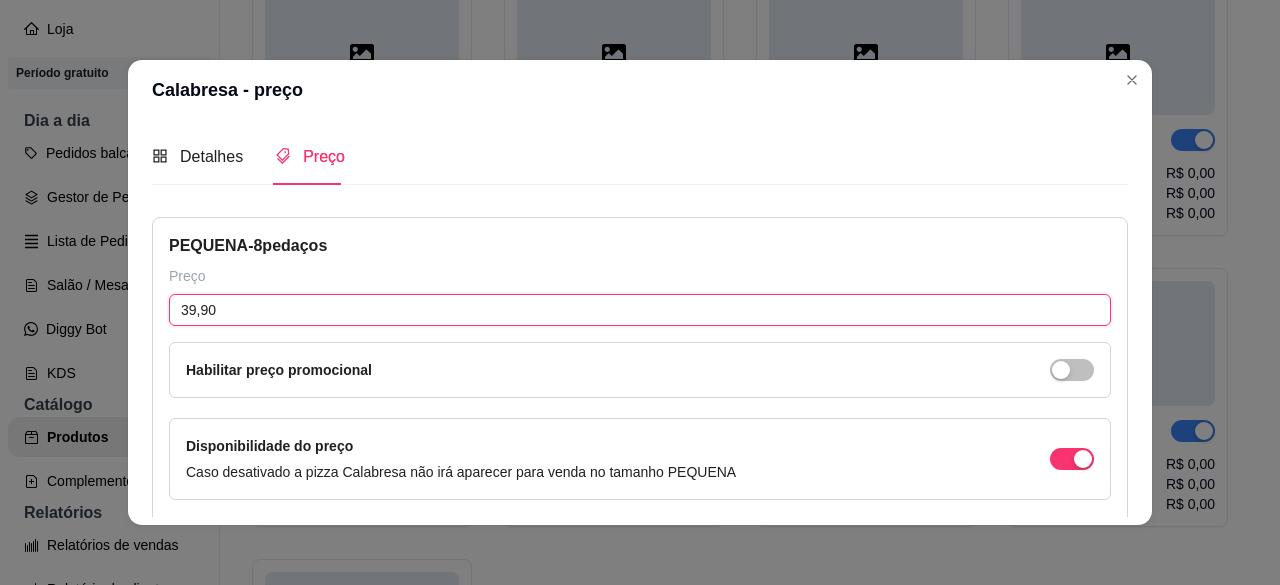 scroll, scrollTop: 300, scrollLeft: 0, axis: vertical 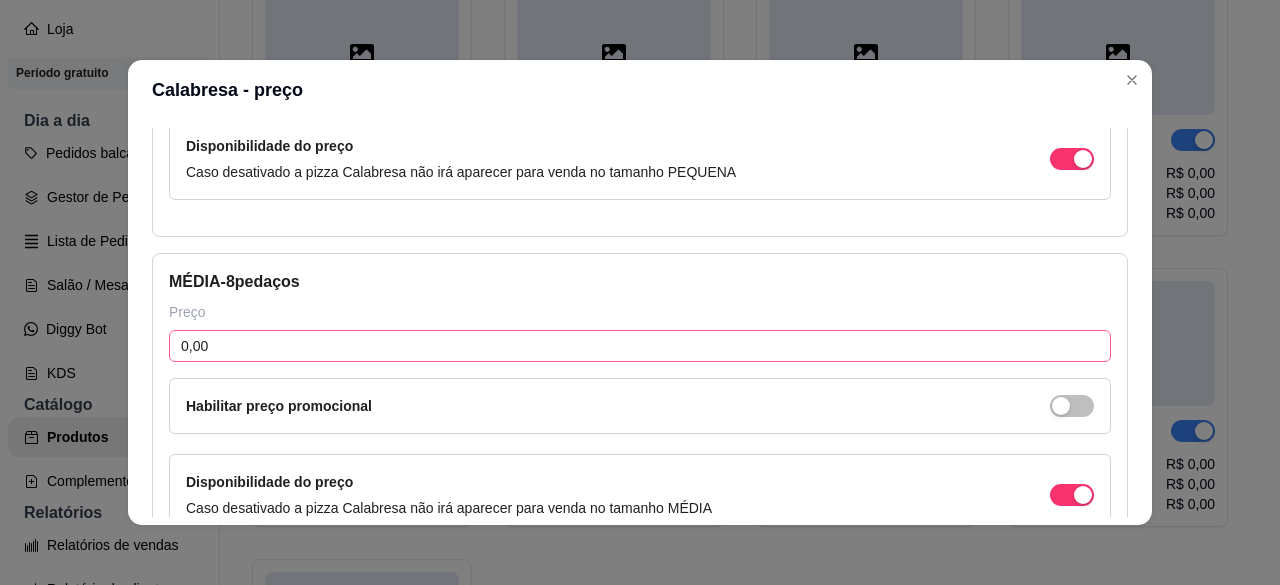 type on "39,90" 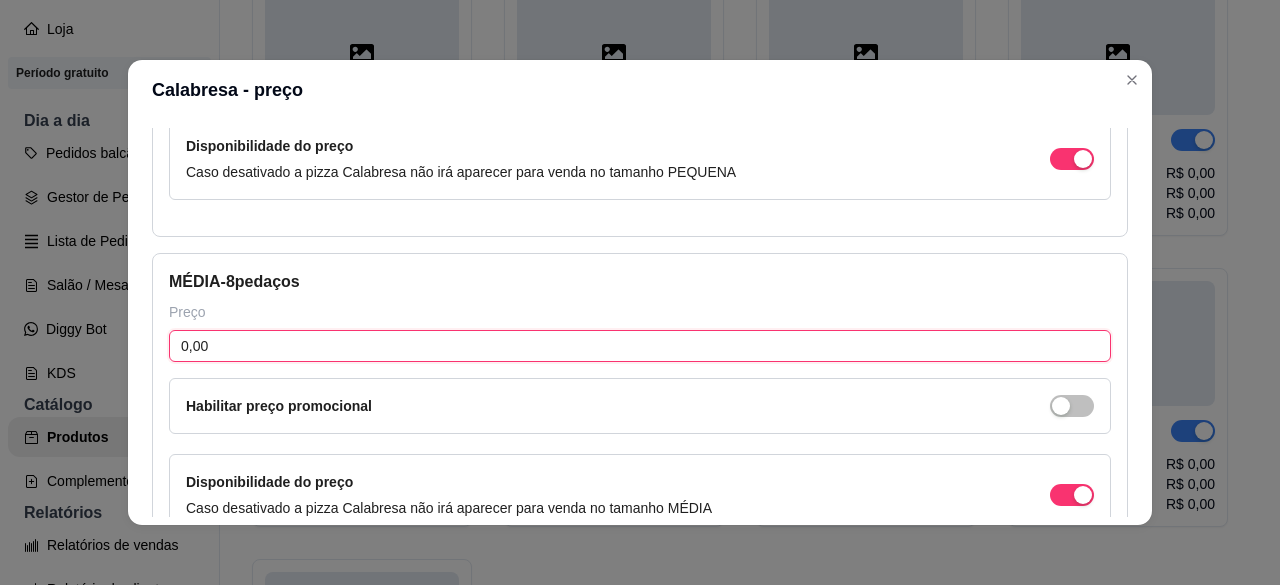 click on "0,00" at bounding box center [640, 346] 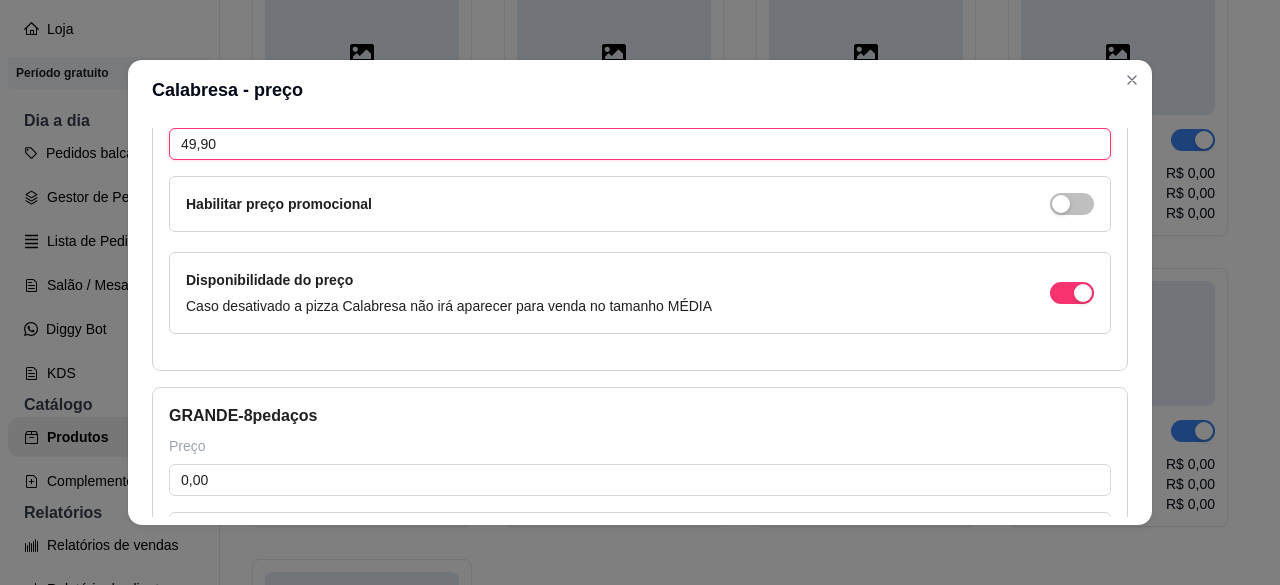 scroll, scrollTop: 600, scrollLeft: 0, axis: vertical 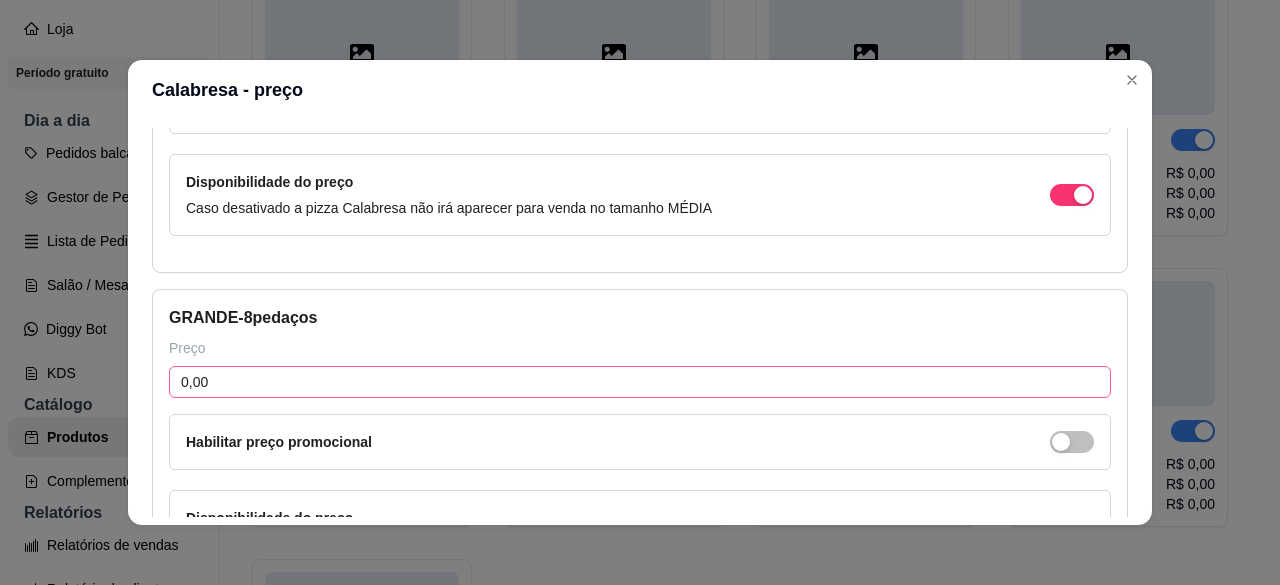 type on "49,90" 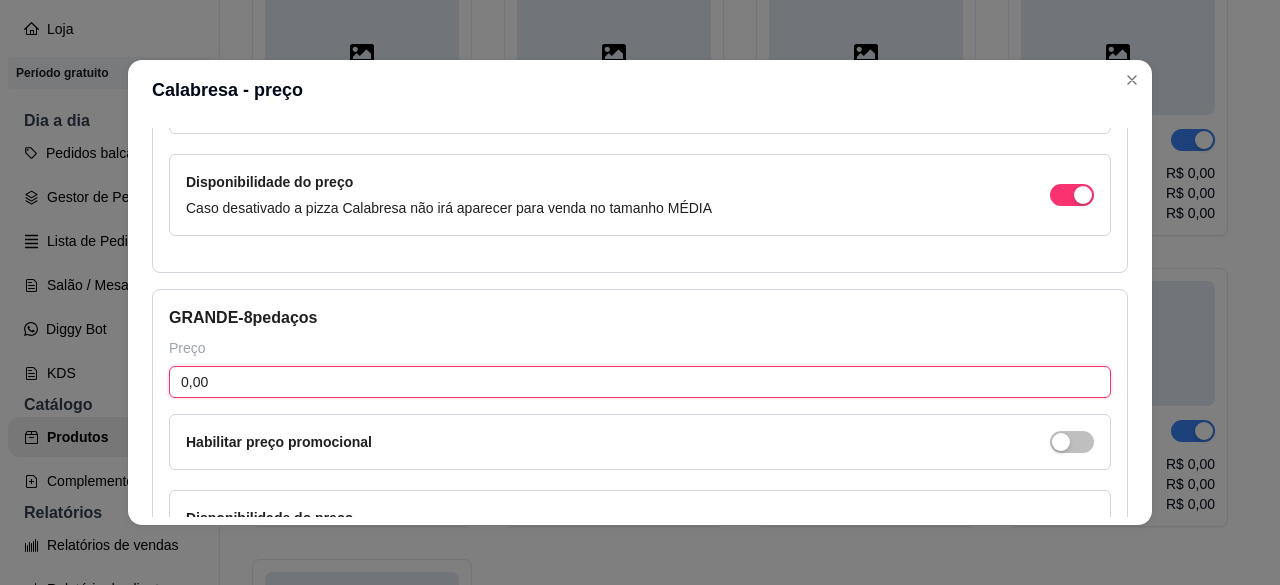 click on "0,00" at bounding box center (640, 382) 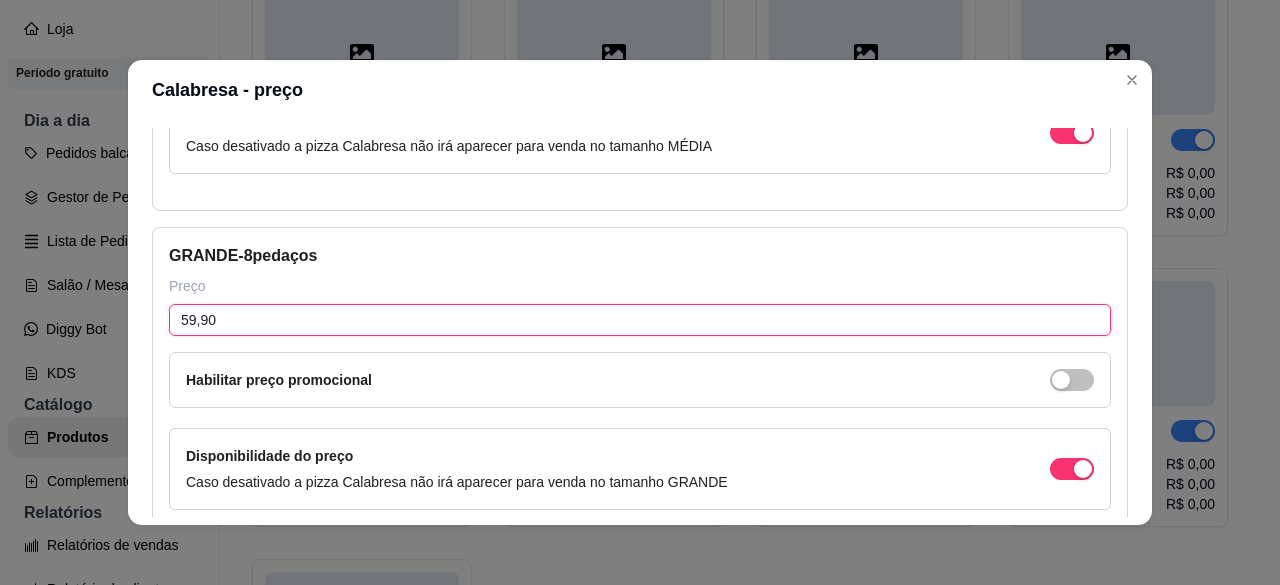 scroll, scrollTop: 772, scrollLeft: 0, axis: vertical 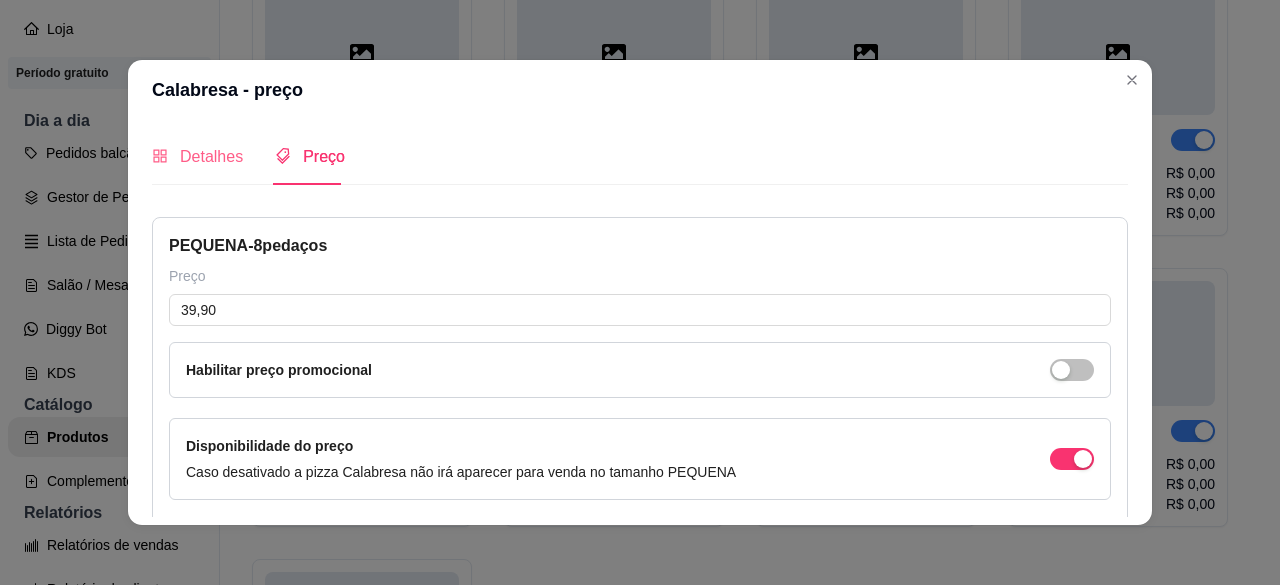 type on "59,90" 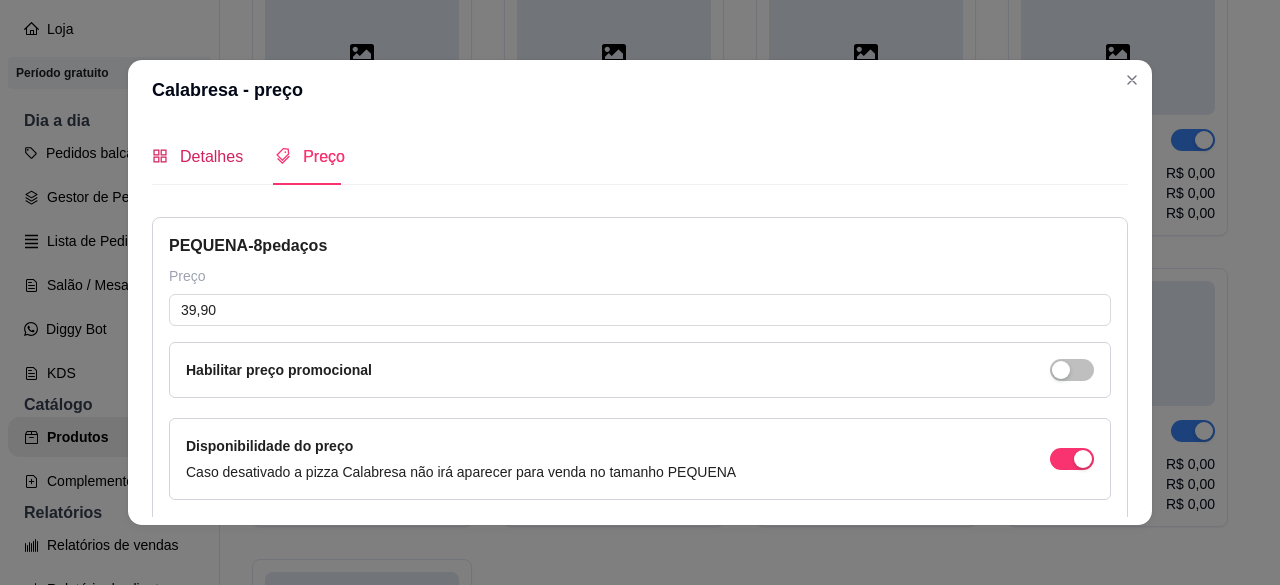 click on "Detalhes" at bounding box center [211, 156] 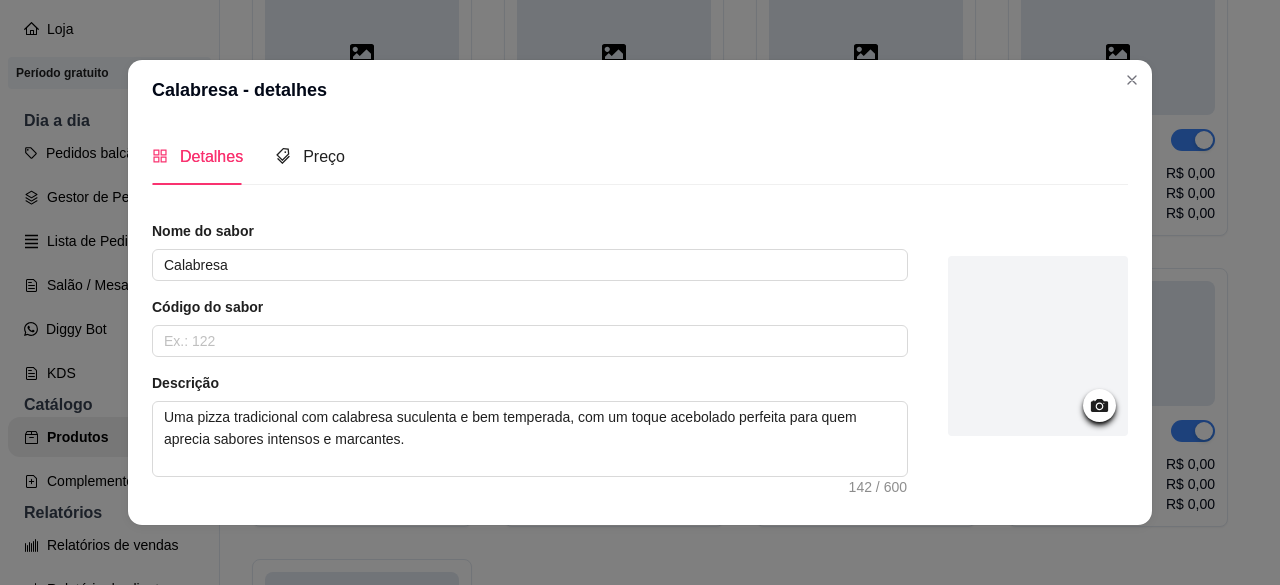 click 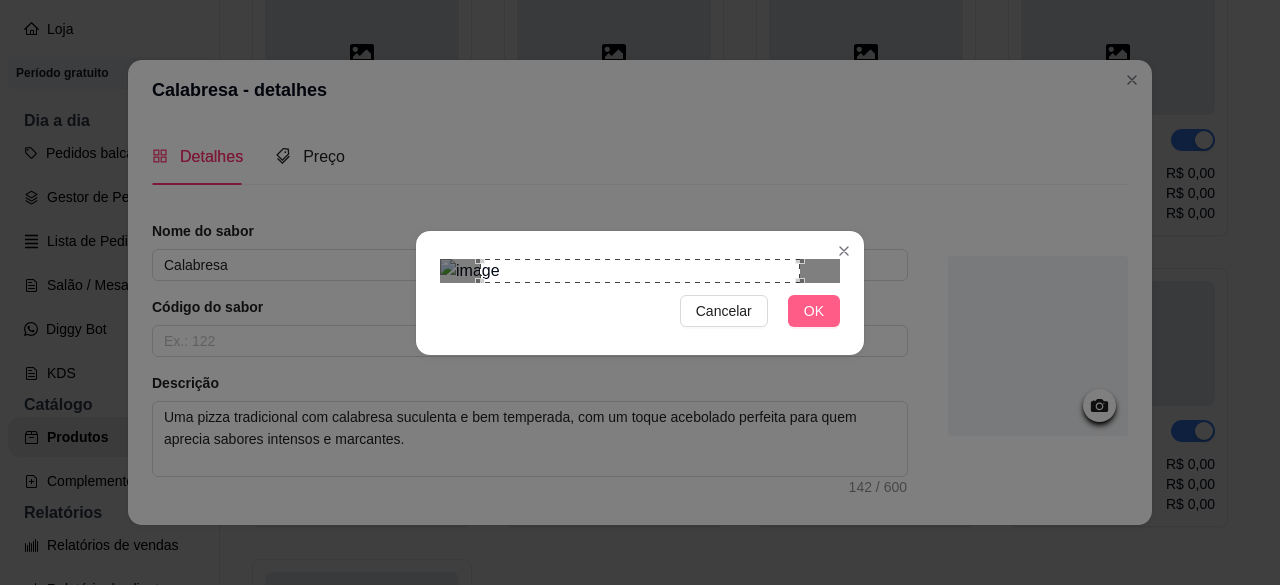 click on "OK" at bounding box center [814, 311] 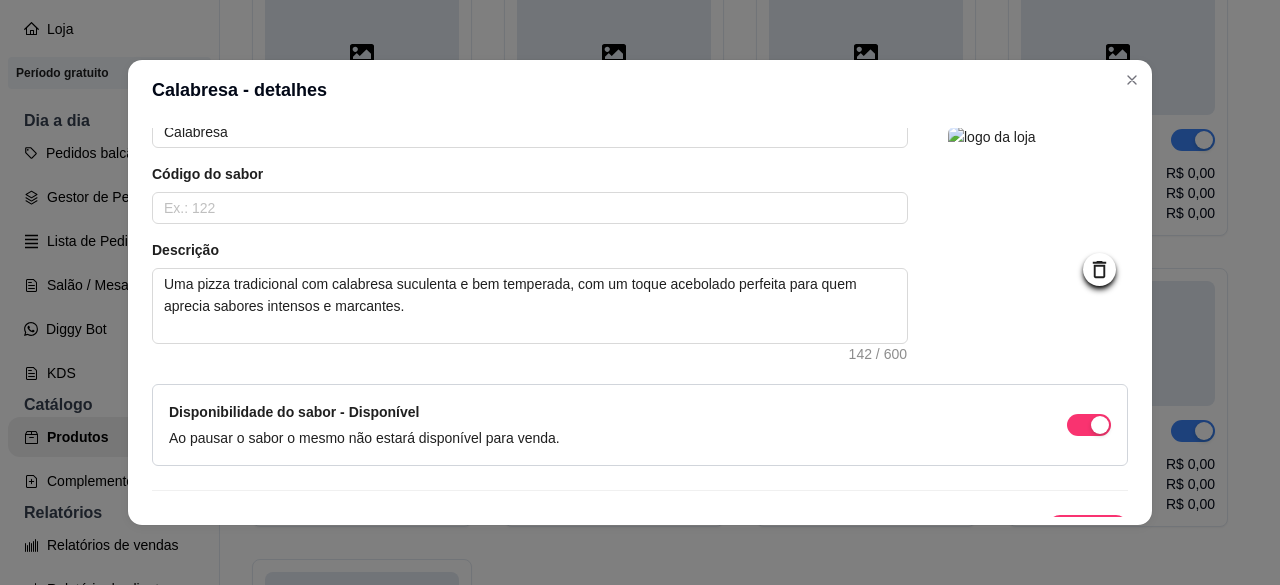 scroll, scrollTop: 168, scrollLeft: 0, axis: vertical 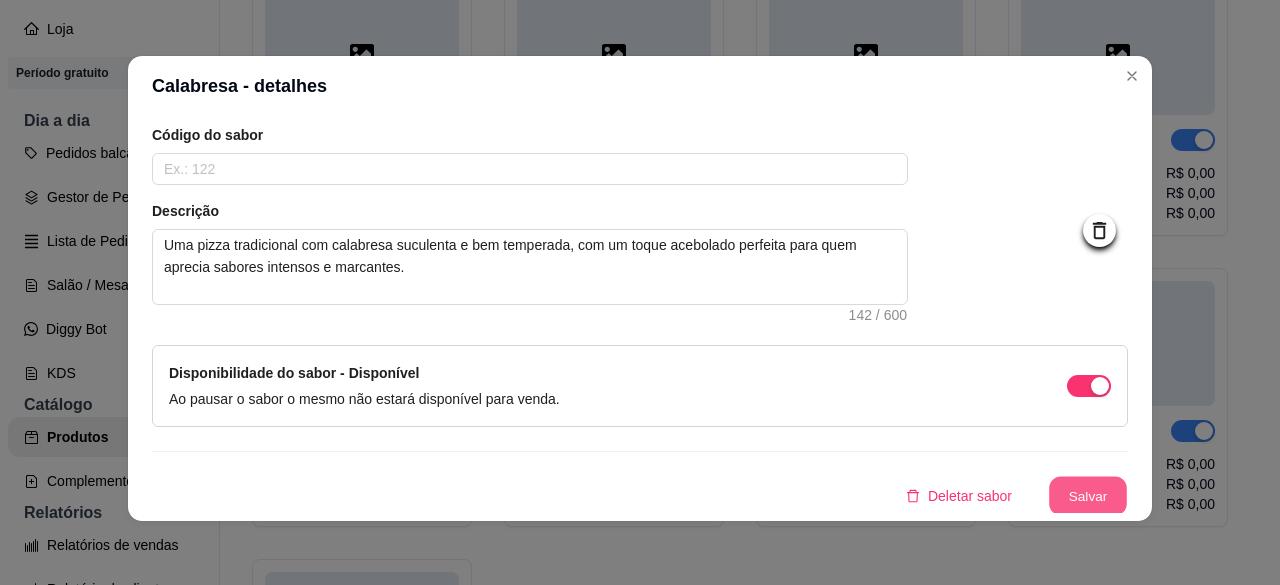 click on "Salvar" at bounding box center (1088, 496) 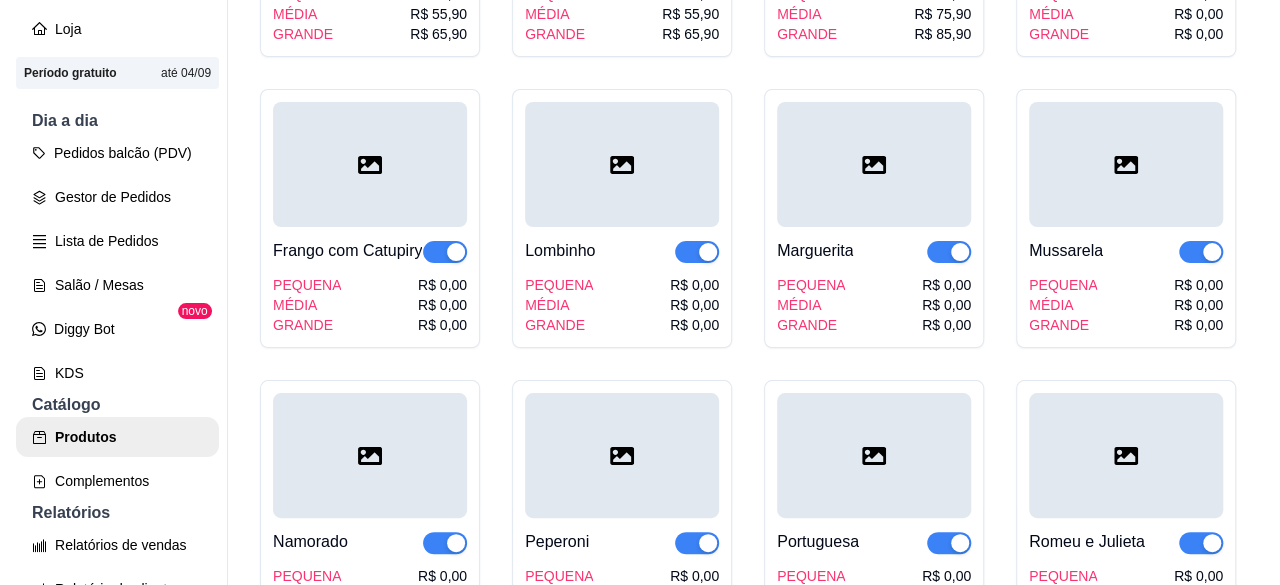 scroll, scrollTop: 466, scrollLeft: 0, axis: vertical 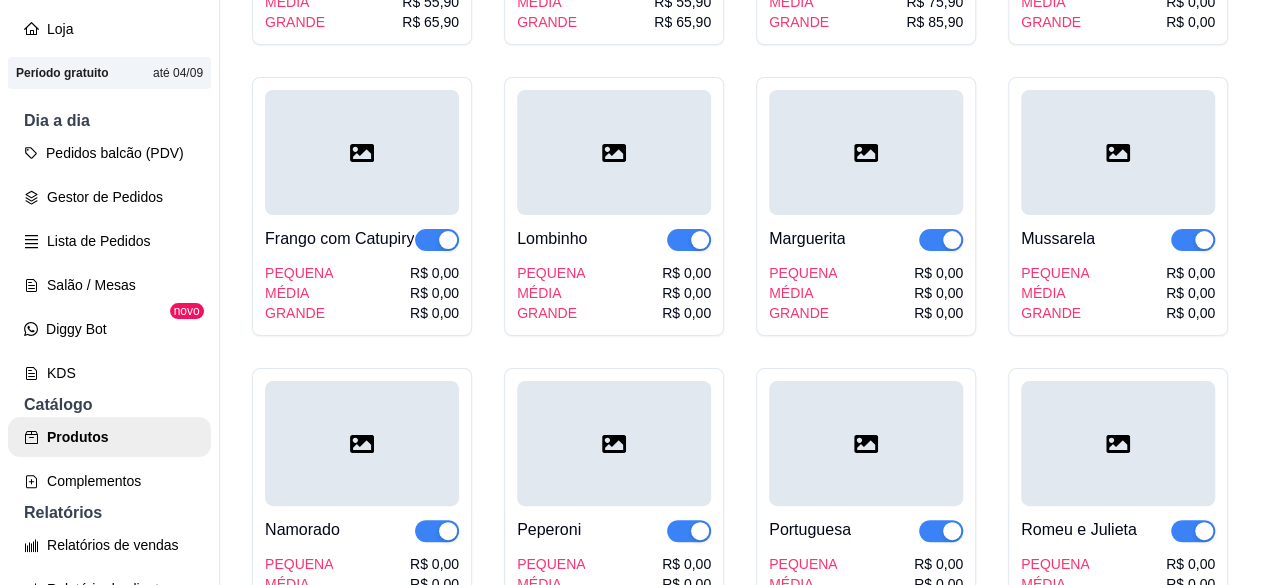 click on "R$ 0,00" at bounding box center [1190, -18] 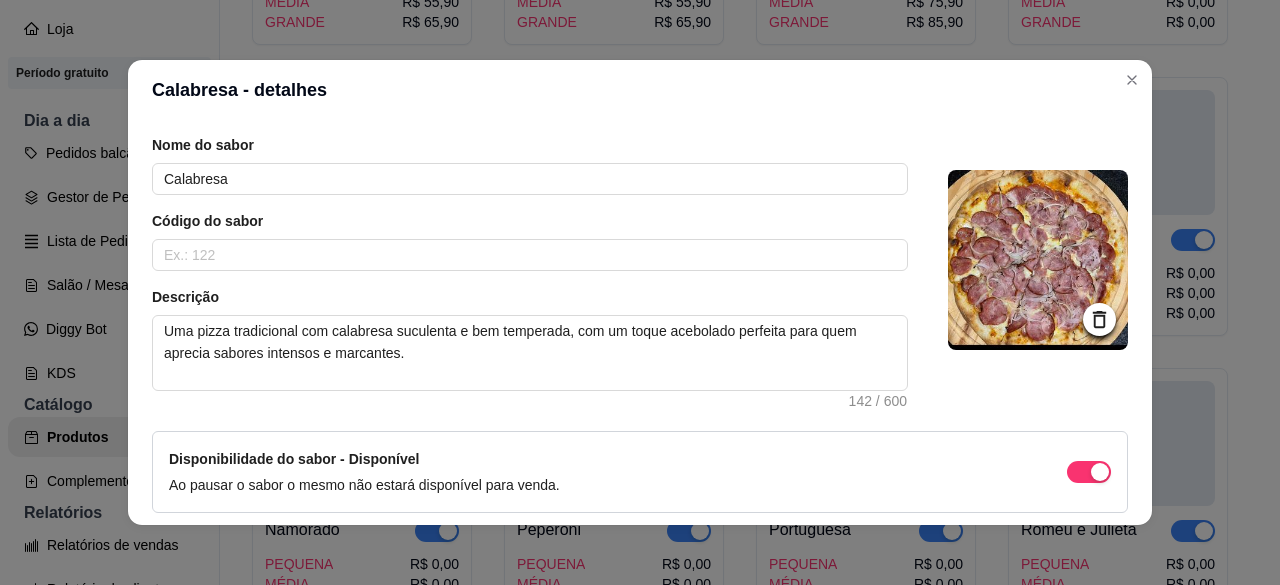 scroll, scrollTop: 168, scrollLeft: 0, axis: vertical 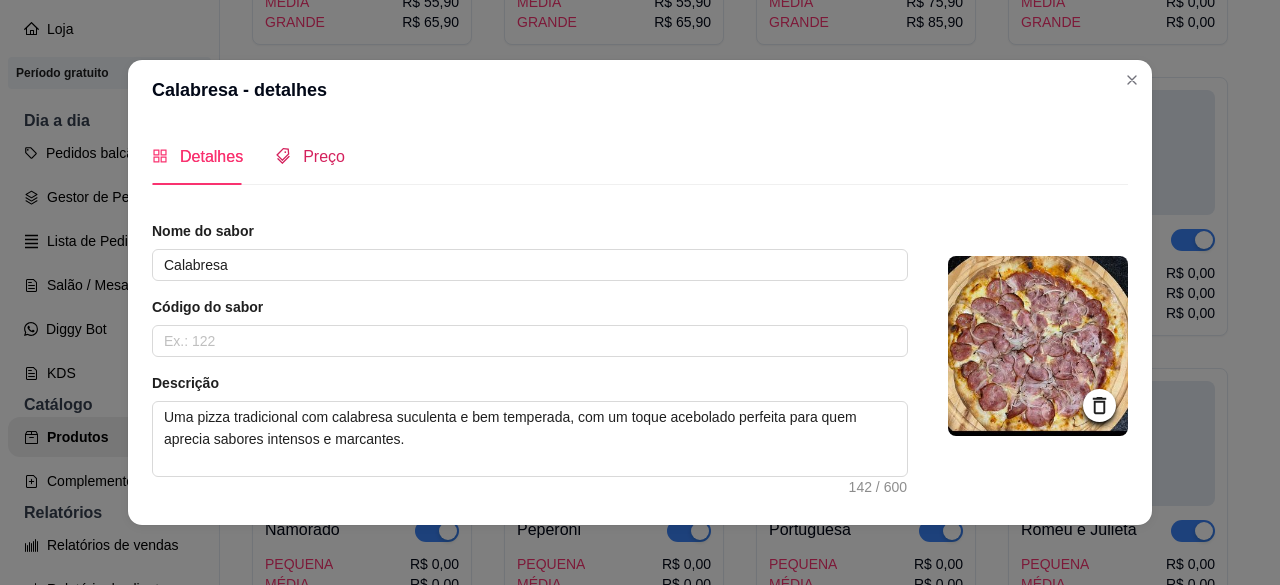 click on "Preço" at bounding box center [324, 156] 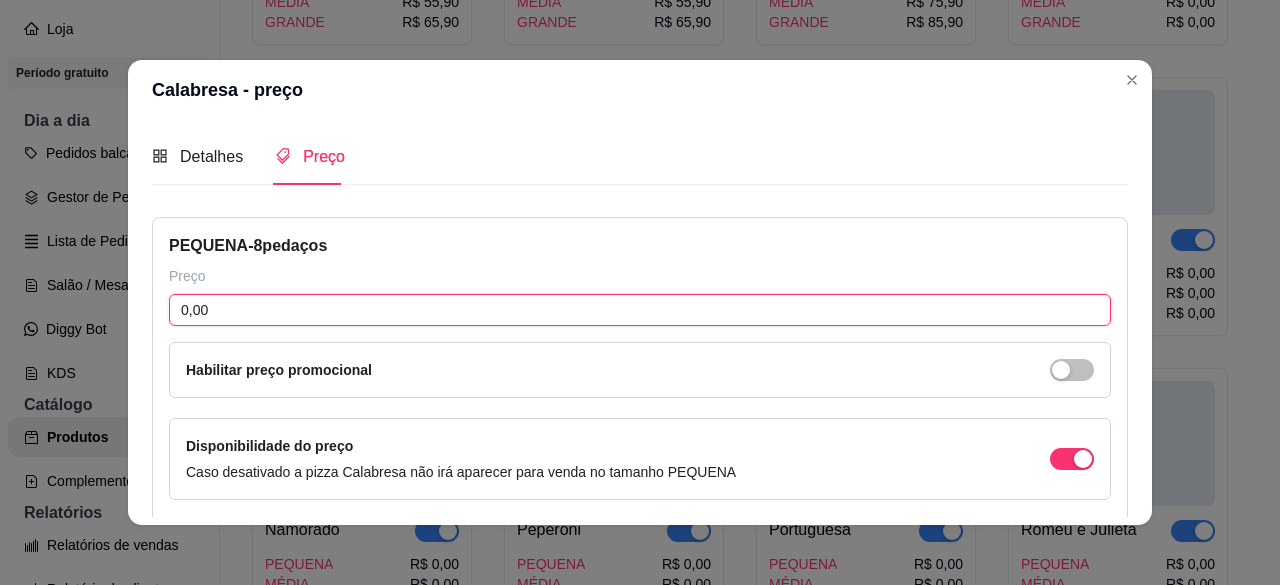 click on "0,00" at bounding box center [640, 310] 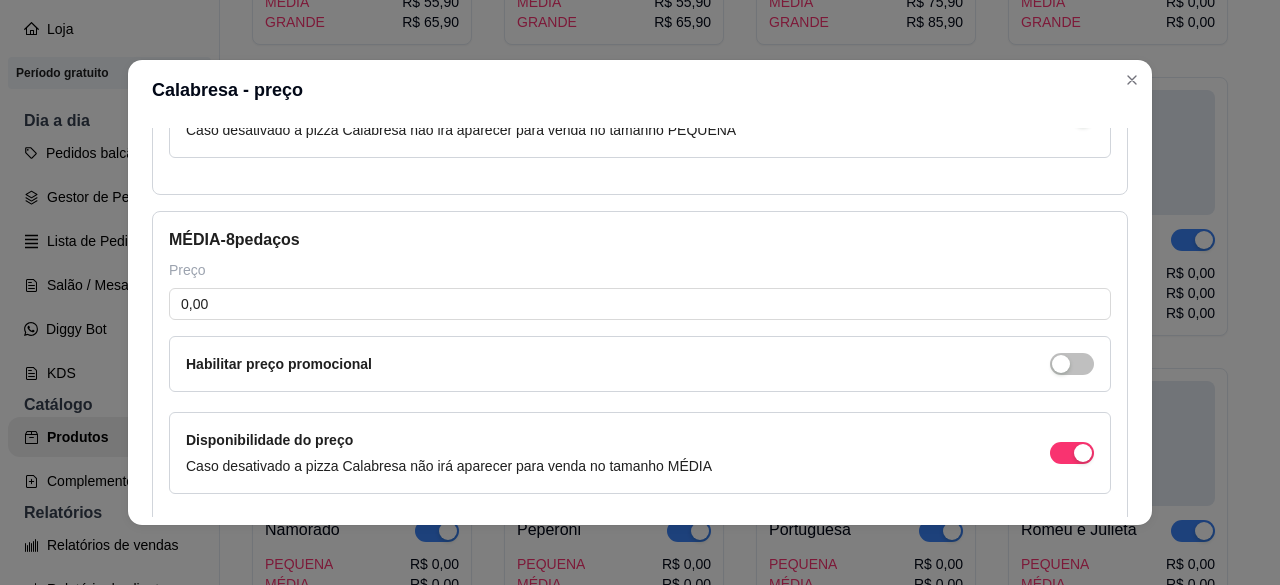 scroll, scrollTop: 466, scrollLeft: 0, axis: vertical 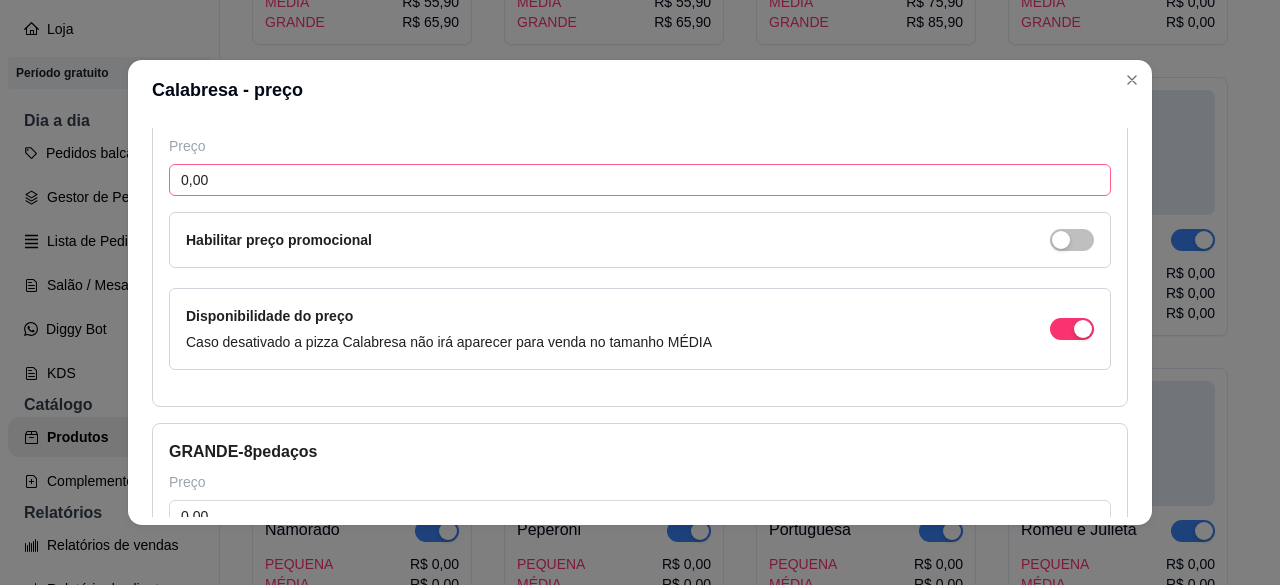 type on "39,90" 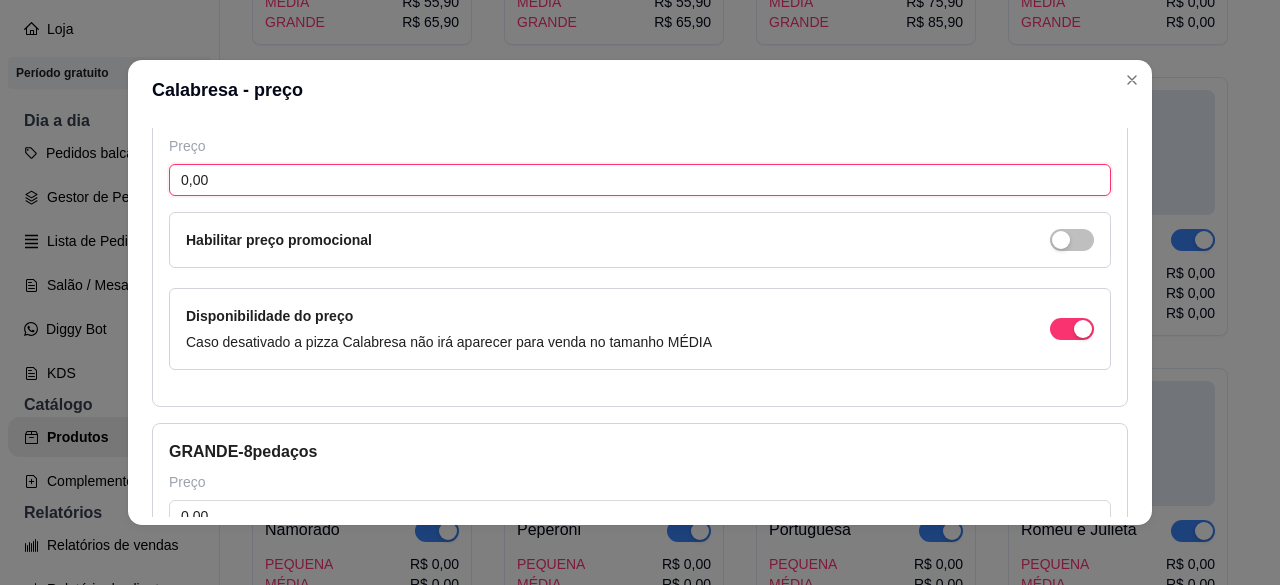 click on "0,00" at bounding box center (640, 180) 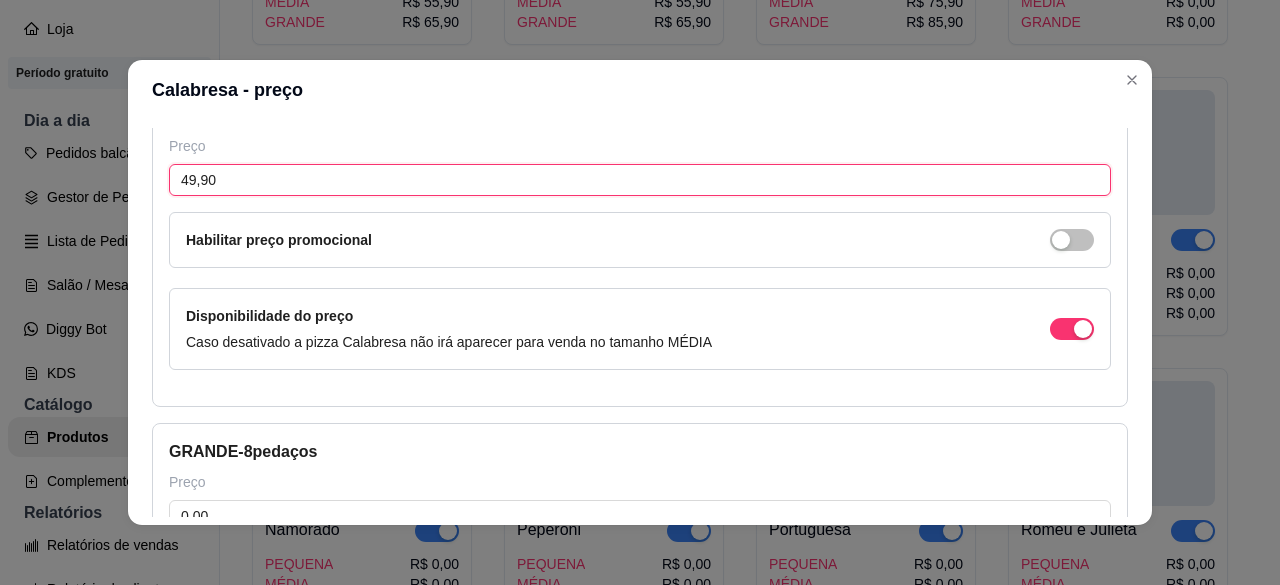 scroll, scrollTop: 600, scrollLeft: 0, axis: vertical 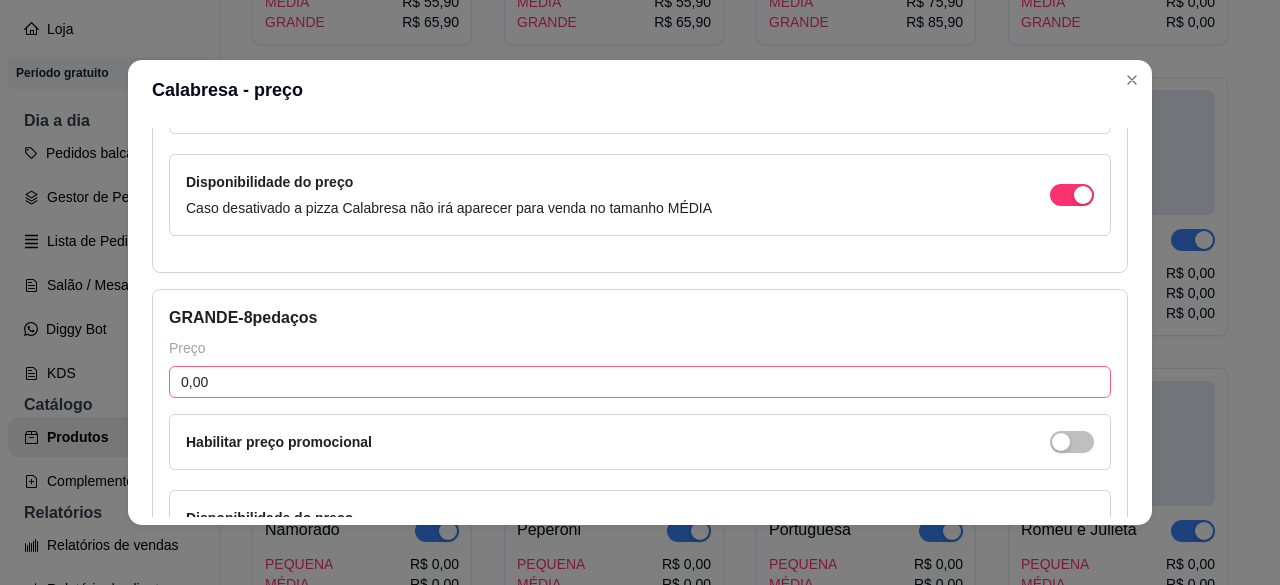 type on "49,90" 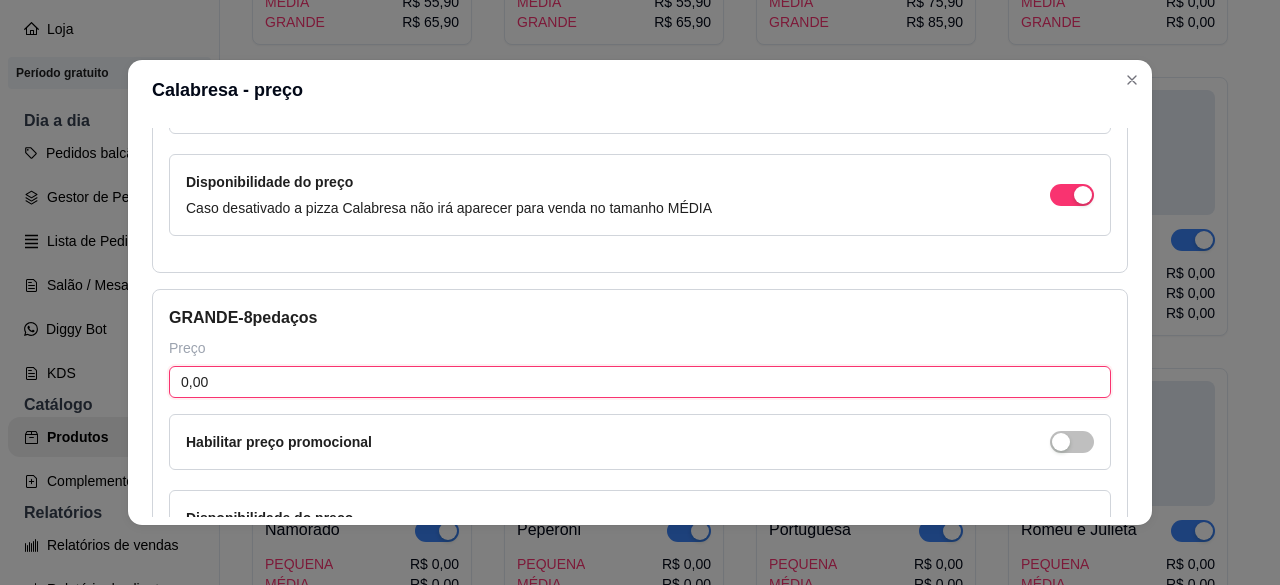click on "0,00" at bounding box center [640, 382] 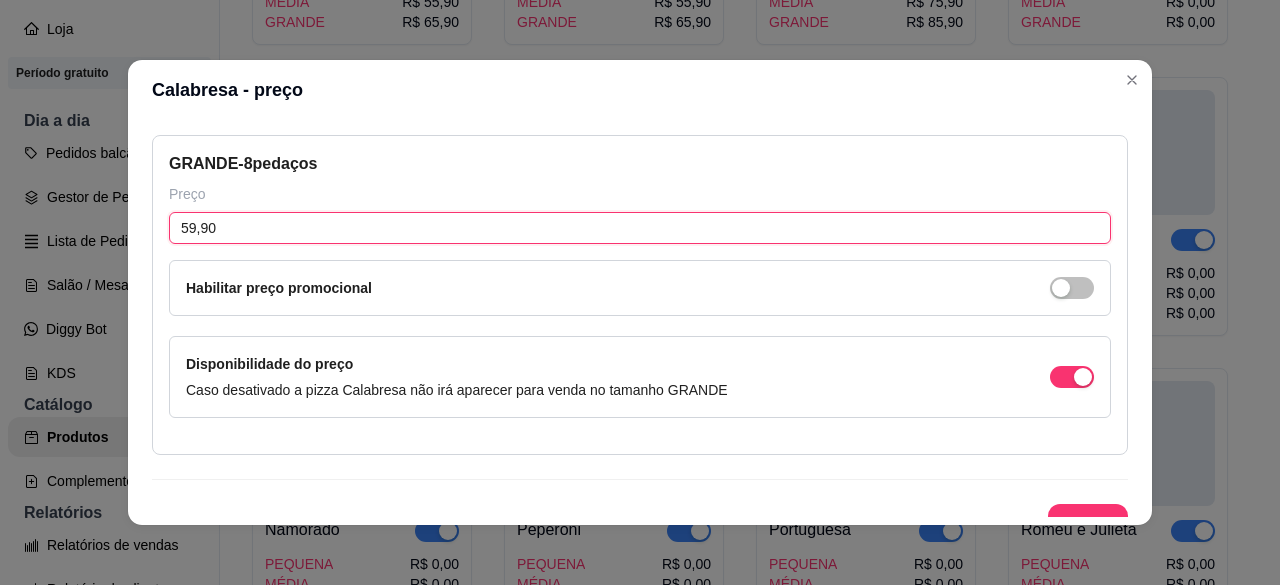 scroll, scrollTop: 772, scrollLeft: 0, axis: vertical 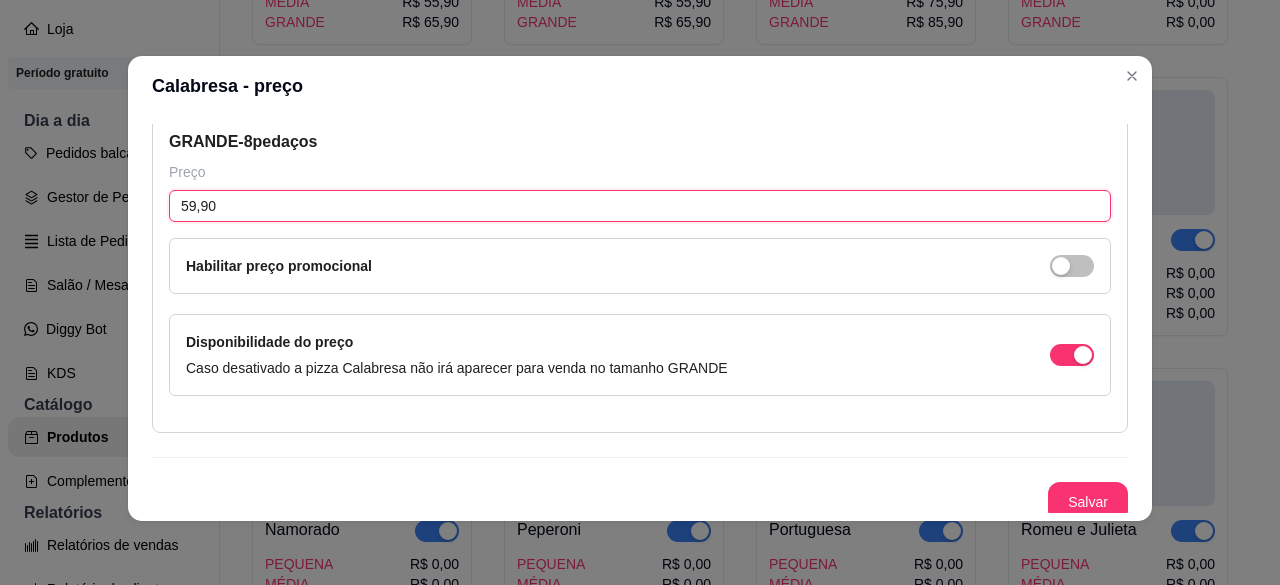 type on "59,90" 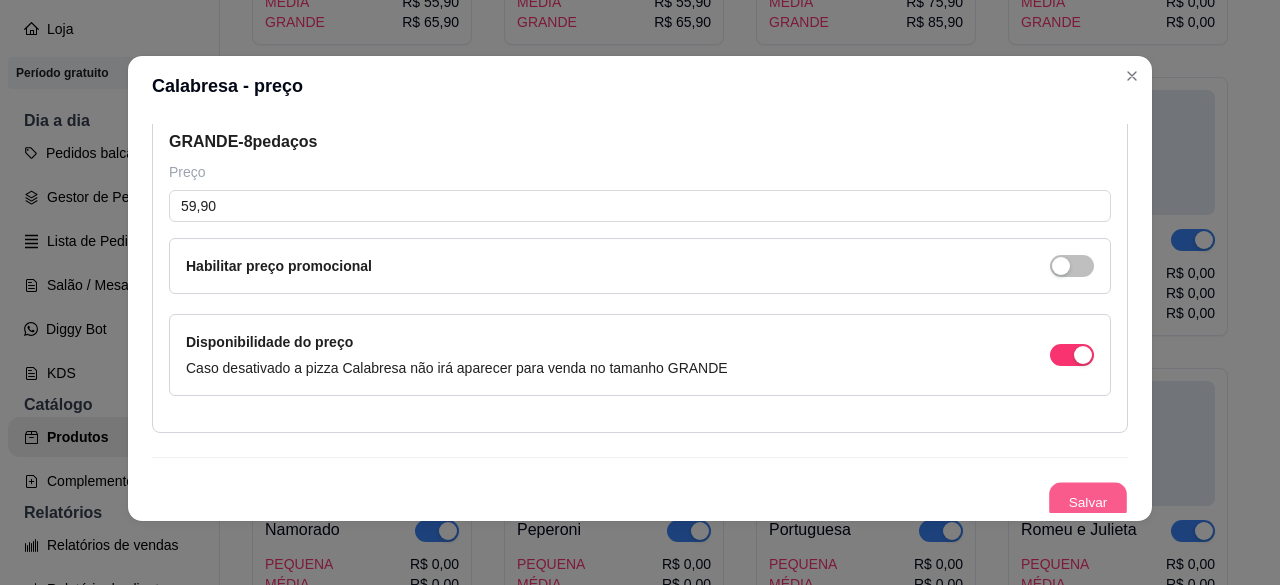 click on "Salvar" at bounding box center (1088, 502) 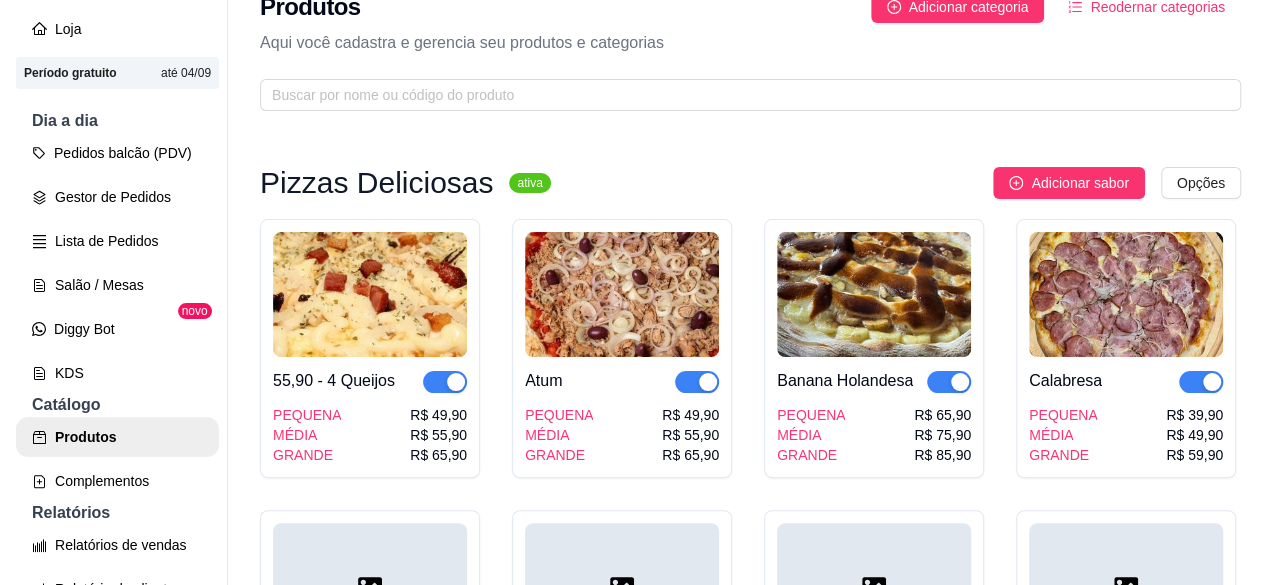 scroll, scrollTop: 400, scrollLeft: 0, axis: vertical 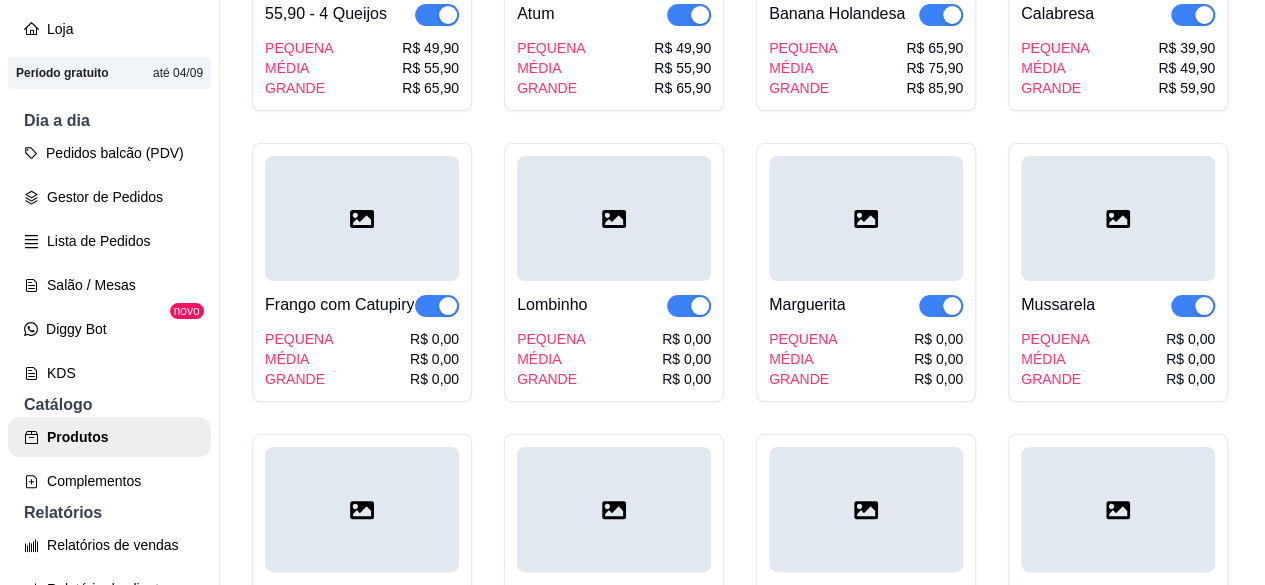 click 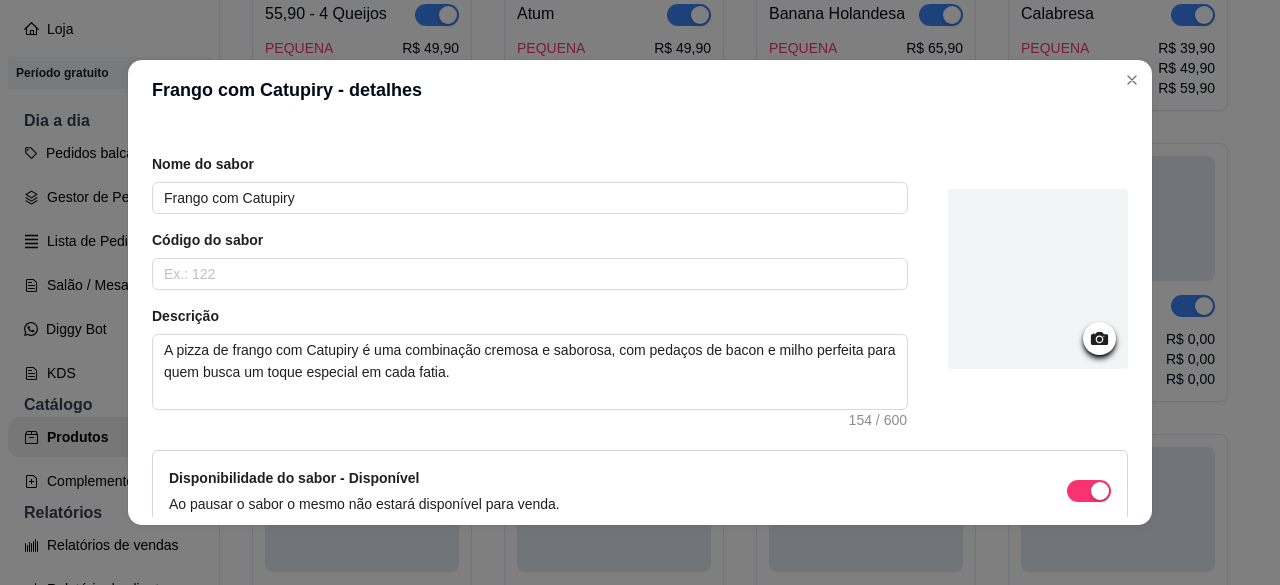 scroll, scrollTop: 0, scrollLeft: 0, axis: both 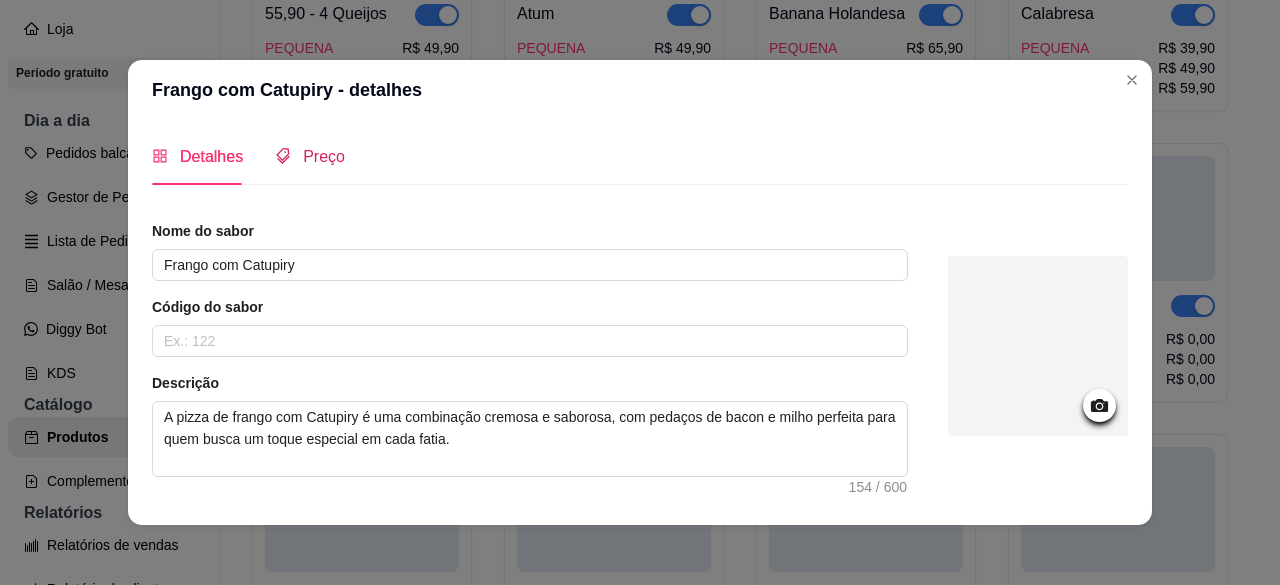 drag, startPoint x: 318, startPoint y: 156, endPoint x: 322, endPoint y: 173, distance: 17.464249 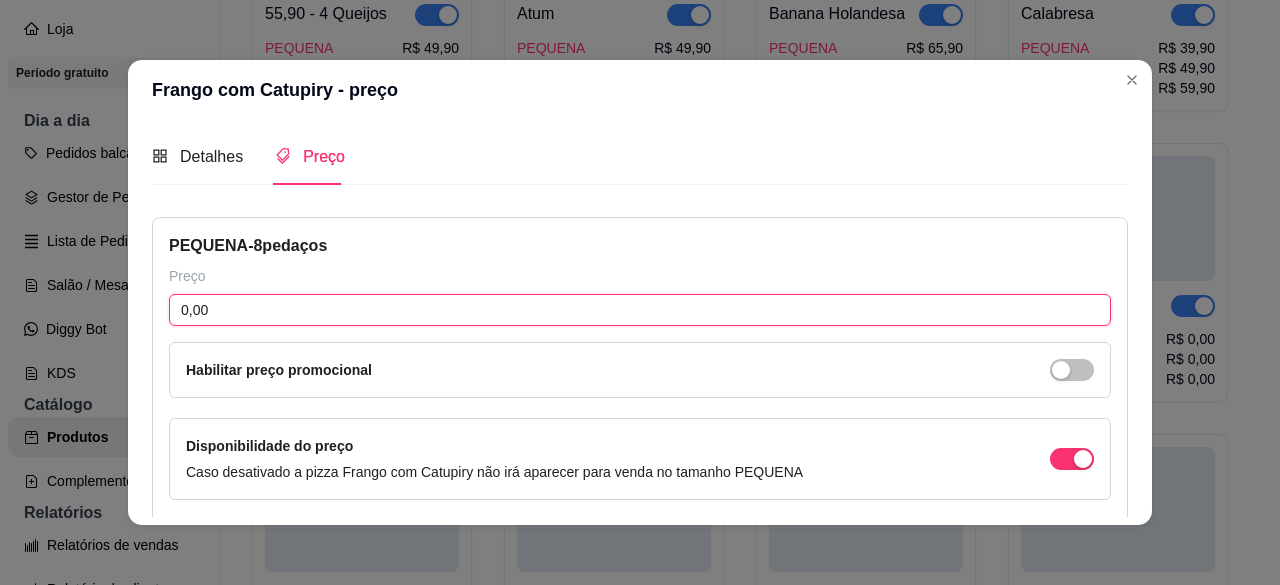 click on "0,00" at bounding box center [640, 310] 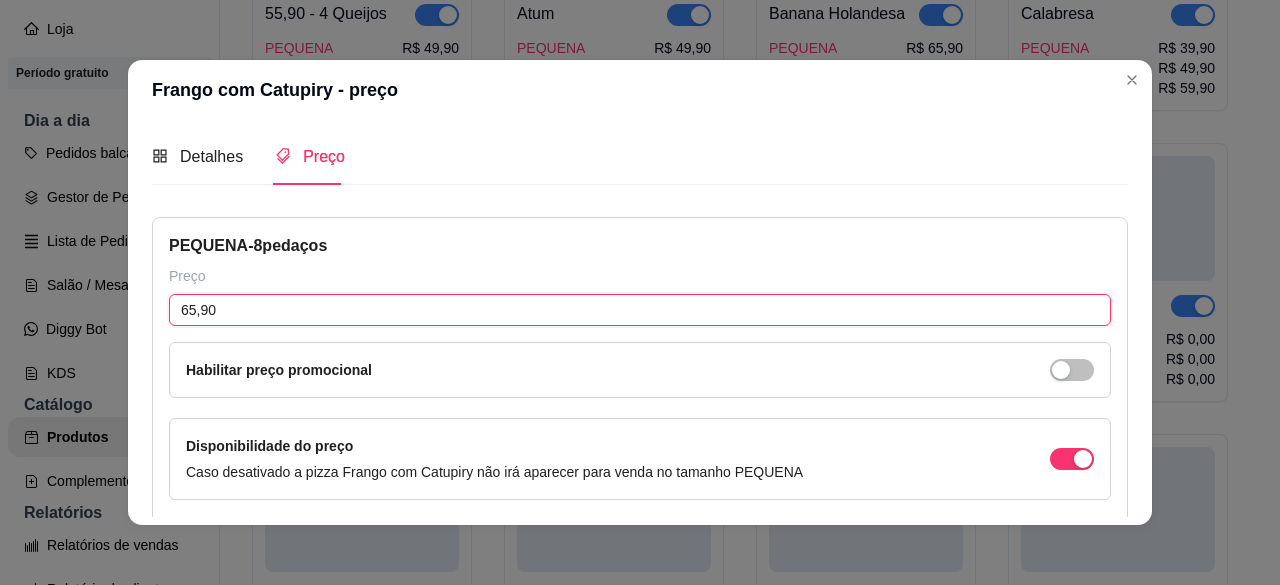 scroll, scrollTop: 366, scrollLeft: 0, axis: vertical 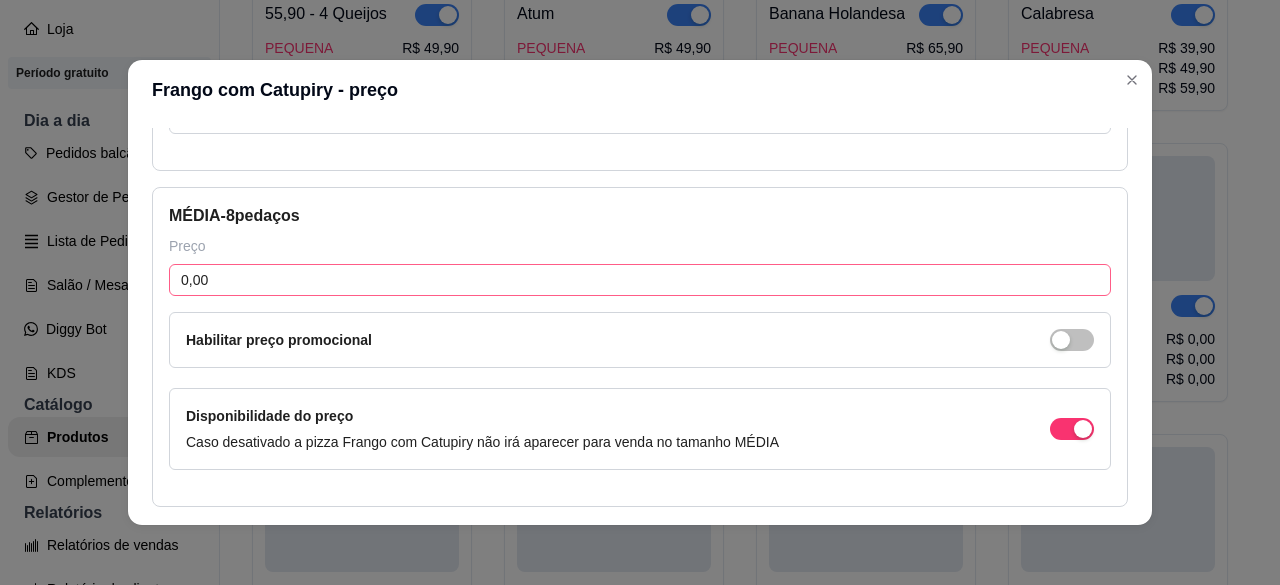 type on "65,90" 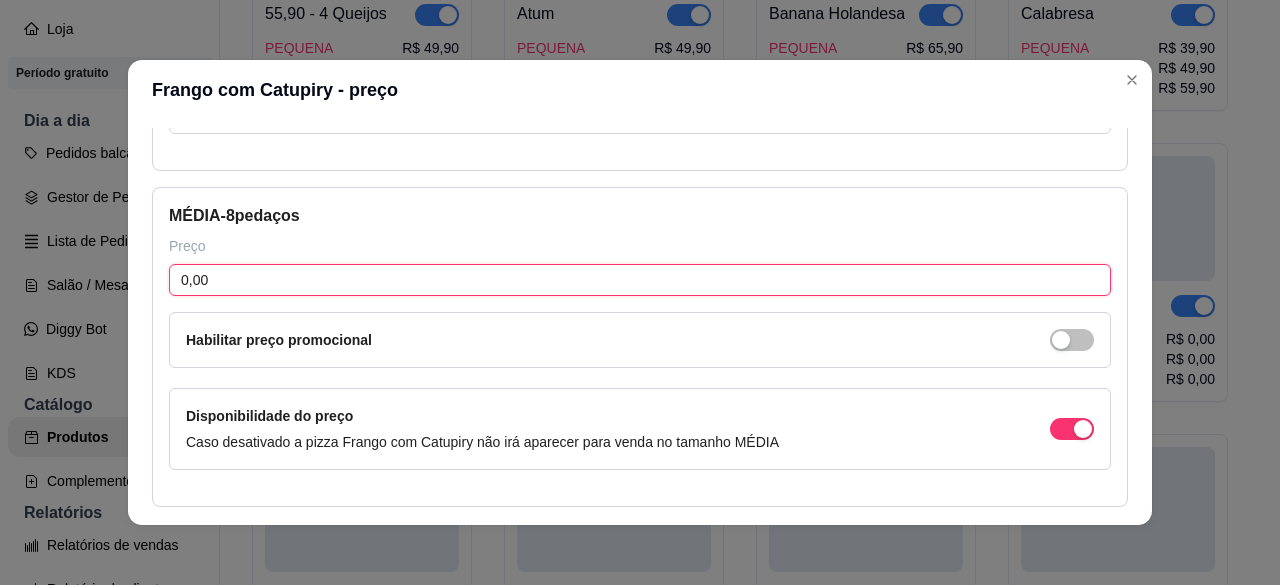 click on "0,00" at bounding box center (640, 280) 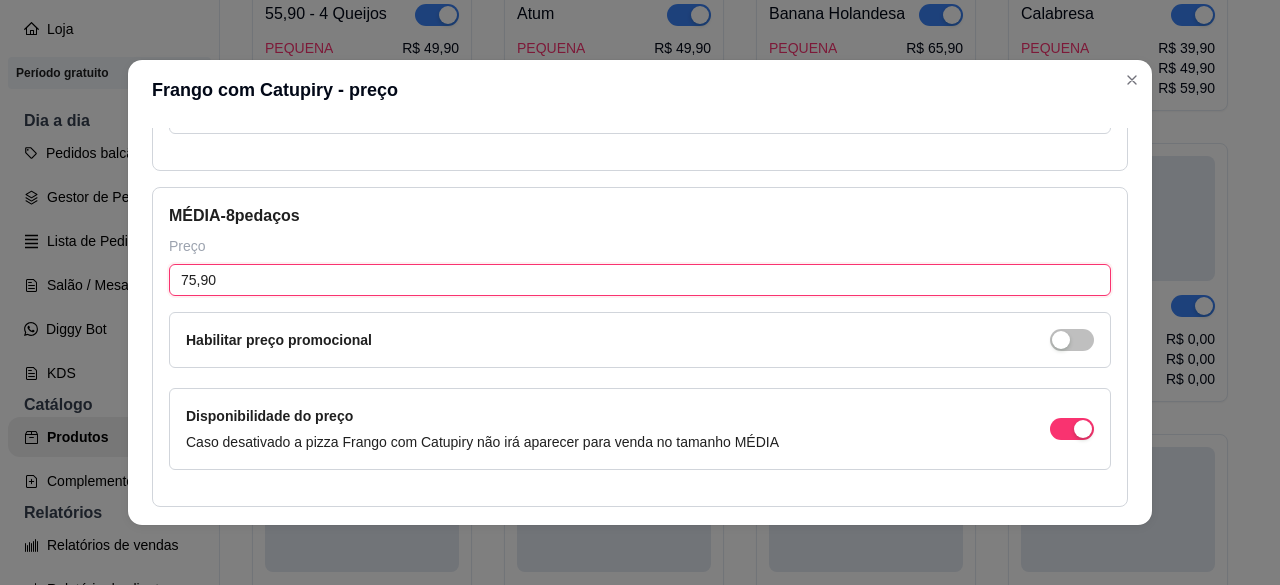 scroll, scrollTop: 633, scrollLeft: 0, axis: vertical 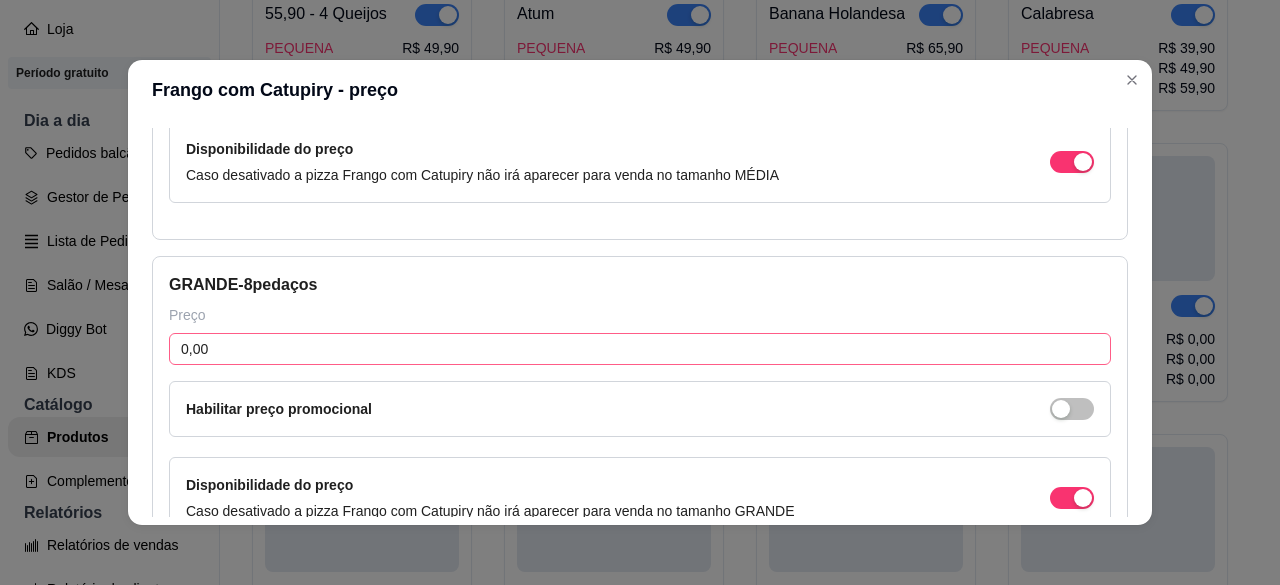 type on "75,90" 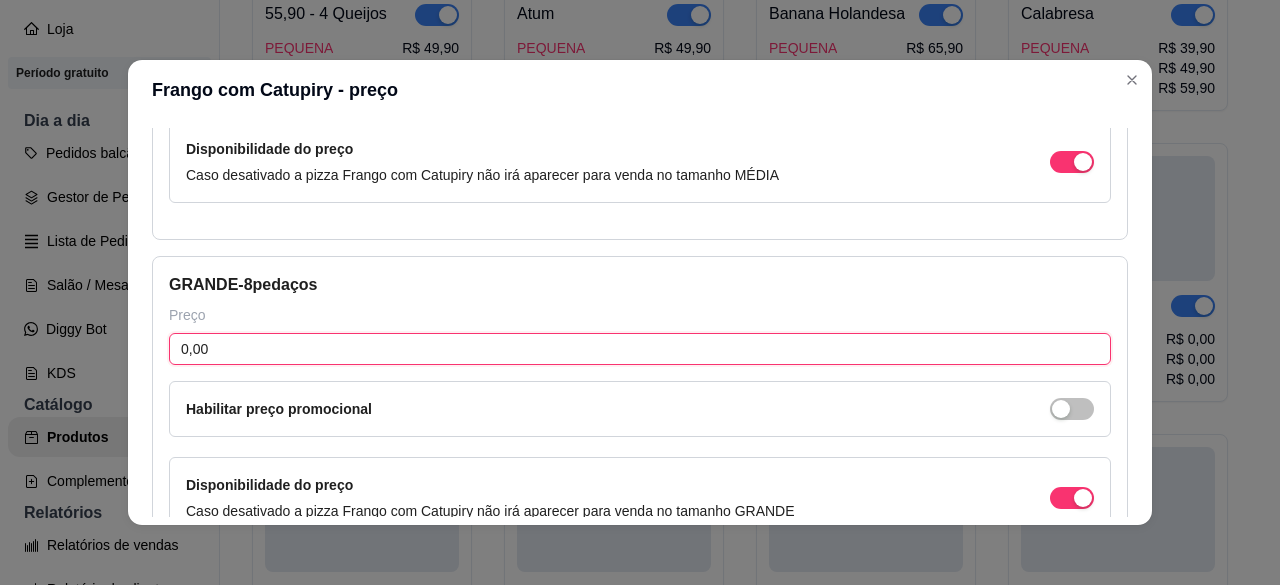 click on "0,00" at bounding box center (640, 349) 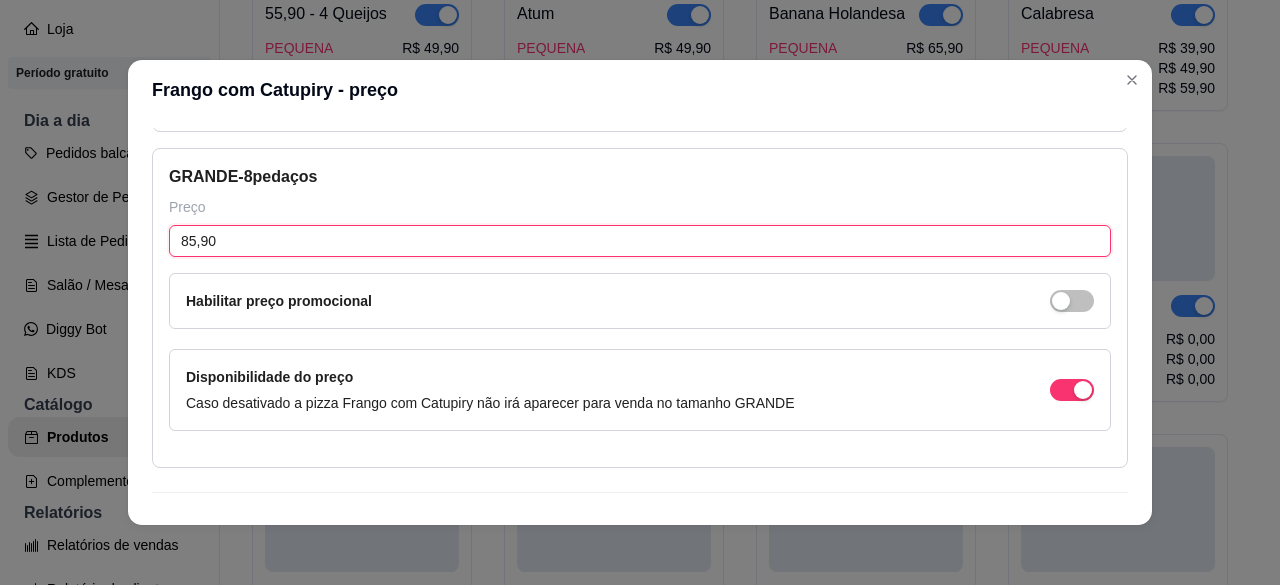 scroll, scrollTop: 772, scrollLeft: 0, axis: vertical 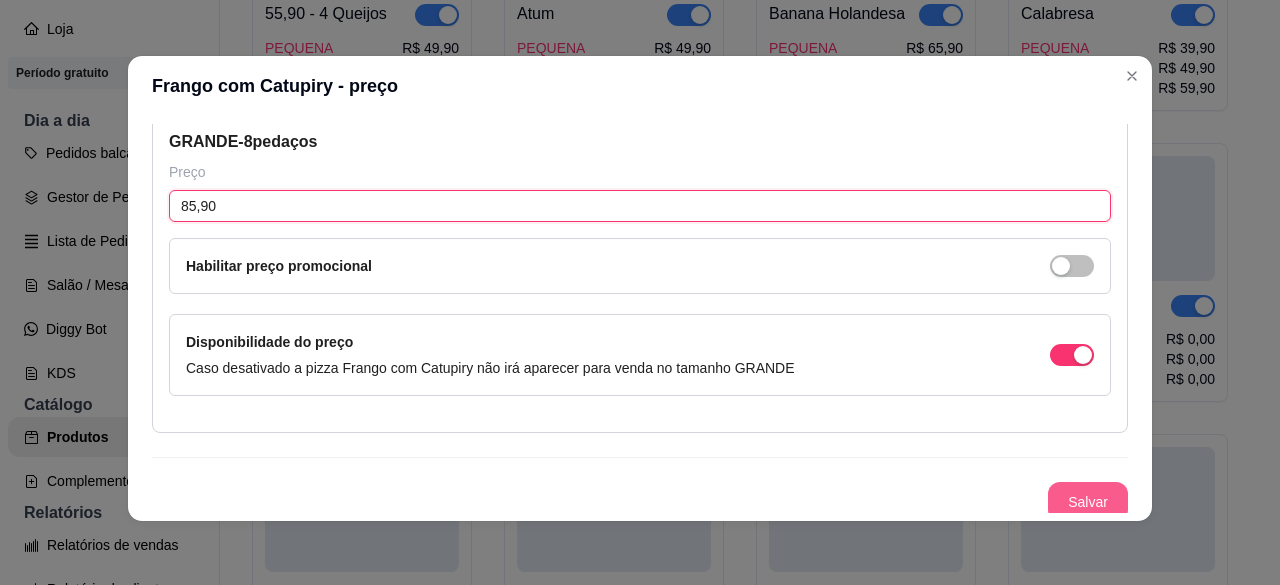 type on "85,90" 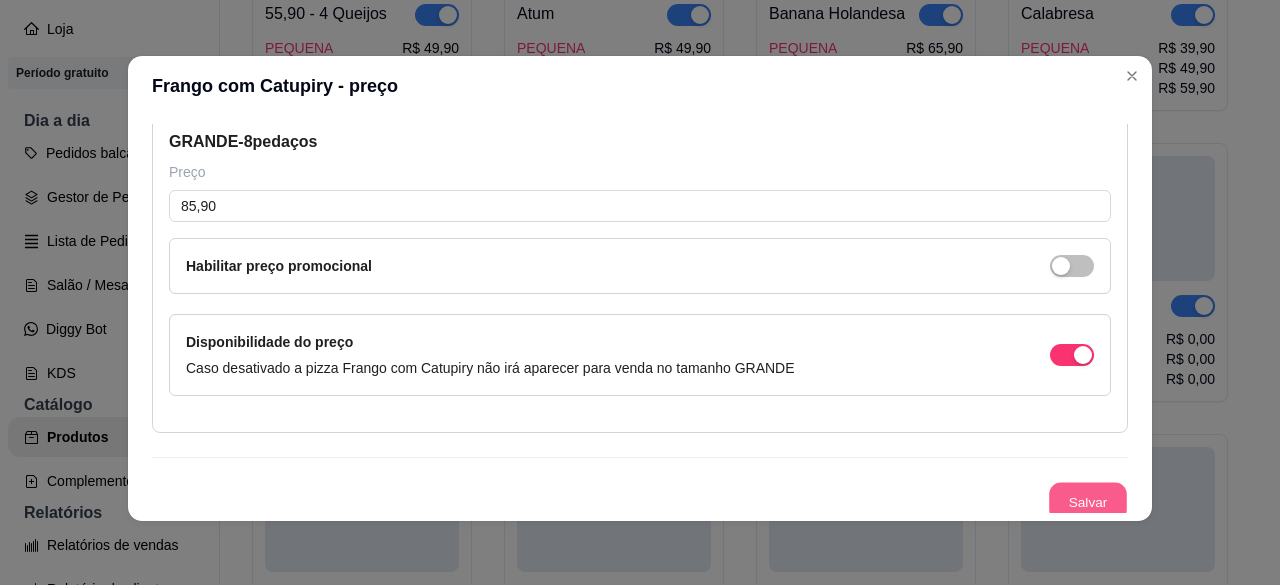 click on "Salvar" at bounding box center [1088, 502] 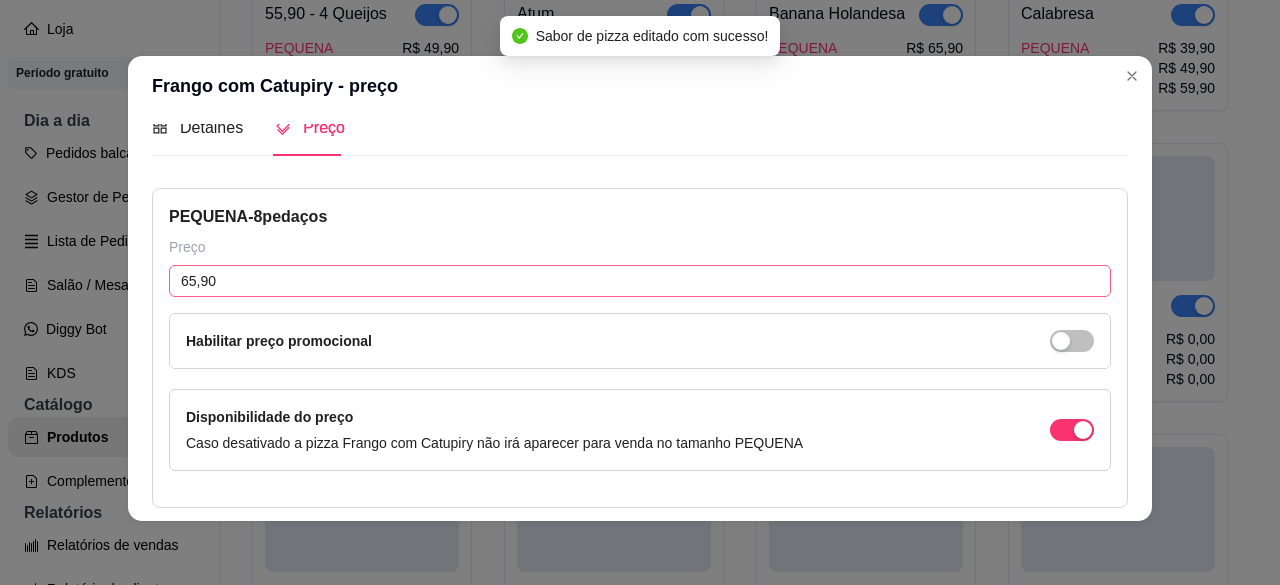 scroll, scrollTop: 0, scrollLeft: 0, axis: both 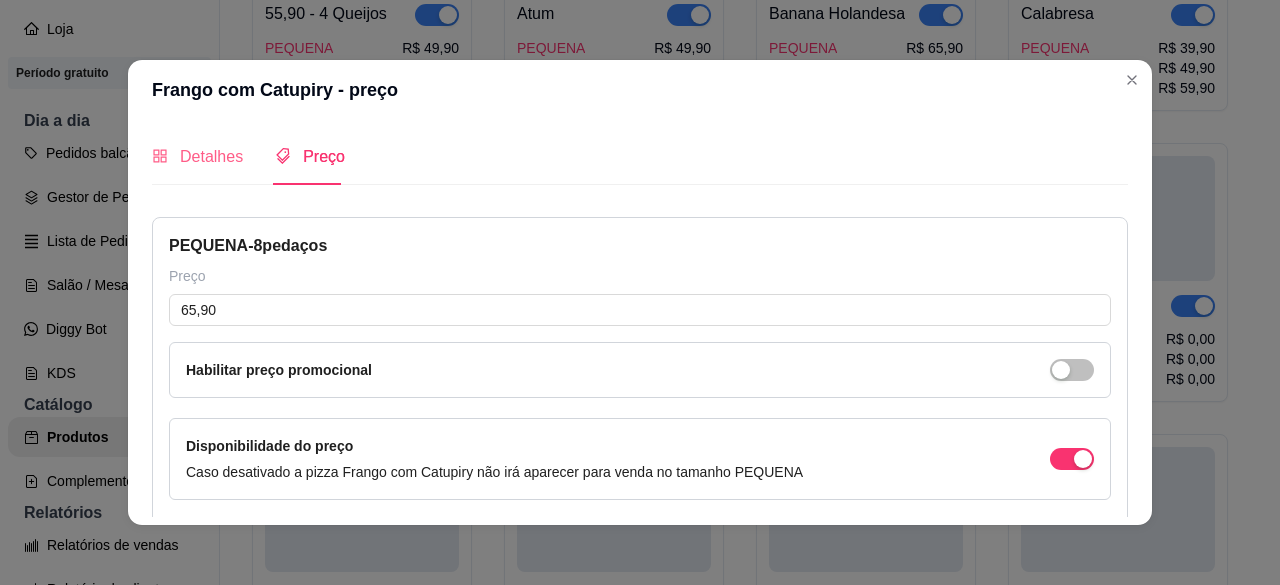 click on "Detalhes" at bounding box center (197, 156) 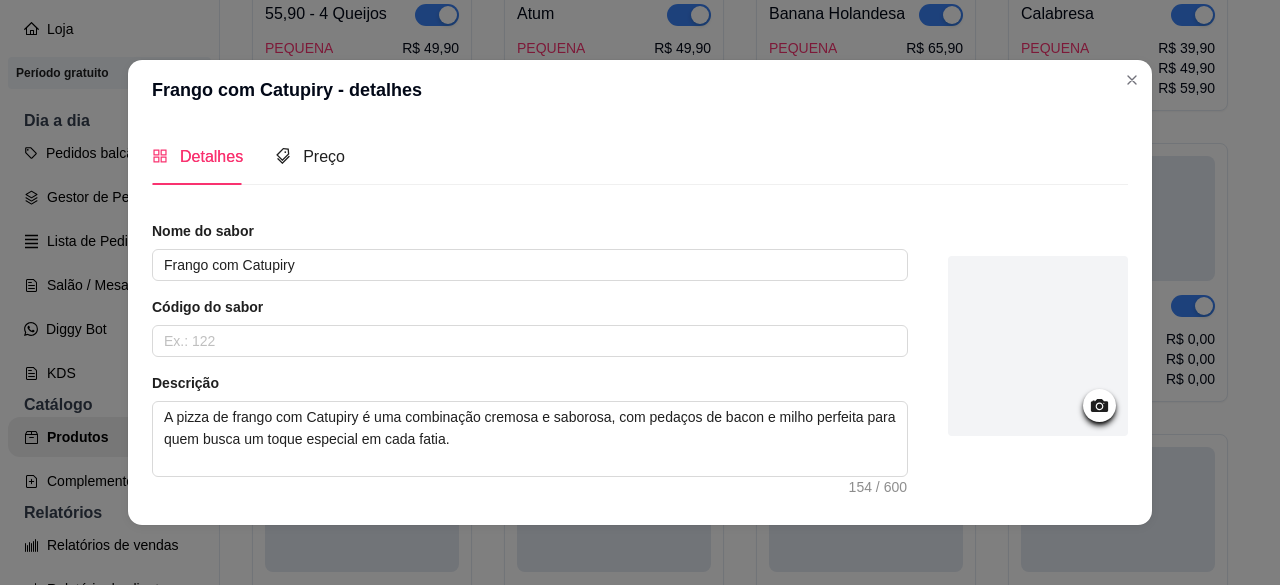 click 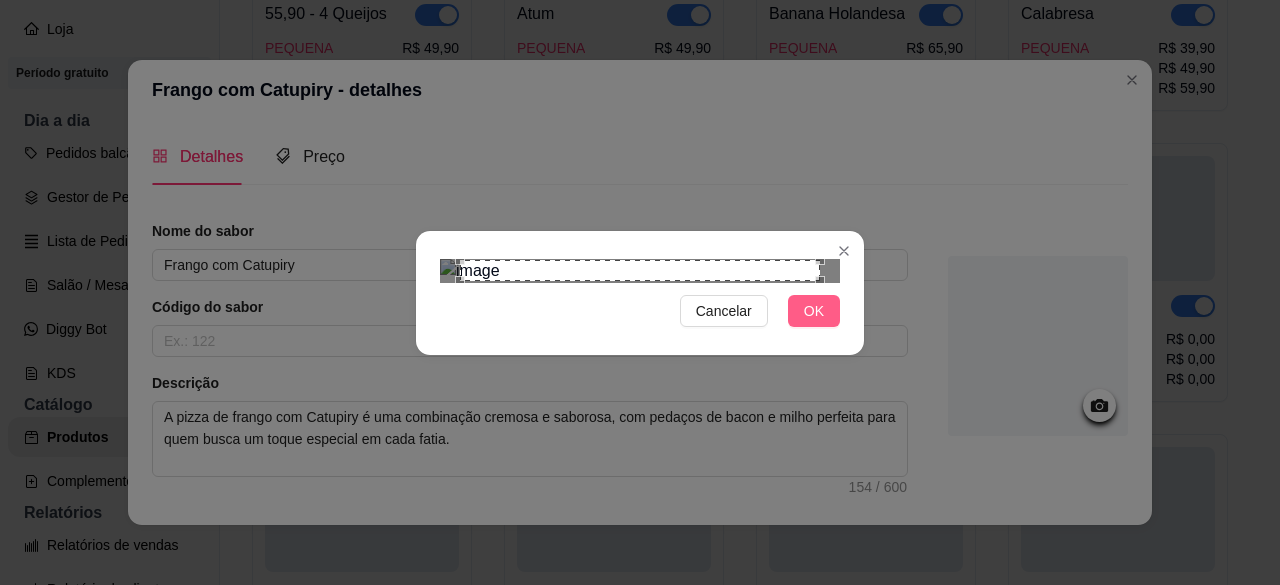 click on "OK" at bounding box center (814, 311) 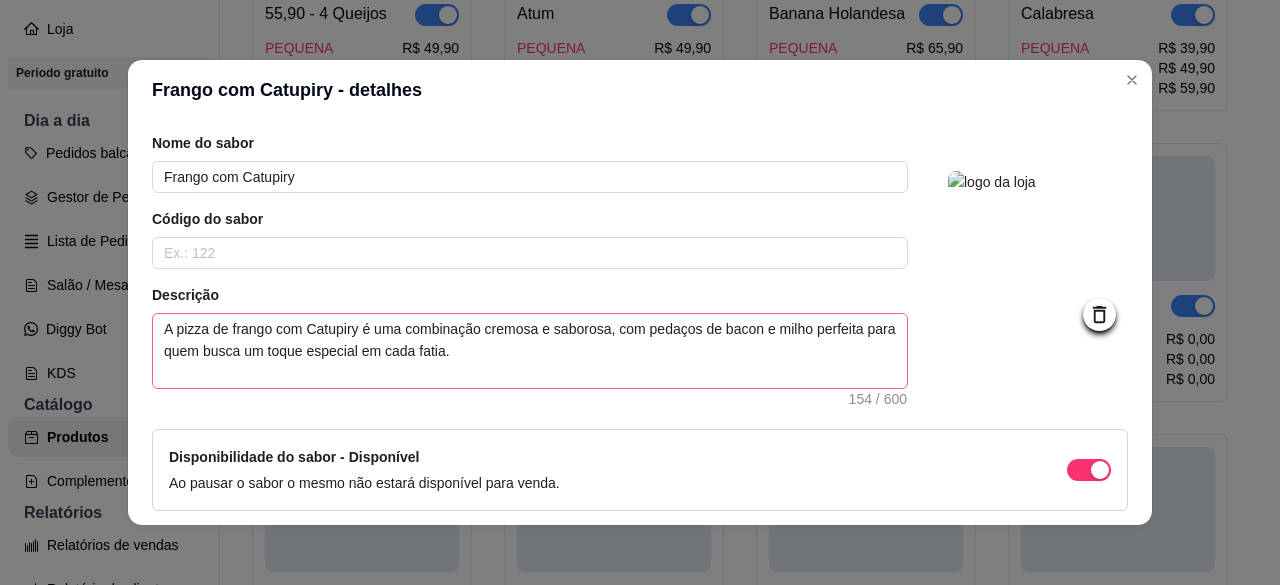 scroll, scrollTop: 168, scrollLeft: 0, axis: vertical 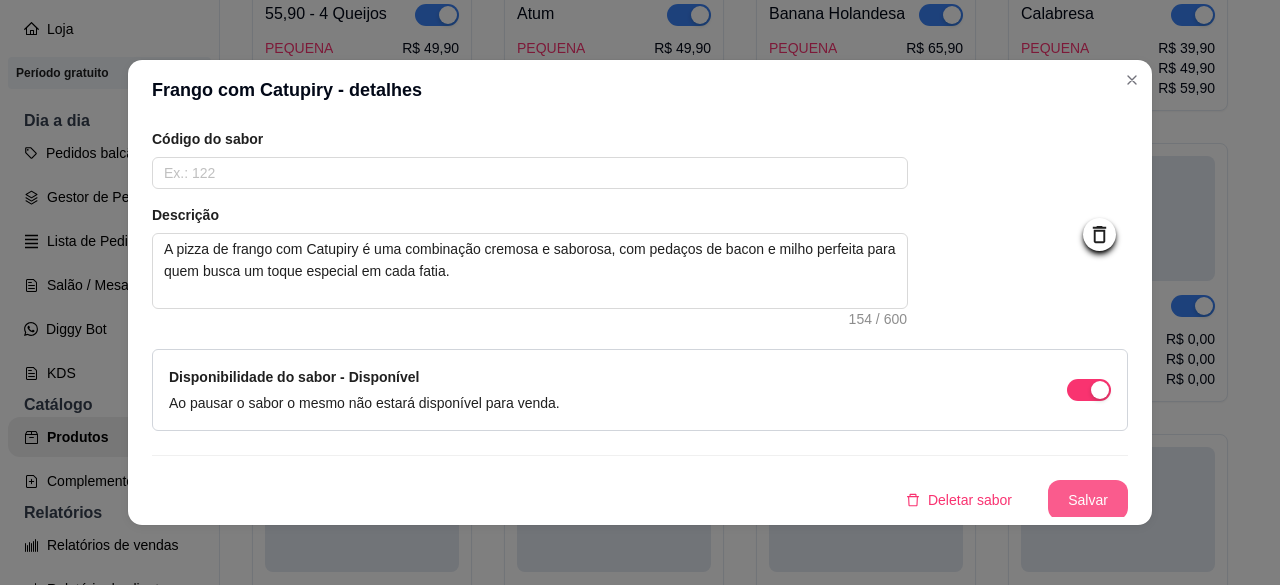 click on "Salvar" at bounding box center [1088, 500] 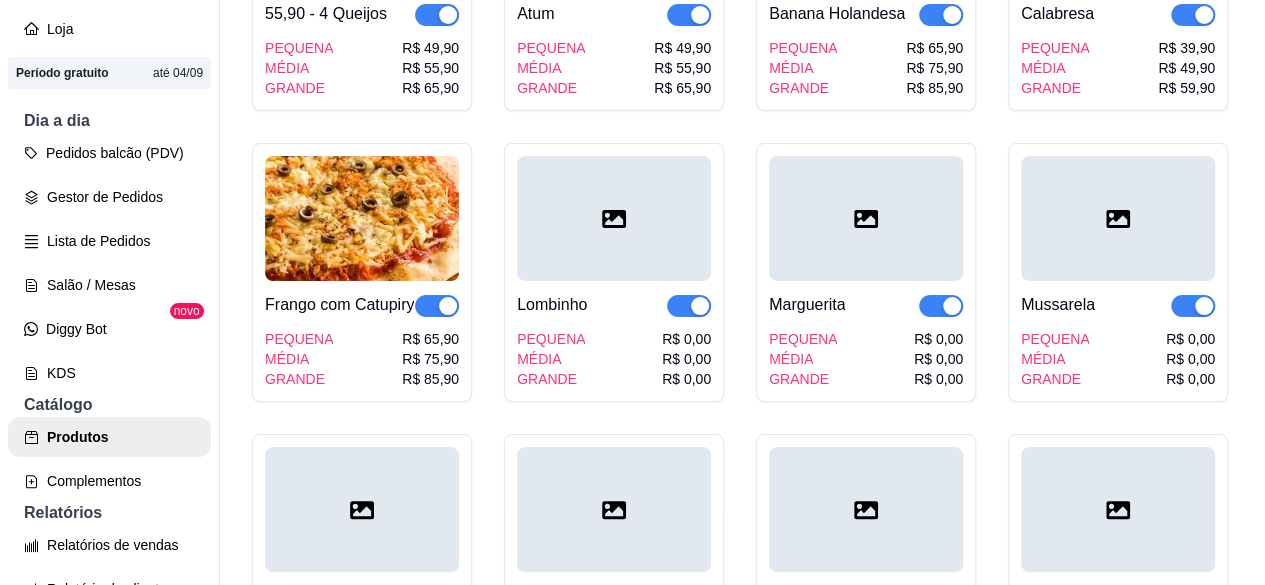 click at bounding box center [614, 218] 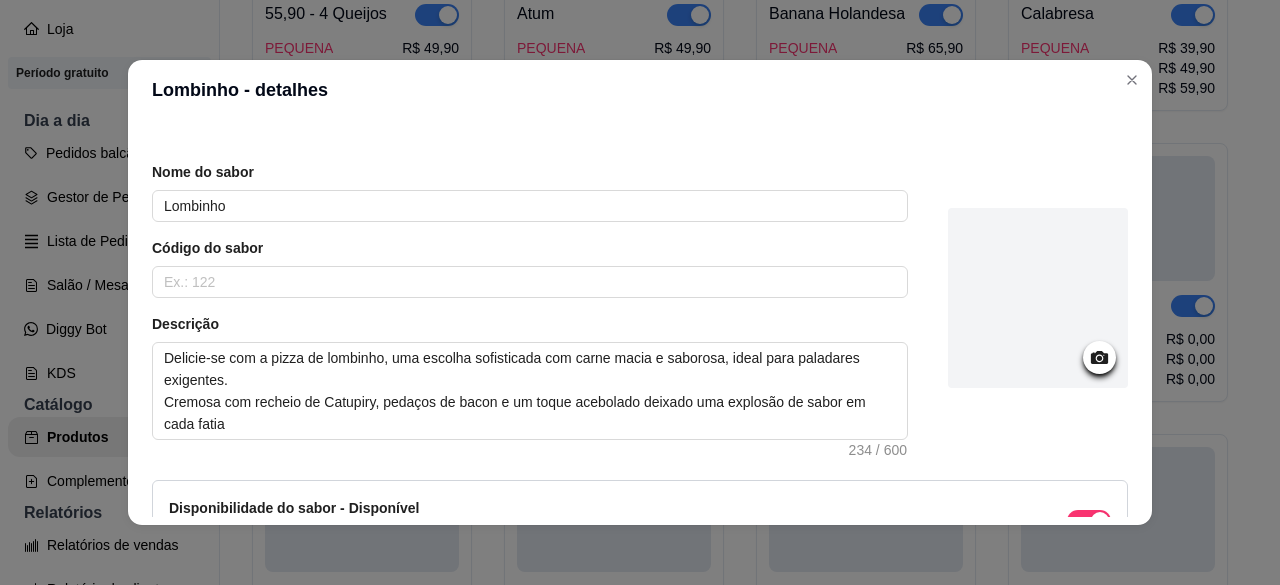 scroll, scrollTop: 0, scrollLeft: 0, axis: both 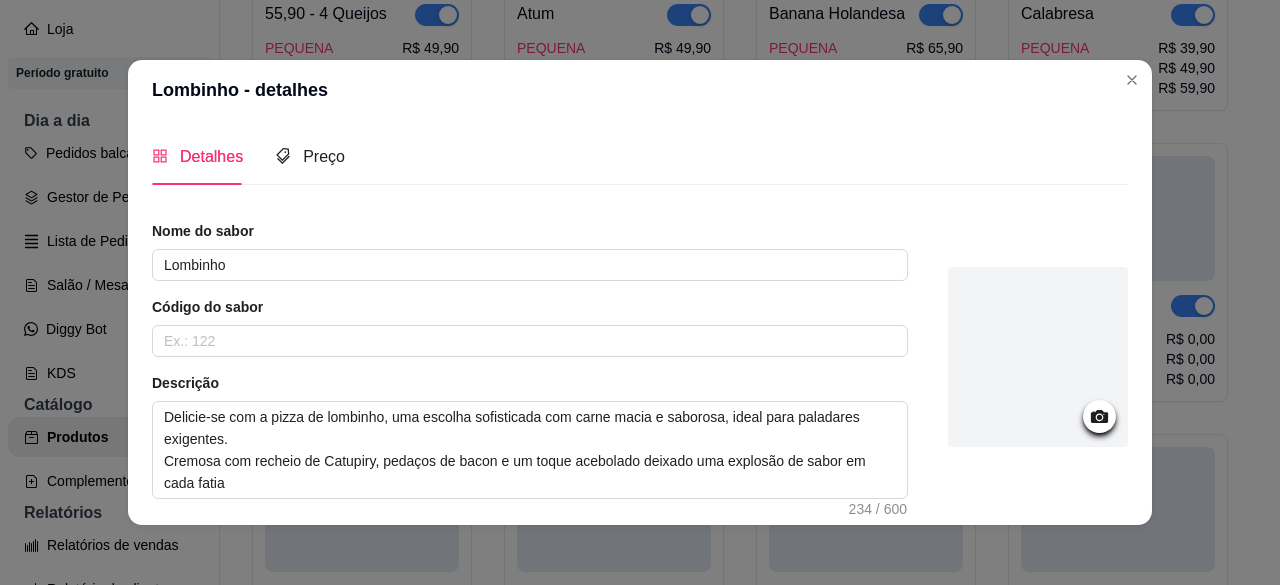 click 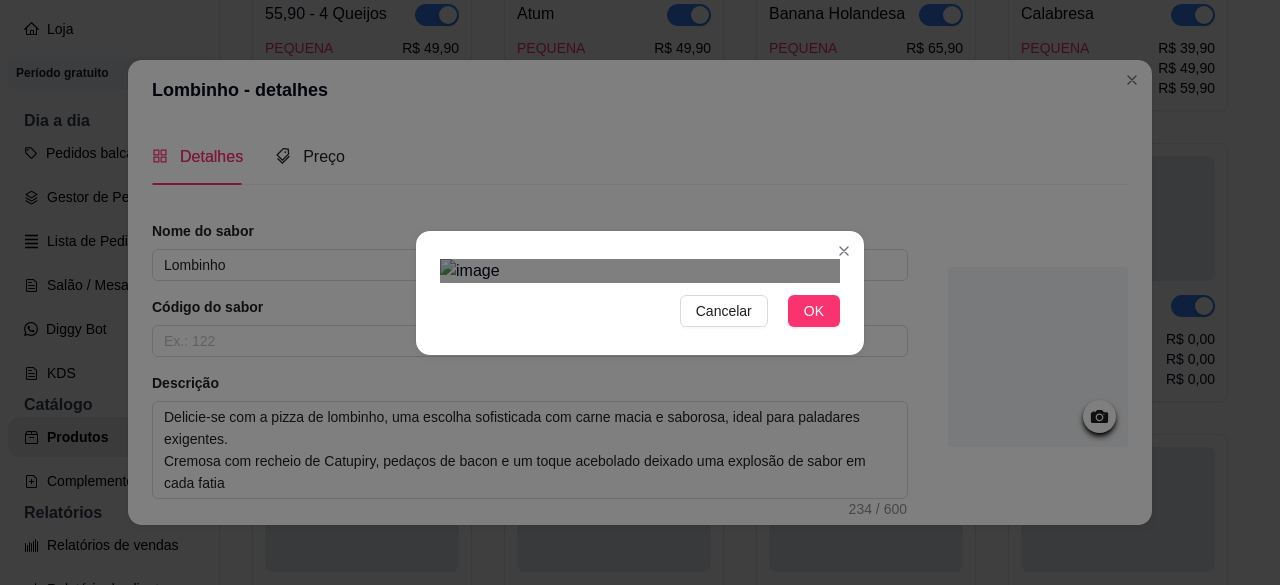 click at bounding box center (637, 623) 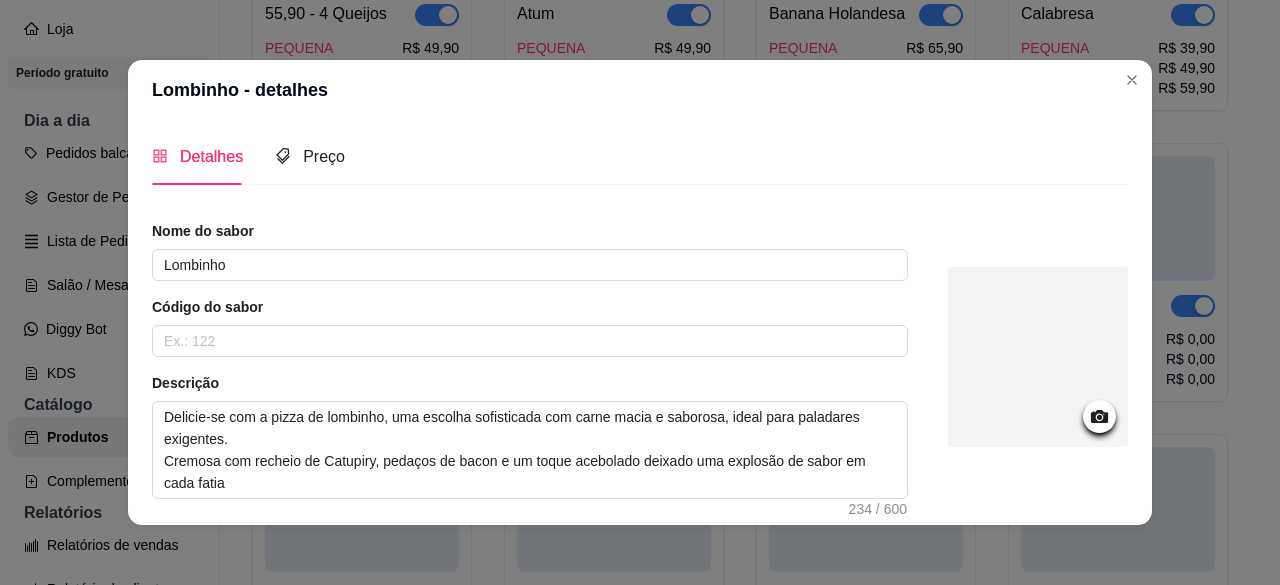 click 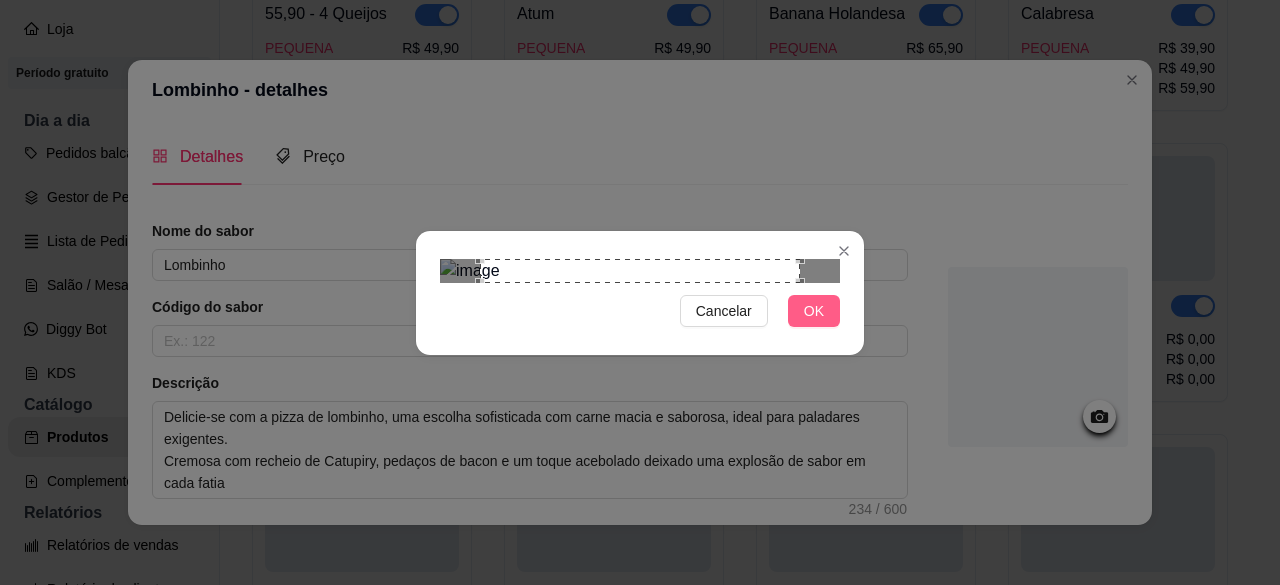 click on "OK" at bounding box center (814, 311) 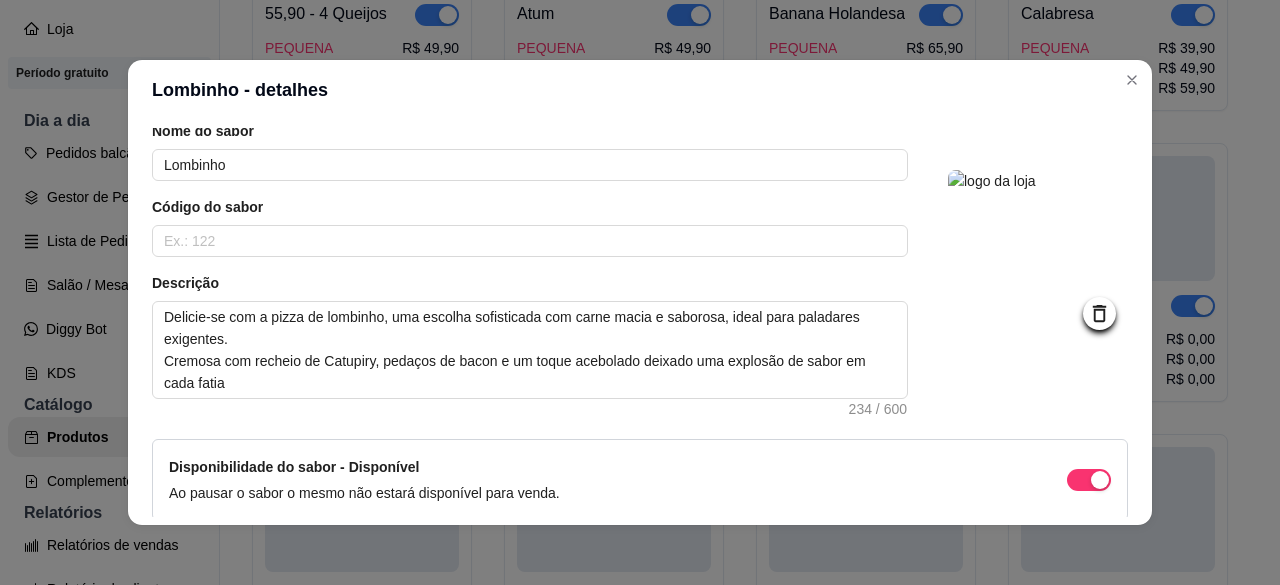 scroll, scrollTop: 190, scrollLeft: 0, axis: vertical 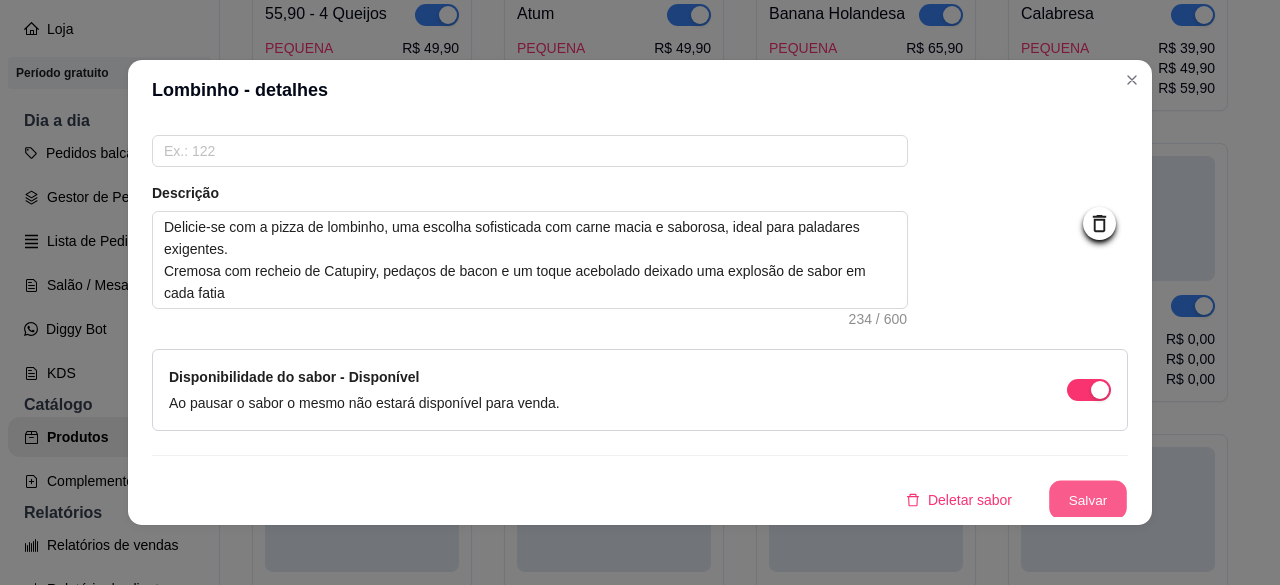 click on "Salvar" at bounding box center (1088, 500) 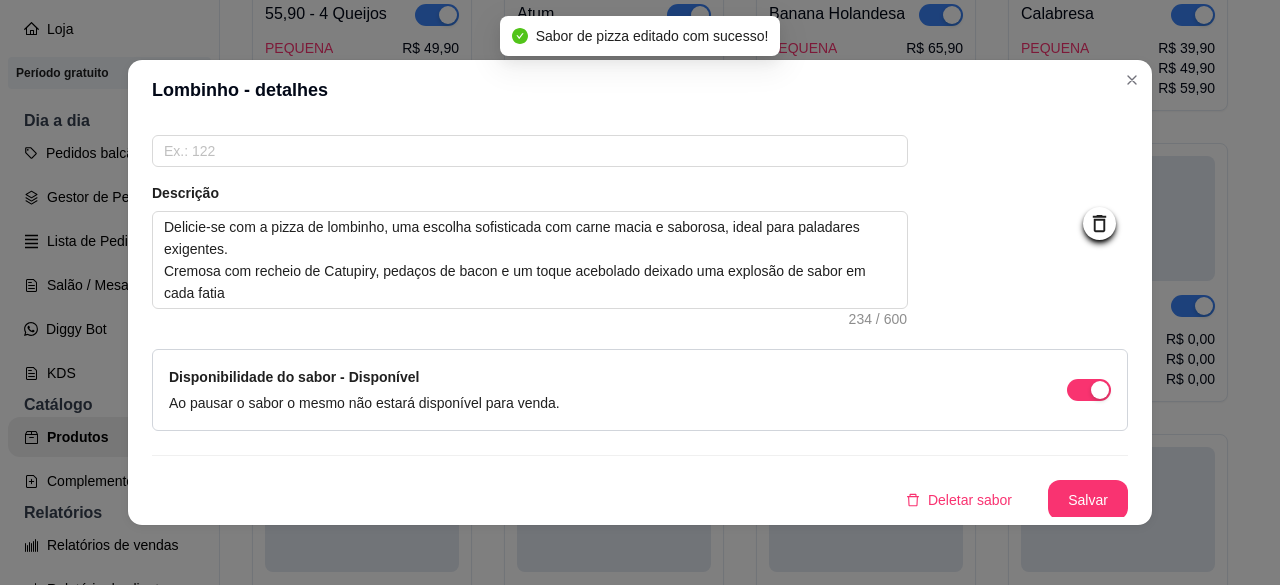 scroll, scrollTop: 0, scrollLeft: 0, axis: both 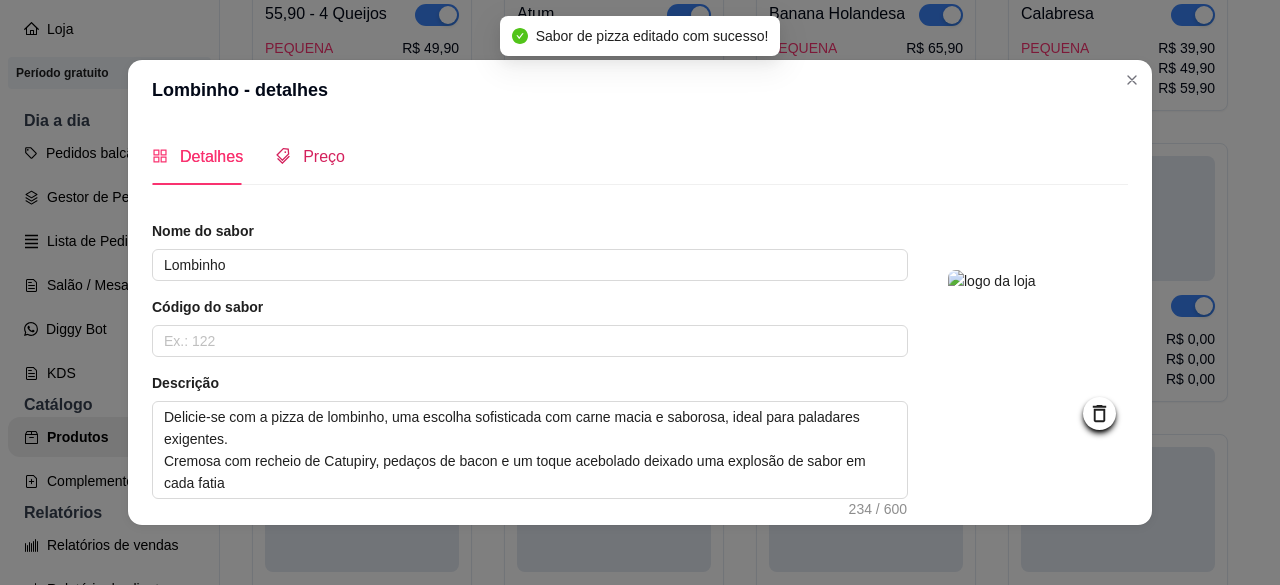 click on "Preço" at bounding box center (324, 156) 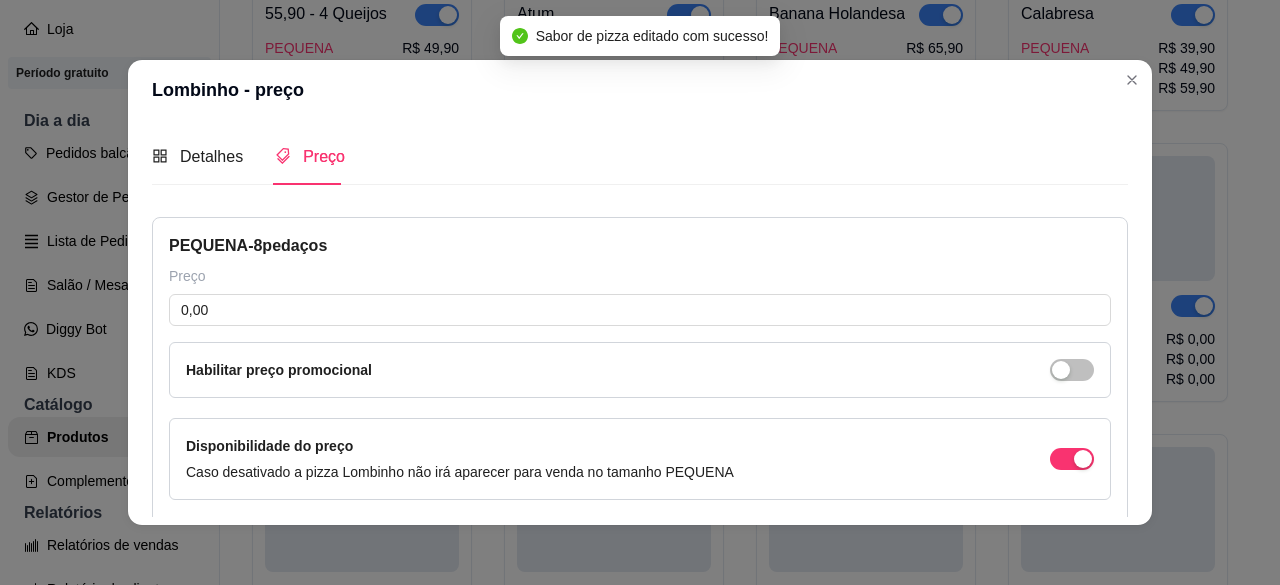 type 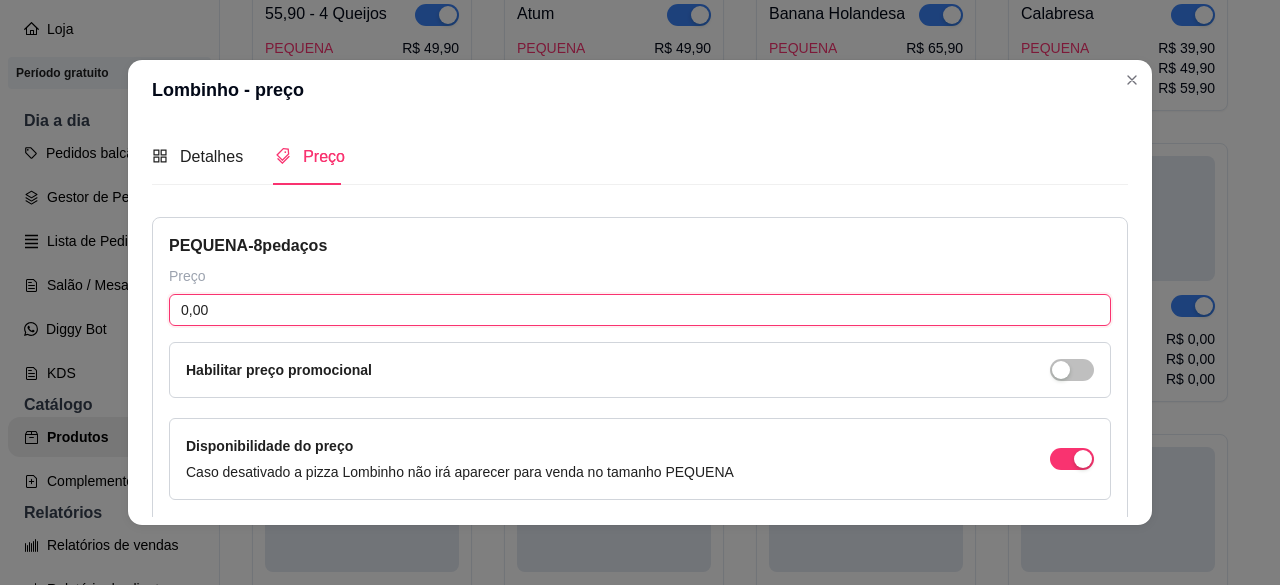 drag, startPoint x: 242, startPoint y: 316, endPoint x: 0, endPoint y: 281, distance: 244.5179 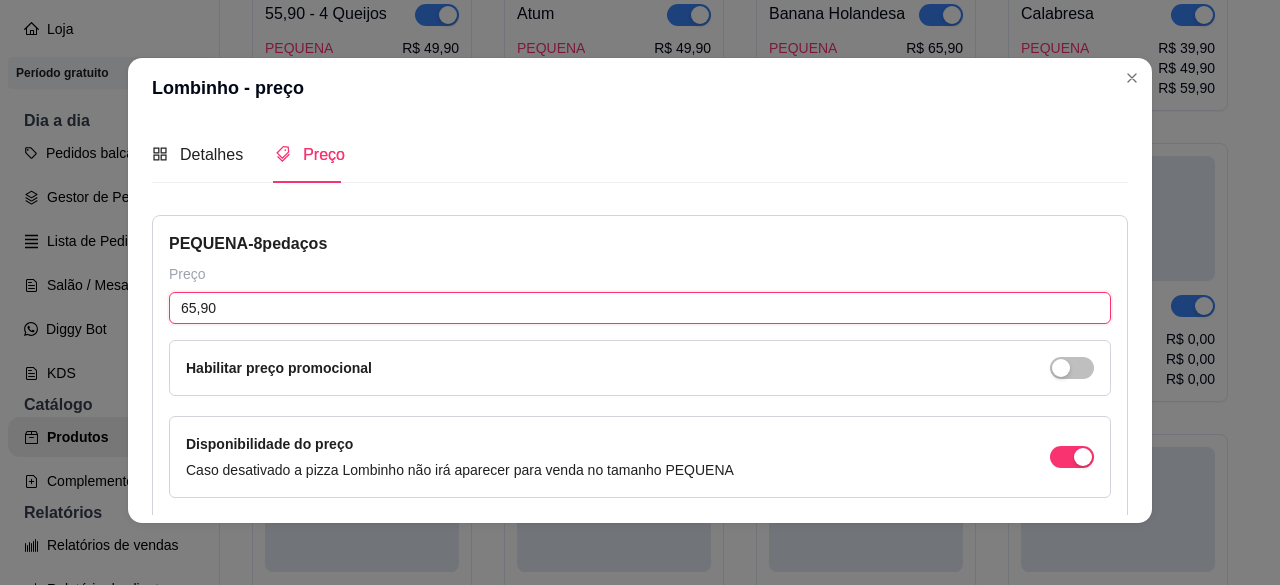 scroll, scrollTop: 4, scrollLeft: 0, axis: vertical 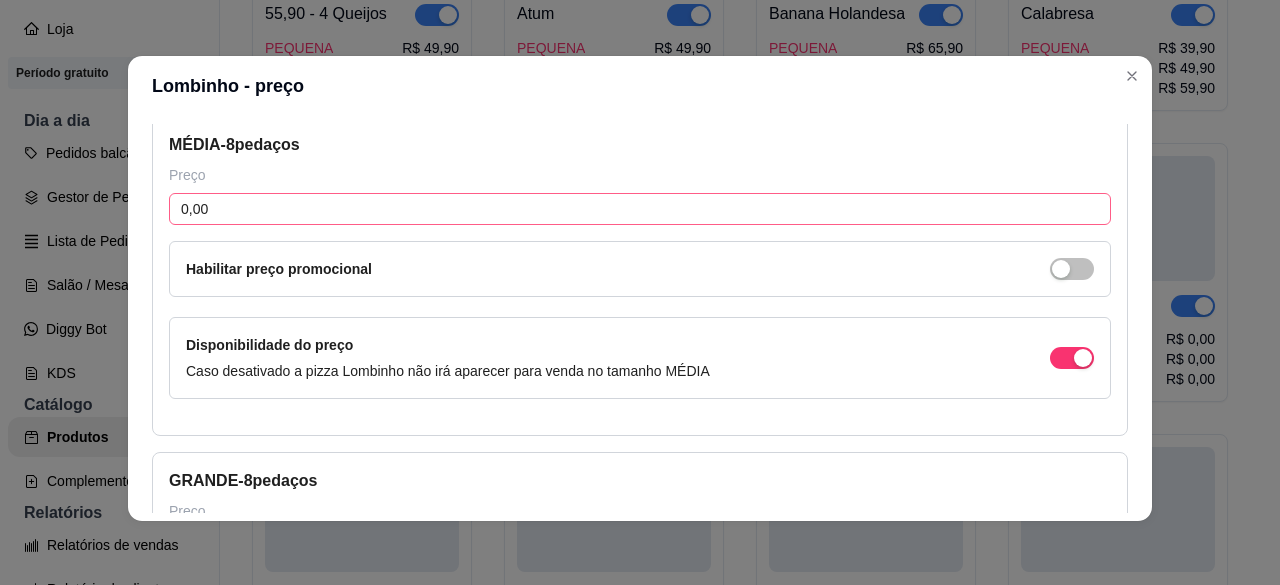 type on "65,90" 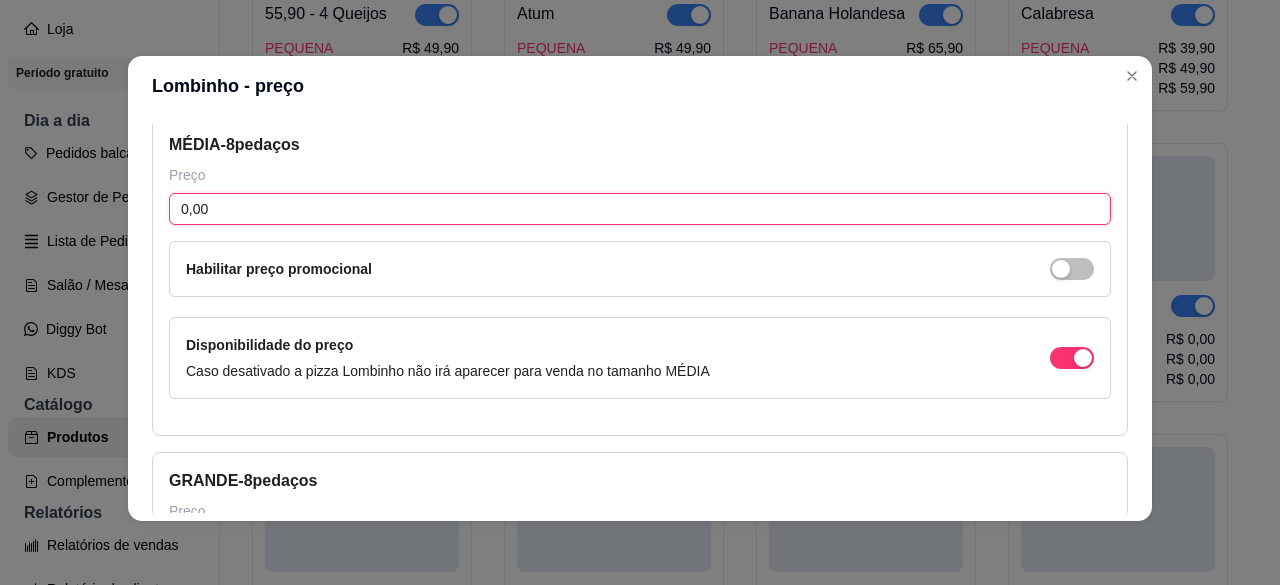 click on "0,00" at bounding box center [640, 209] 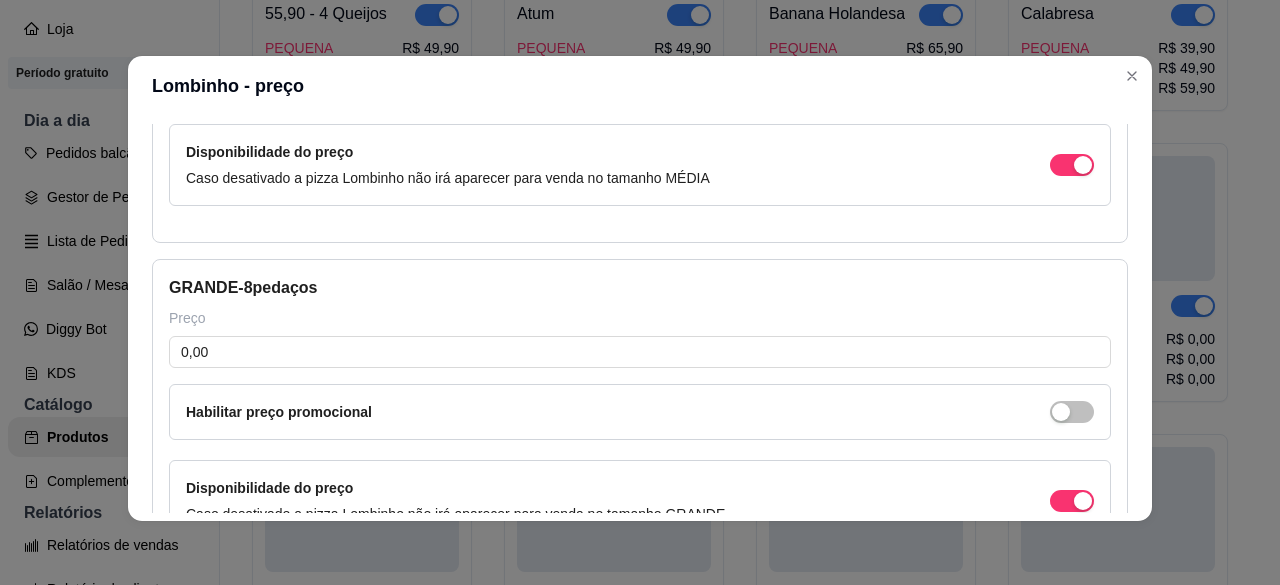 scroll, scrollTop: 633, scrollLeft: 0, axis: vertical 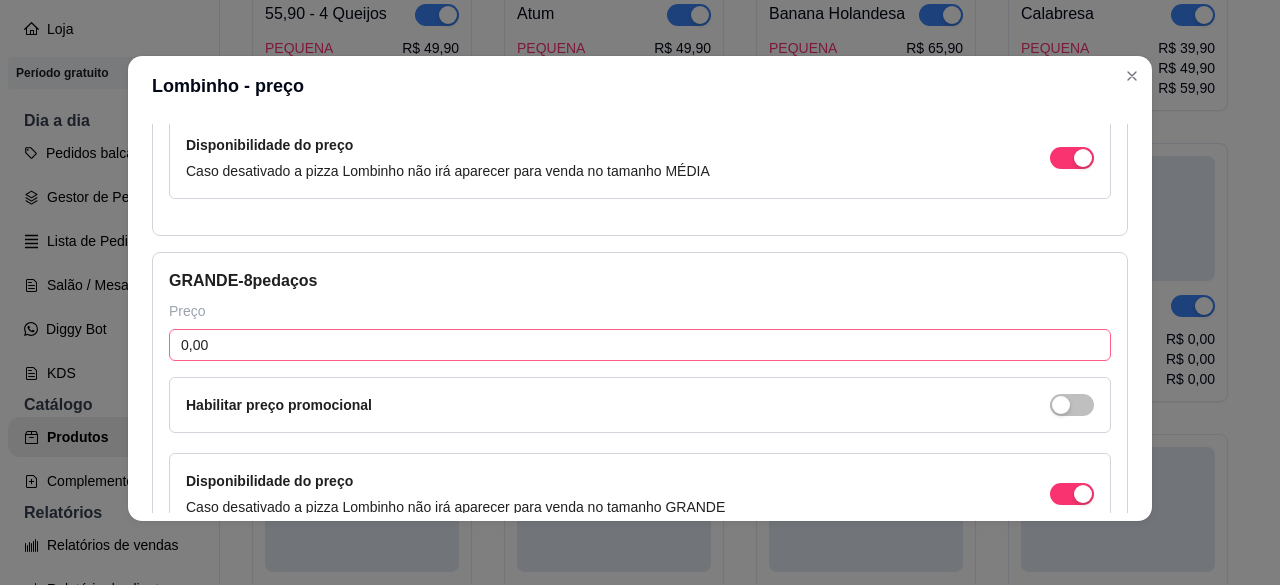 type on "75,90" 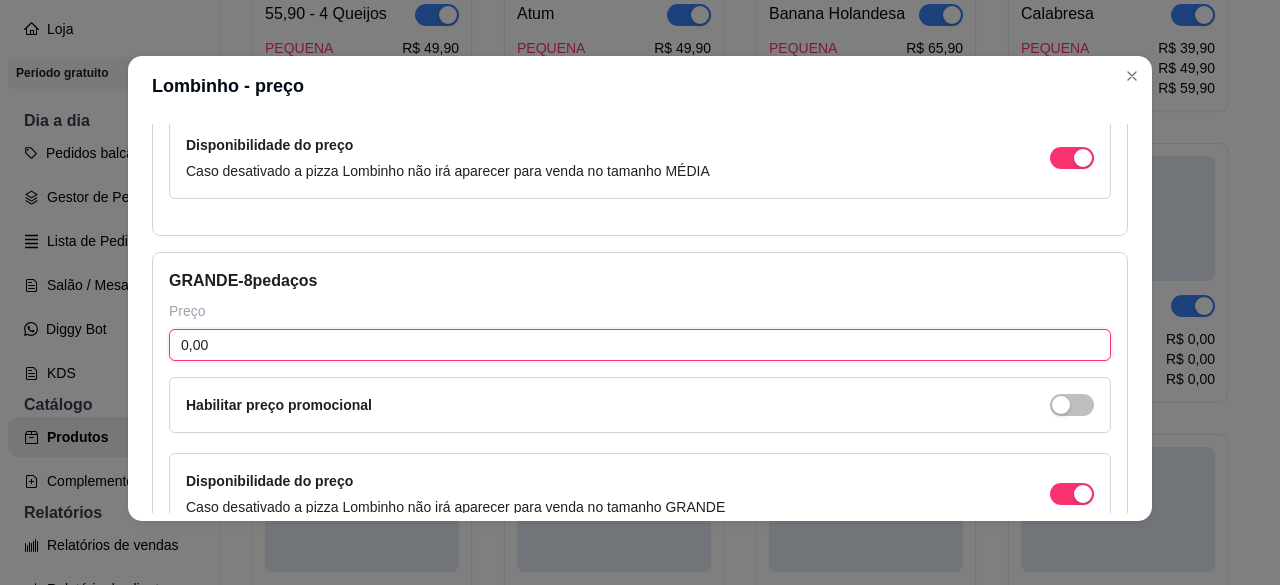 click on "0,00" at bounding box center [640, 345] 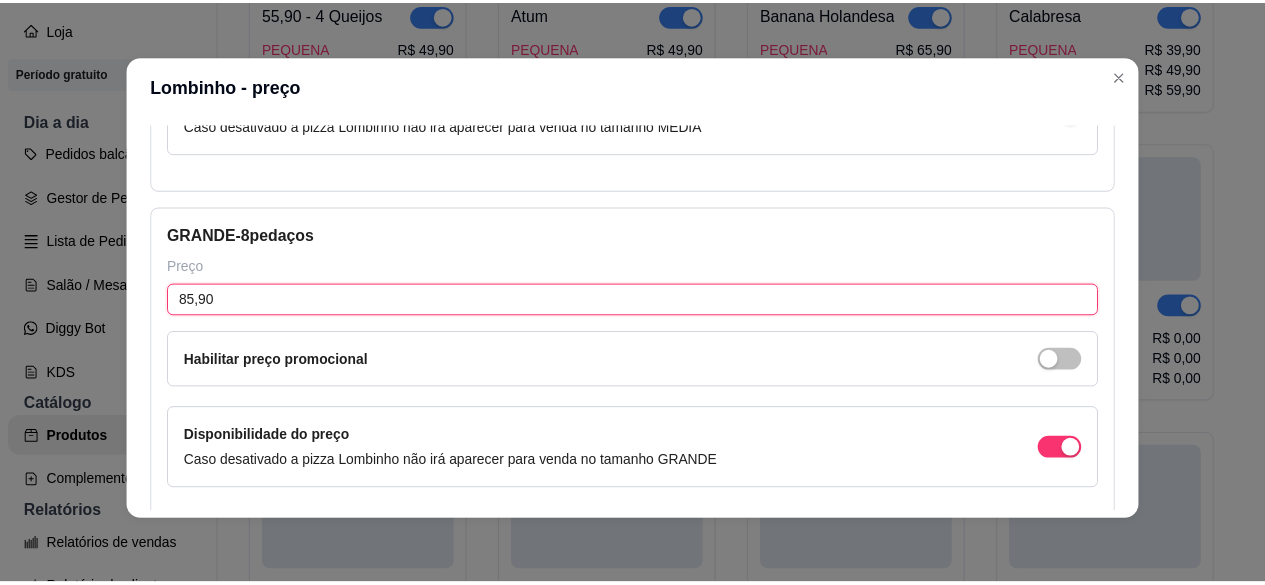 scroll, scrollTop: 772, scrollLeft: 0, axis: vertical 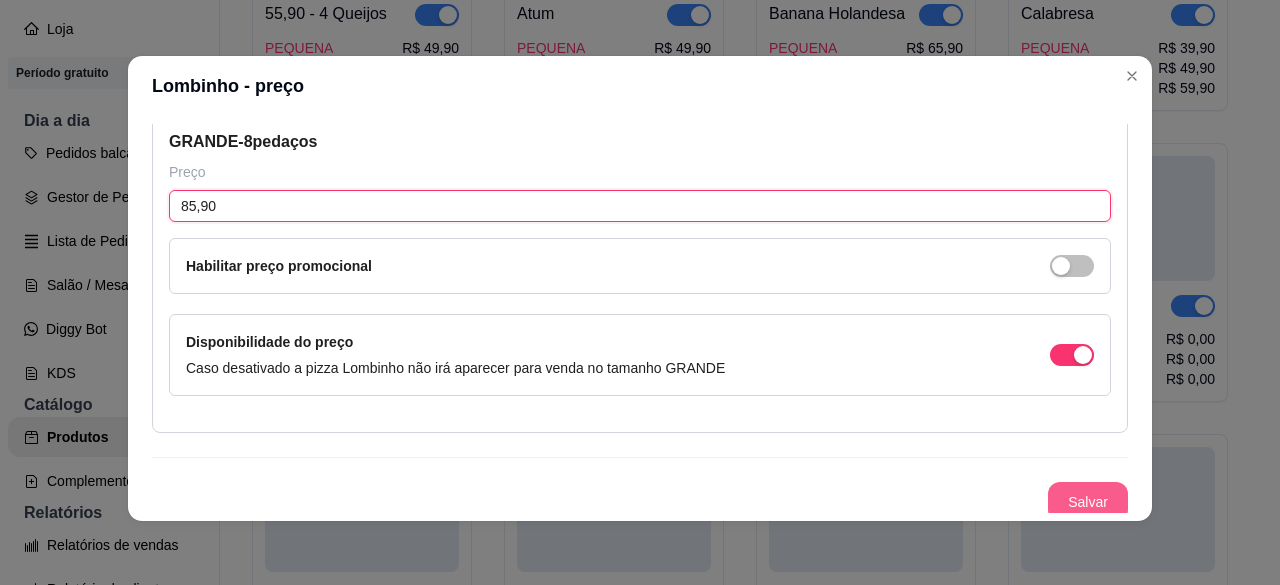type on "85,90" 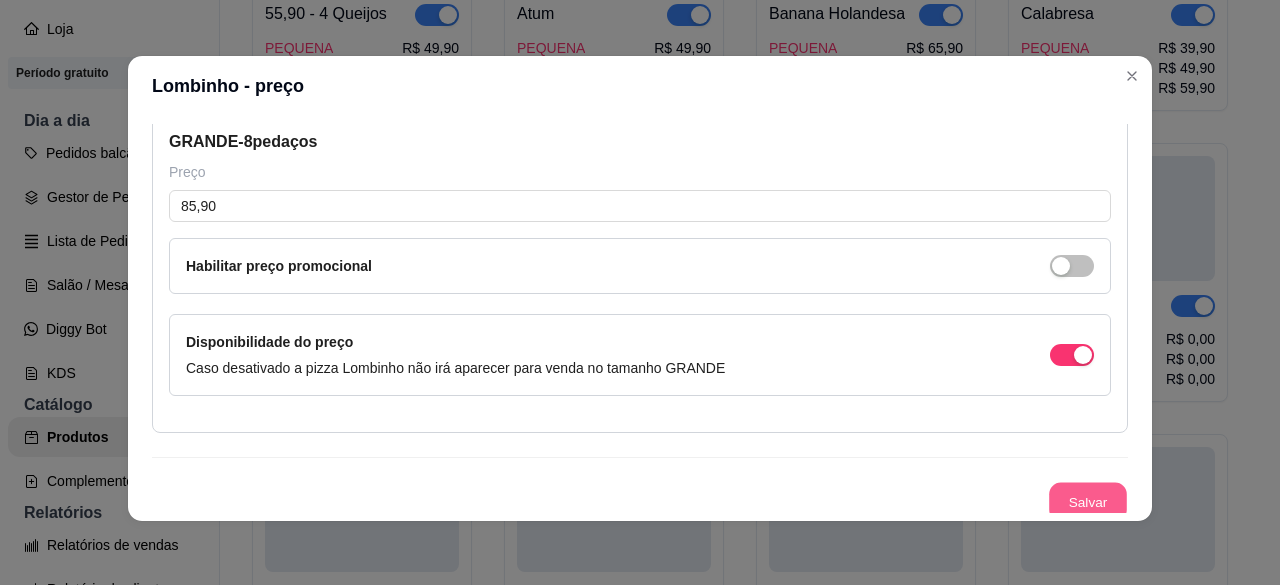 click on "Salvar" at bounding box center [1088, 502] 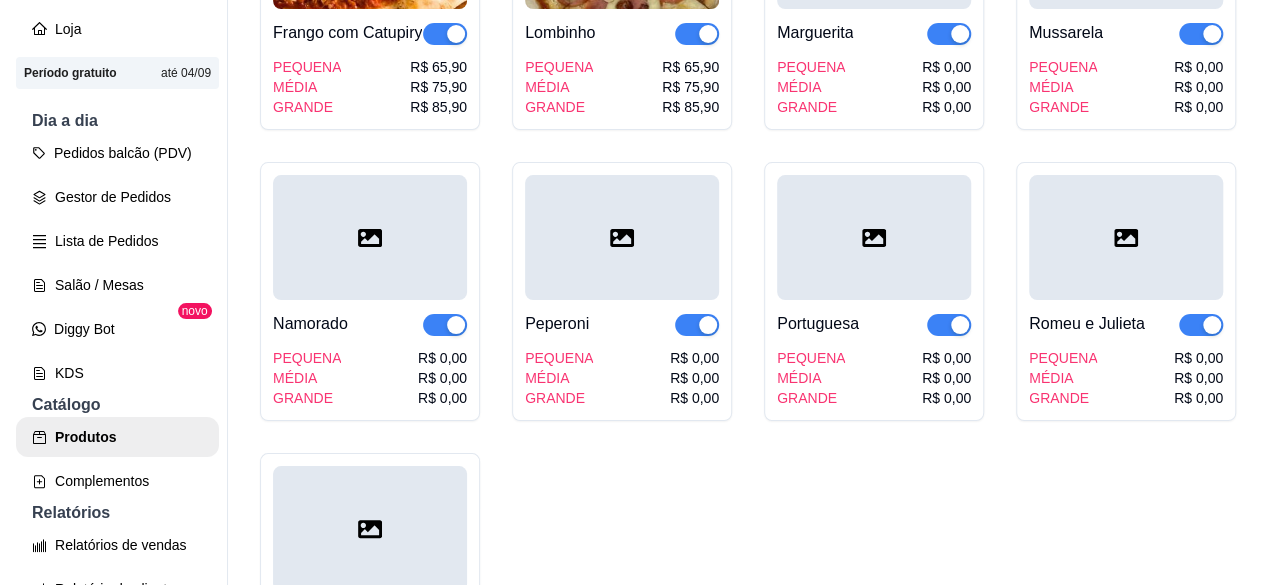 scroll, scrollTop: 700, scrollLeft: 0, axis: vertical 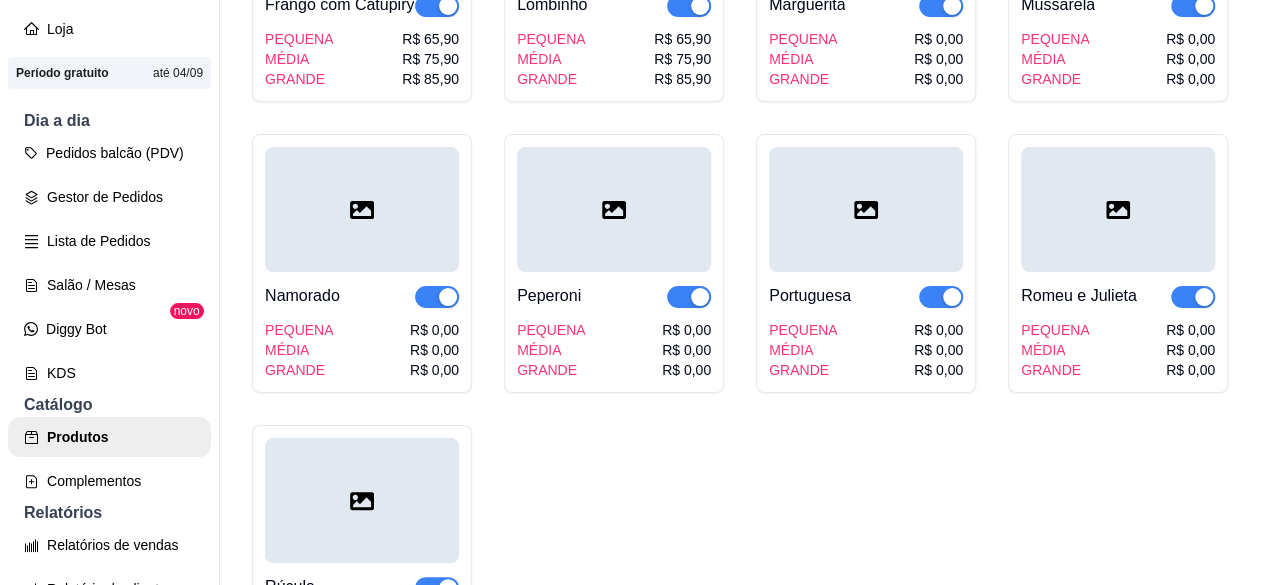click 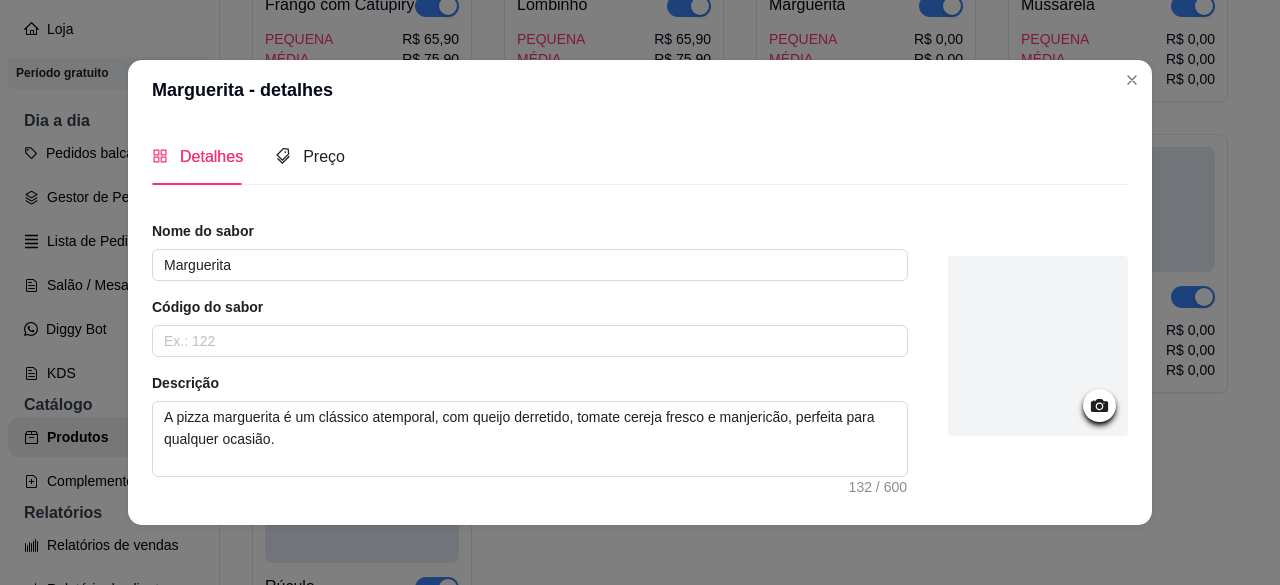 scroll, scrollTop: 168, scrollLeft: 0, axis: vertical 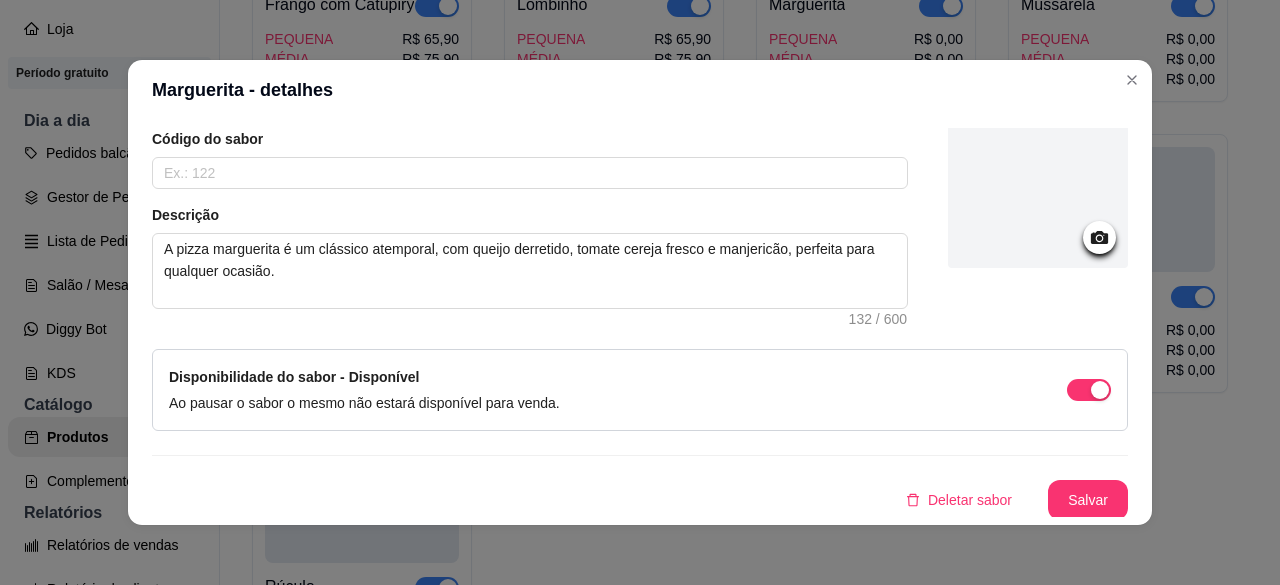 click 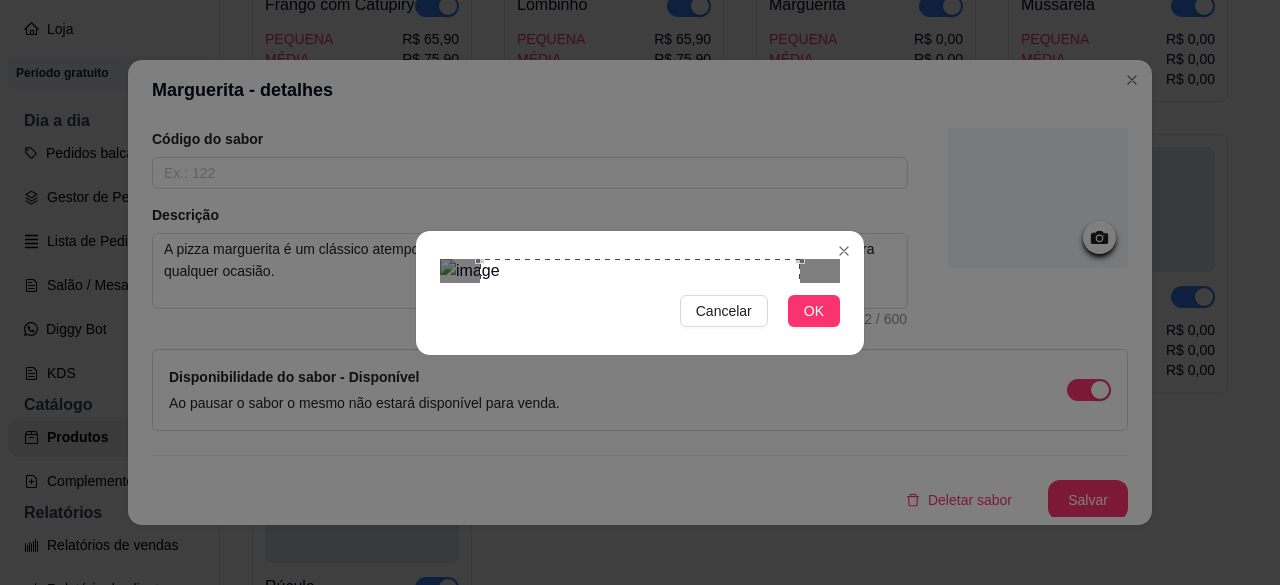 click at bounding box center [640, 419] 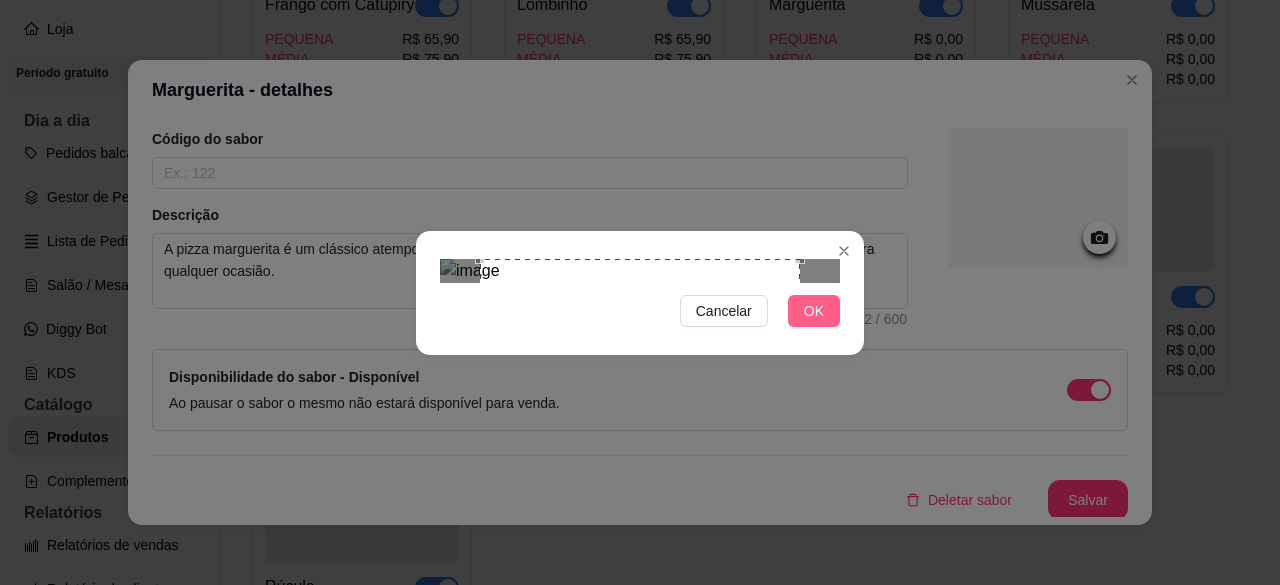 click on "OK" at bounding box center [814, 311] 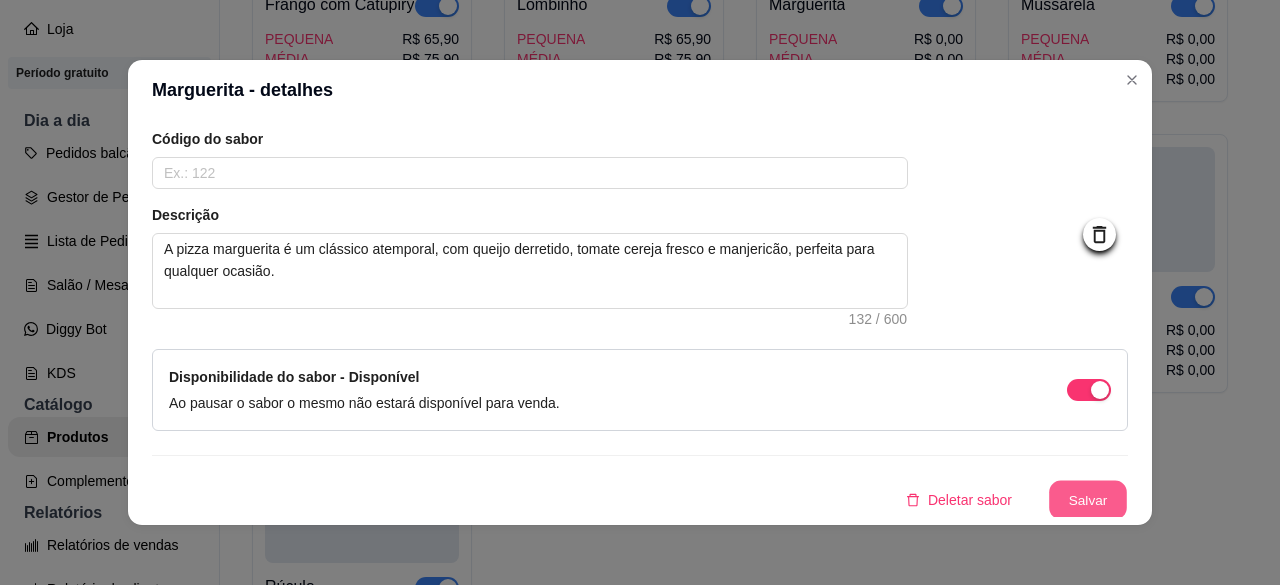 click on "Salvar" at bounding box center (1088, 500) 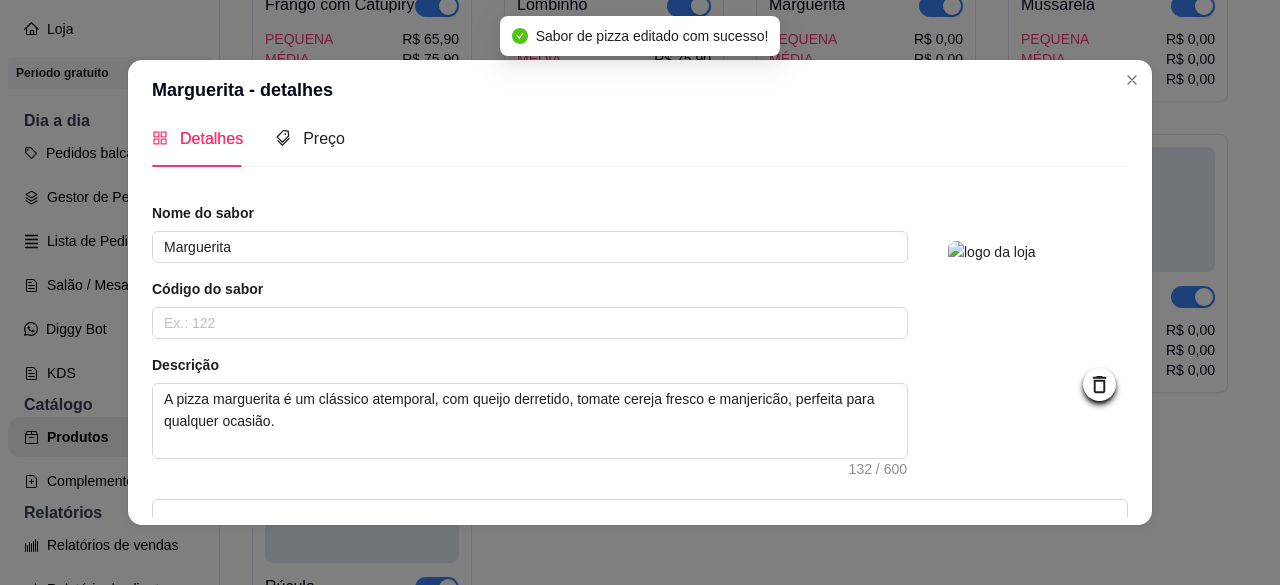 scroll, scrollTop: 0, scrollLeft: 0, axis: both 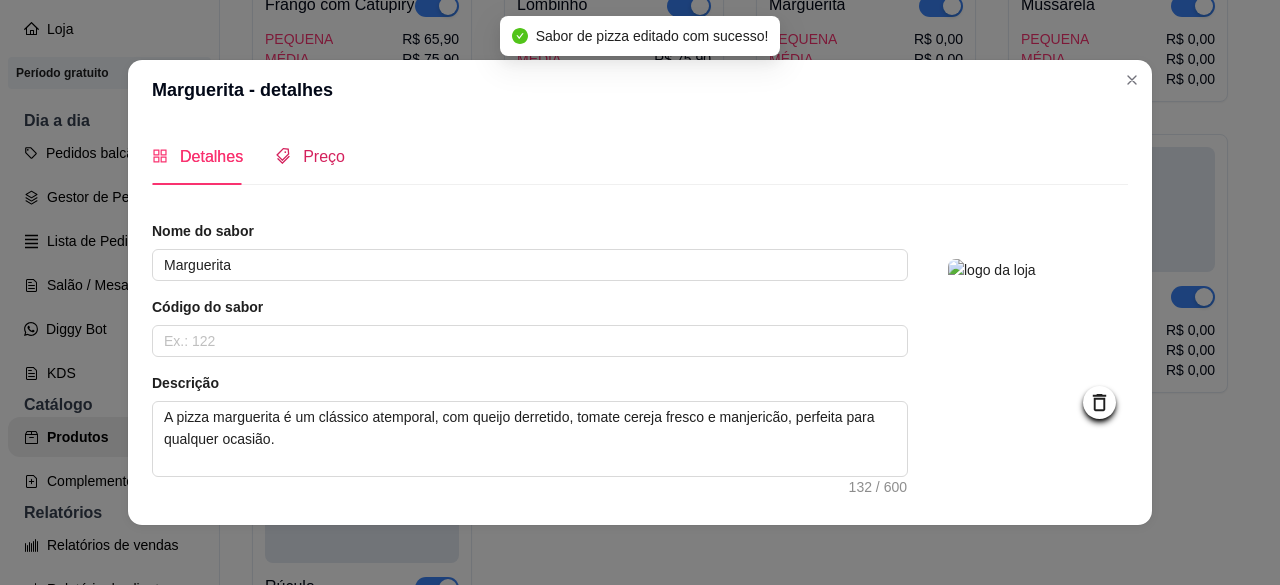 click on "Preço" at bounding box center [324, 156] 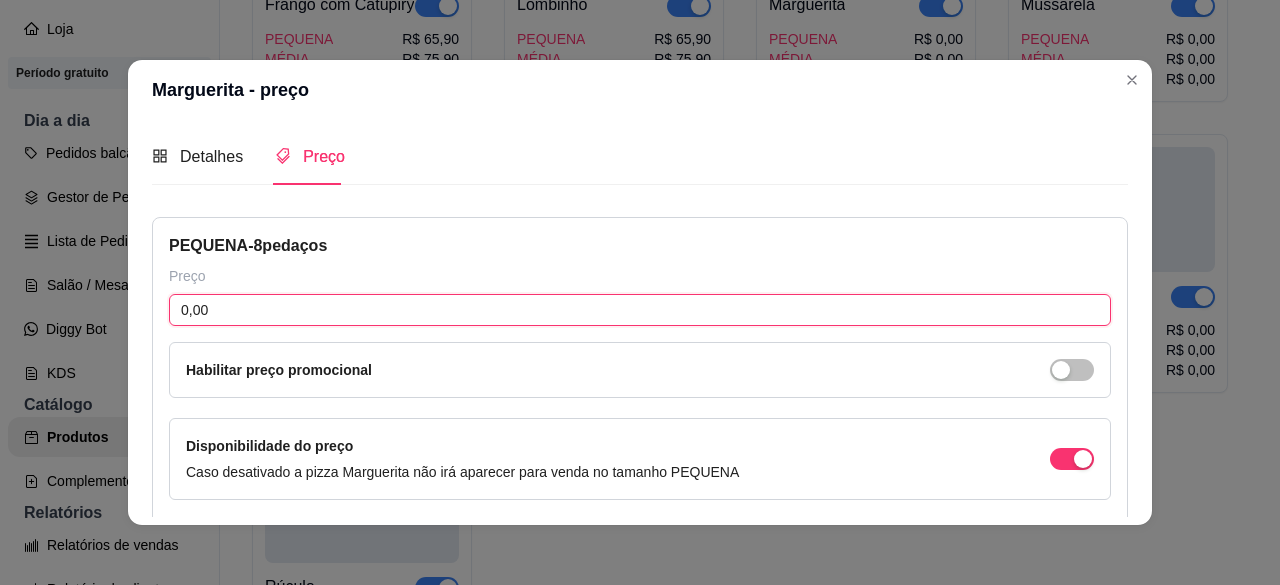 click on "0,00" at bounding box center (640, 310) 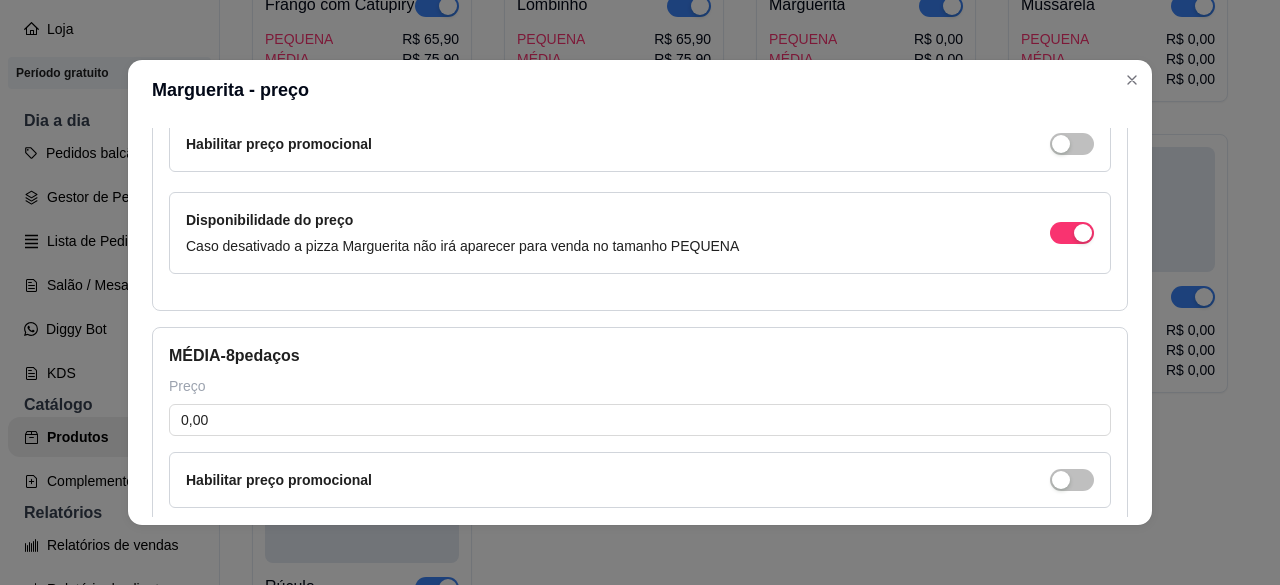 scroll, scrollTop: 333, scrollLeft: 0, axis: vertical 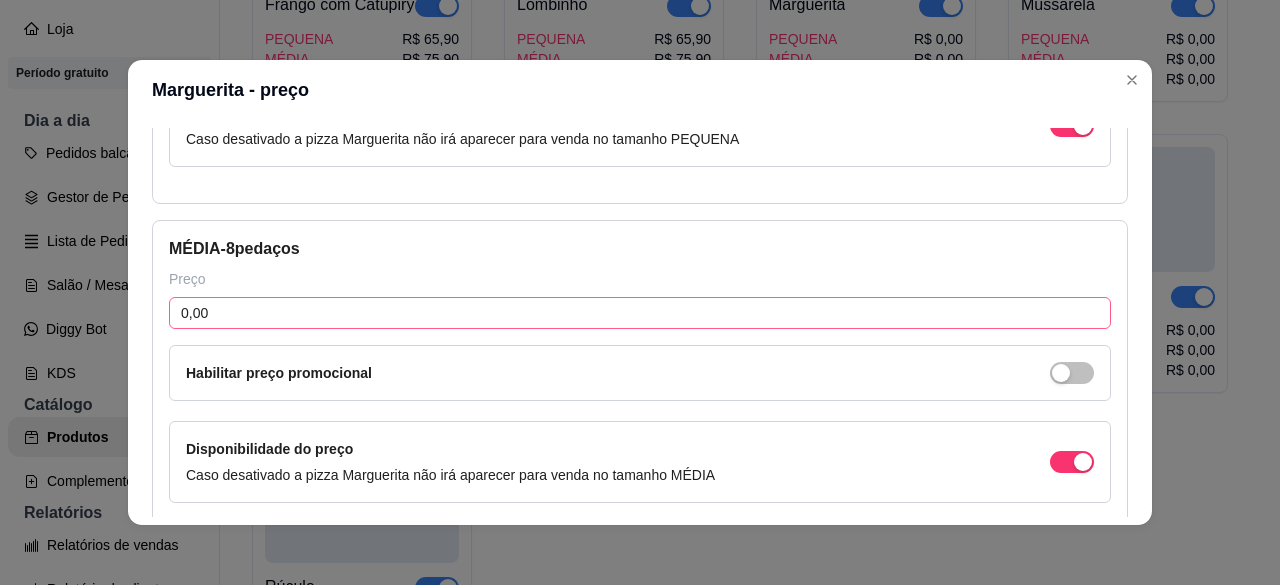 type on "39,90" 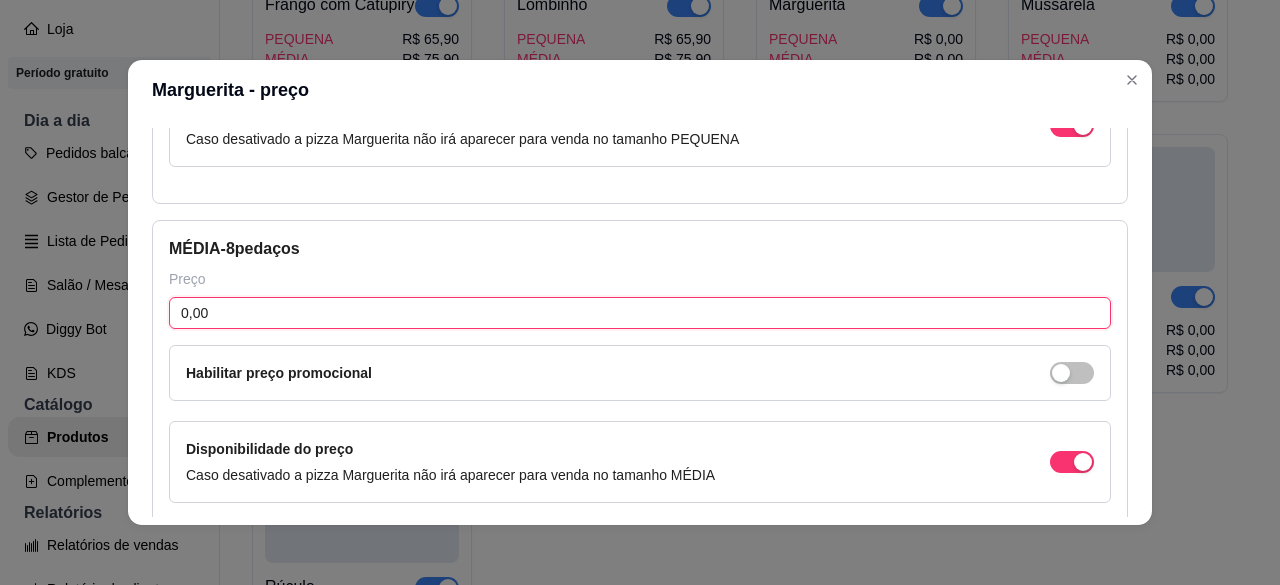 click on "0,00" at bounding box center (640, 313) 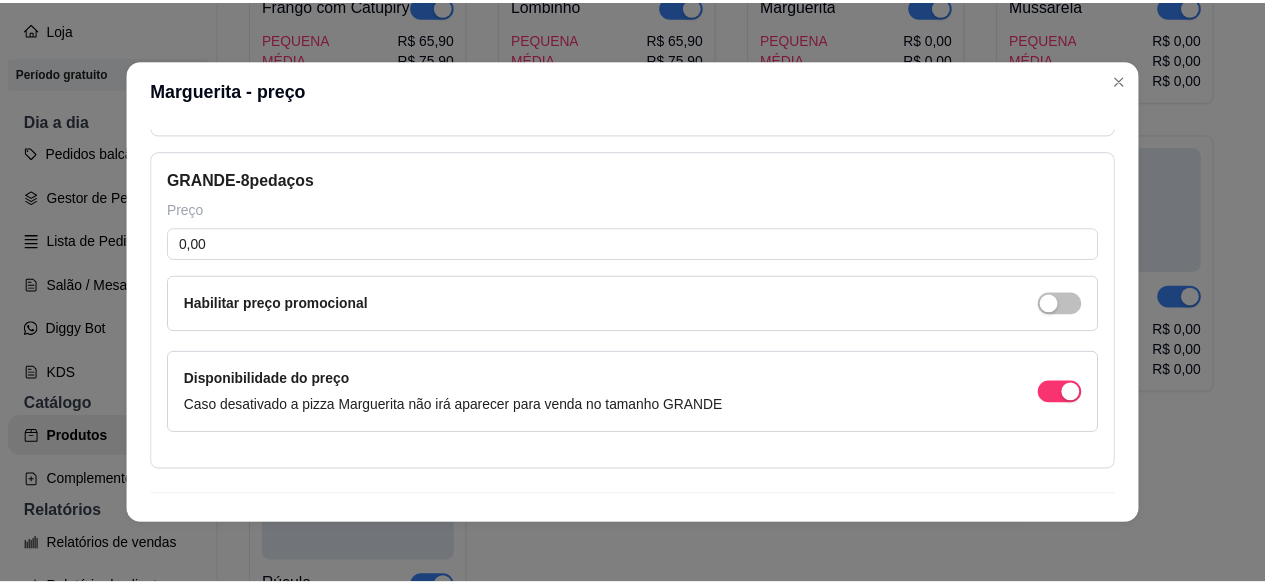scroll, scrollTop: 772, scrollLeft: 0, axis: vertical 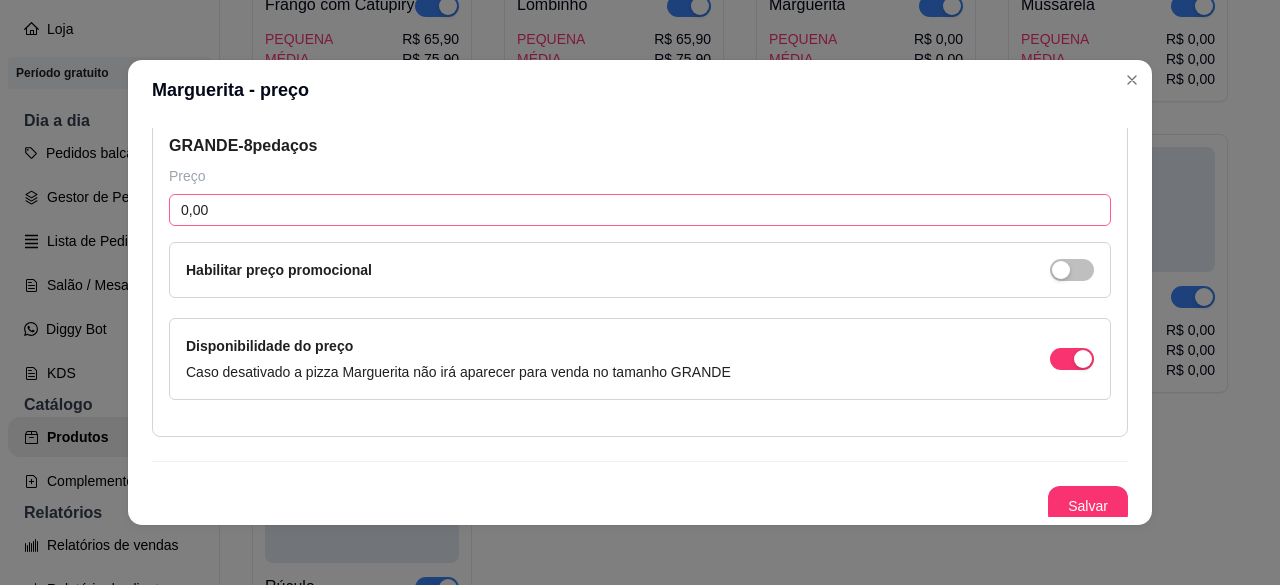 type on "49,90" 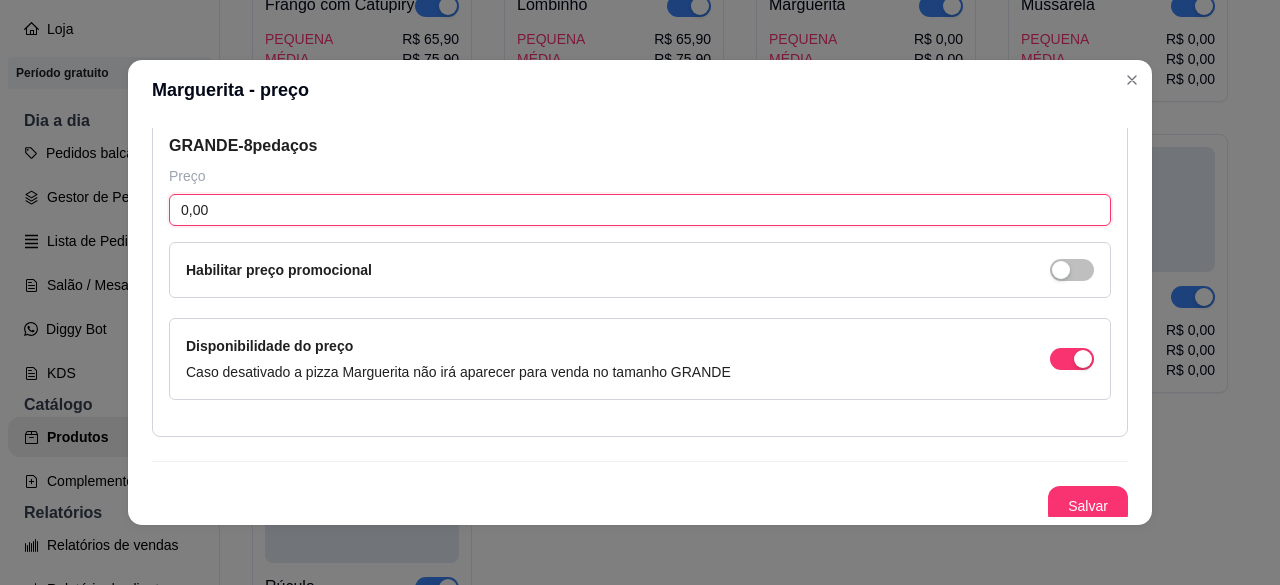 click on "0,00" at bounding box center [640, 210] 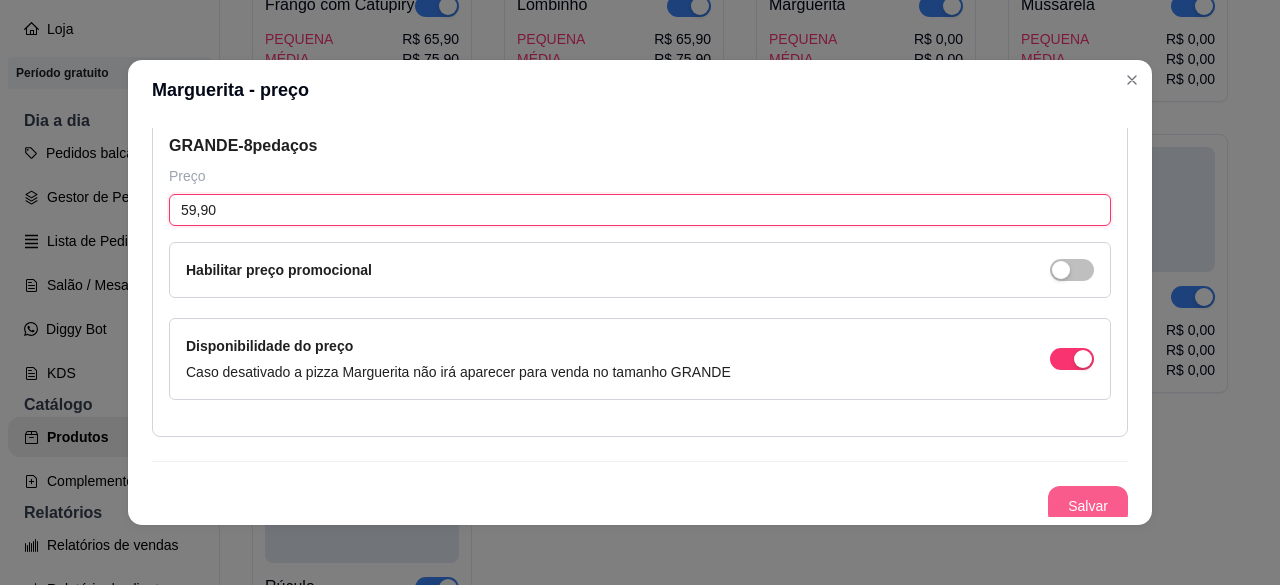 type on "59,90" 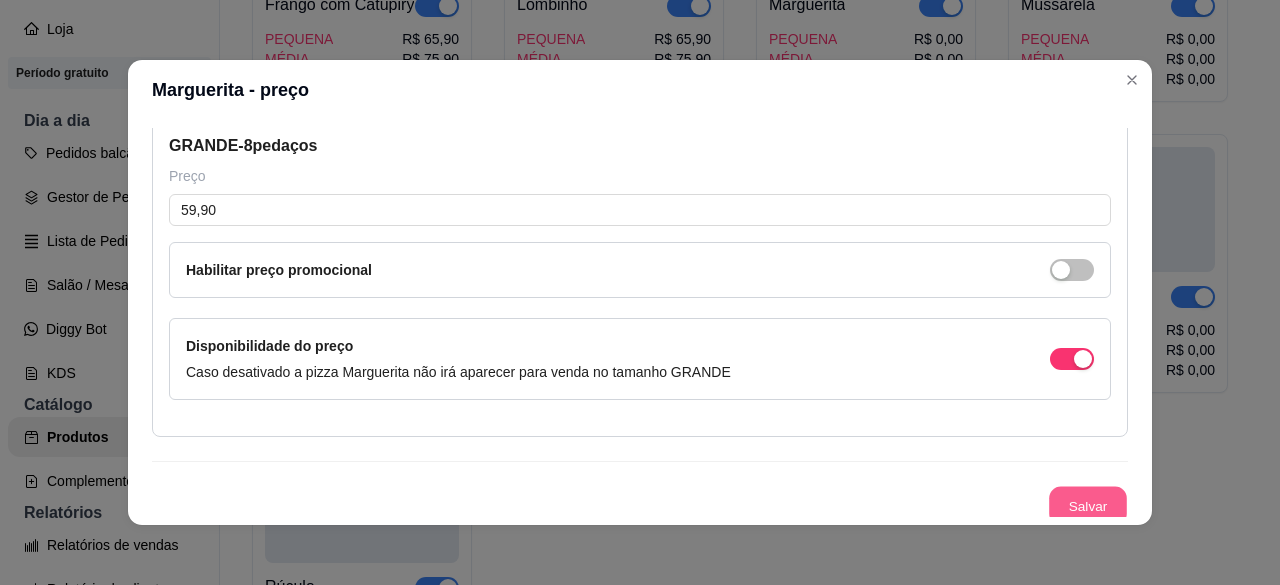 click on "Salvar" at bounding box center [1088, 506] 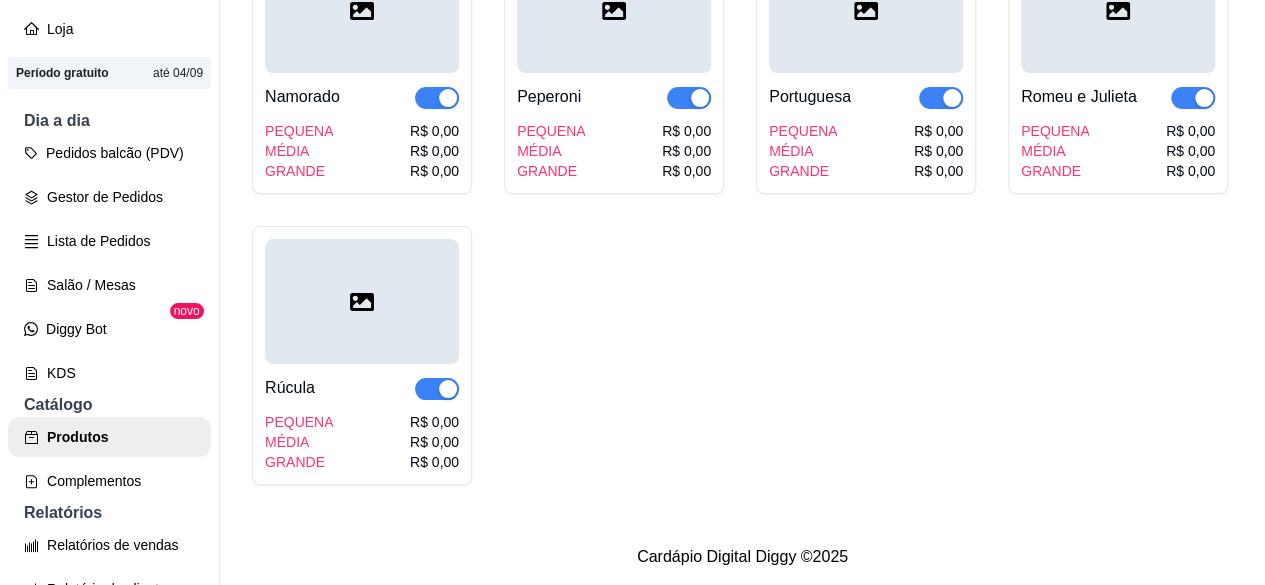 scroll, scrollTop: 1200, scrollLeft: 0, axis: vertical 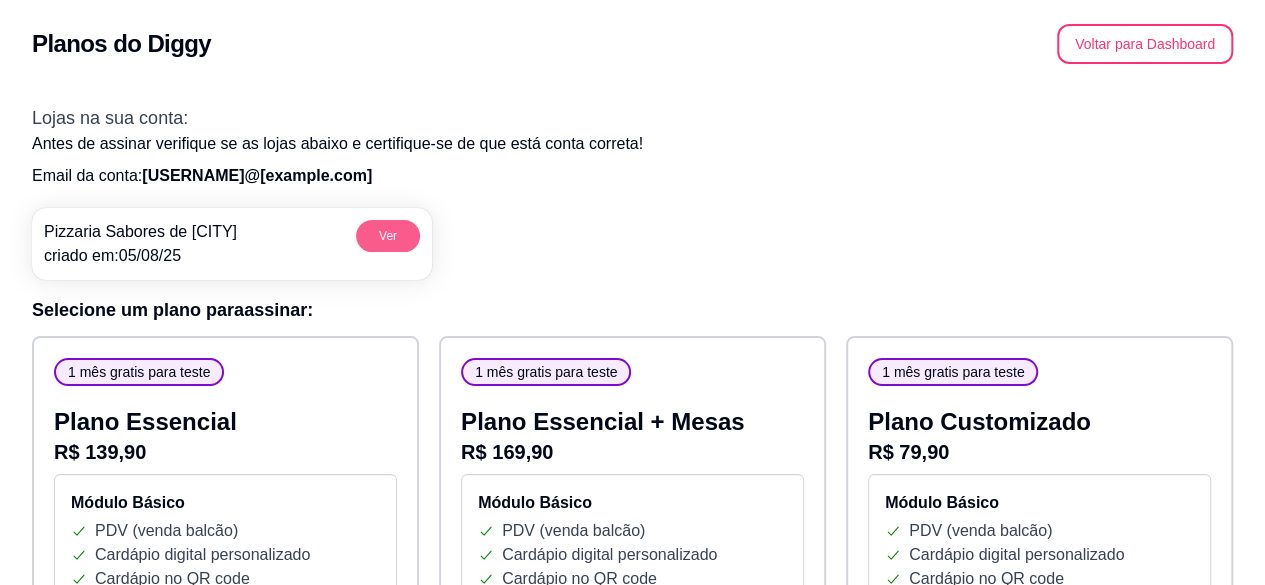 click on "Ver" at bounding box center (388, 236) 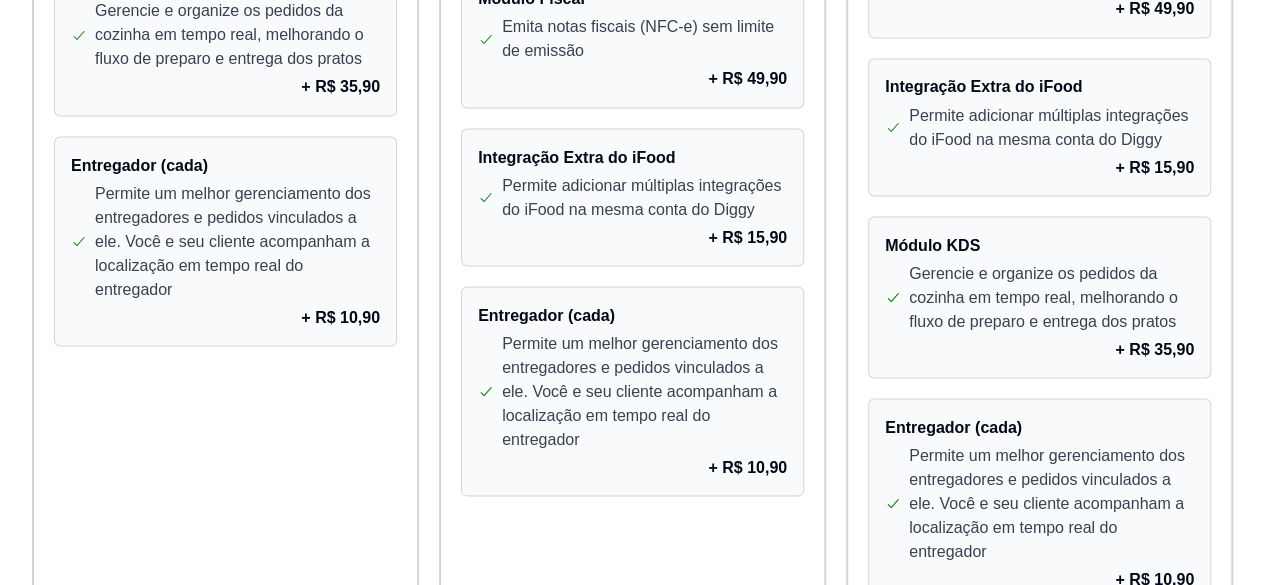 scroll, scrollTop: 1982, scrollLeft: 0, axis: vertical 